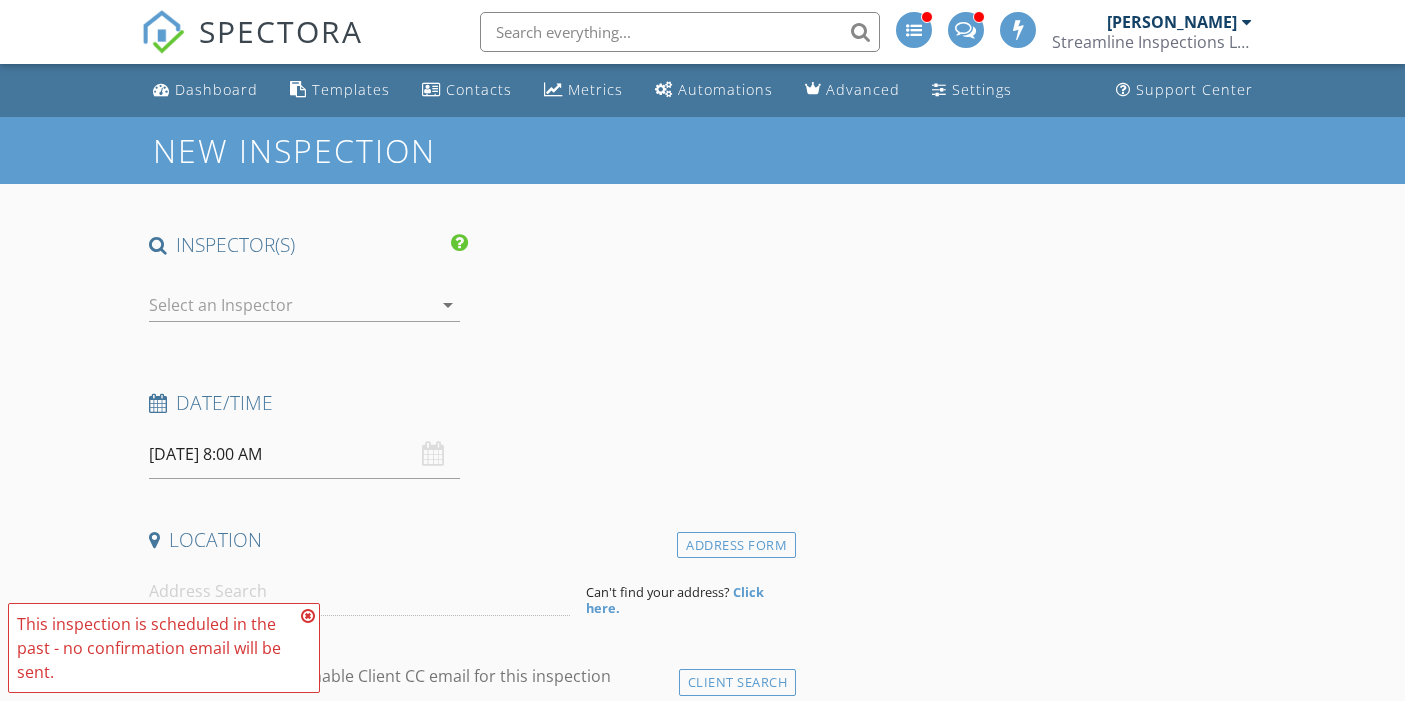 scroll, scrollTop: 0, scrollLeft: 0, axis: both 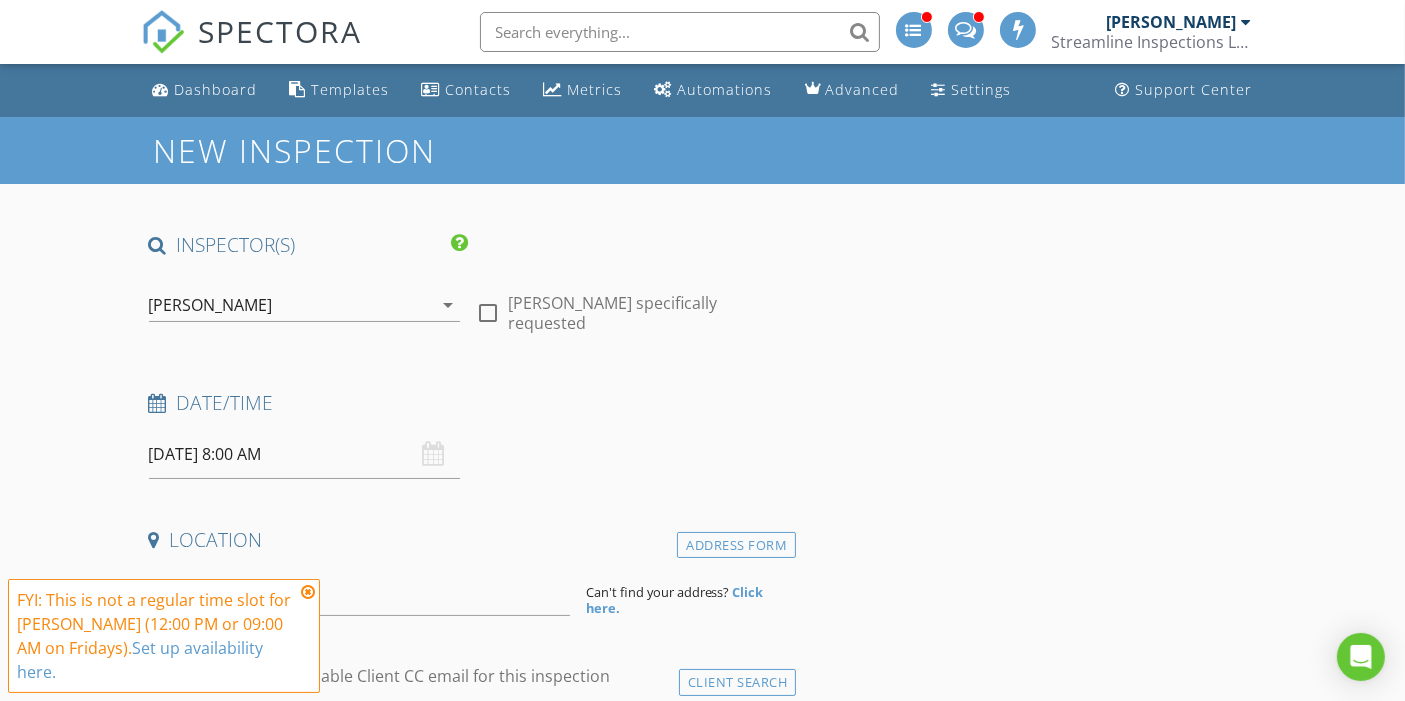 click on "[PERSON_NAME]" at bounding box center (211, 305) 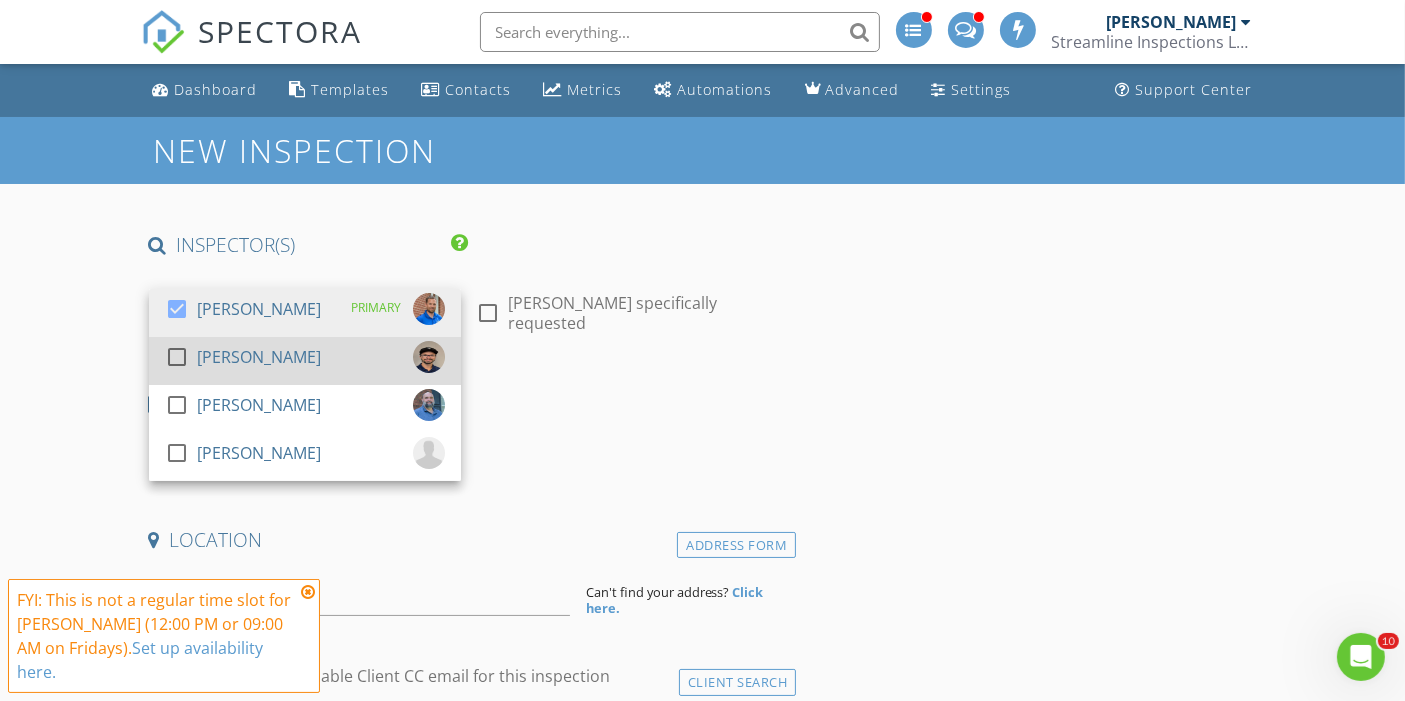 scroll, scrollTop: 0, scrollLeft: 0, axis: both 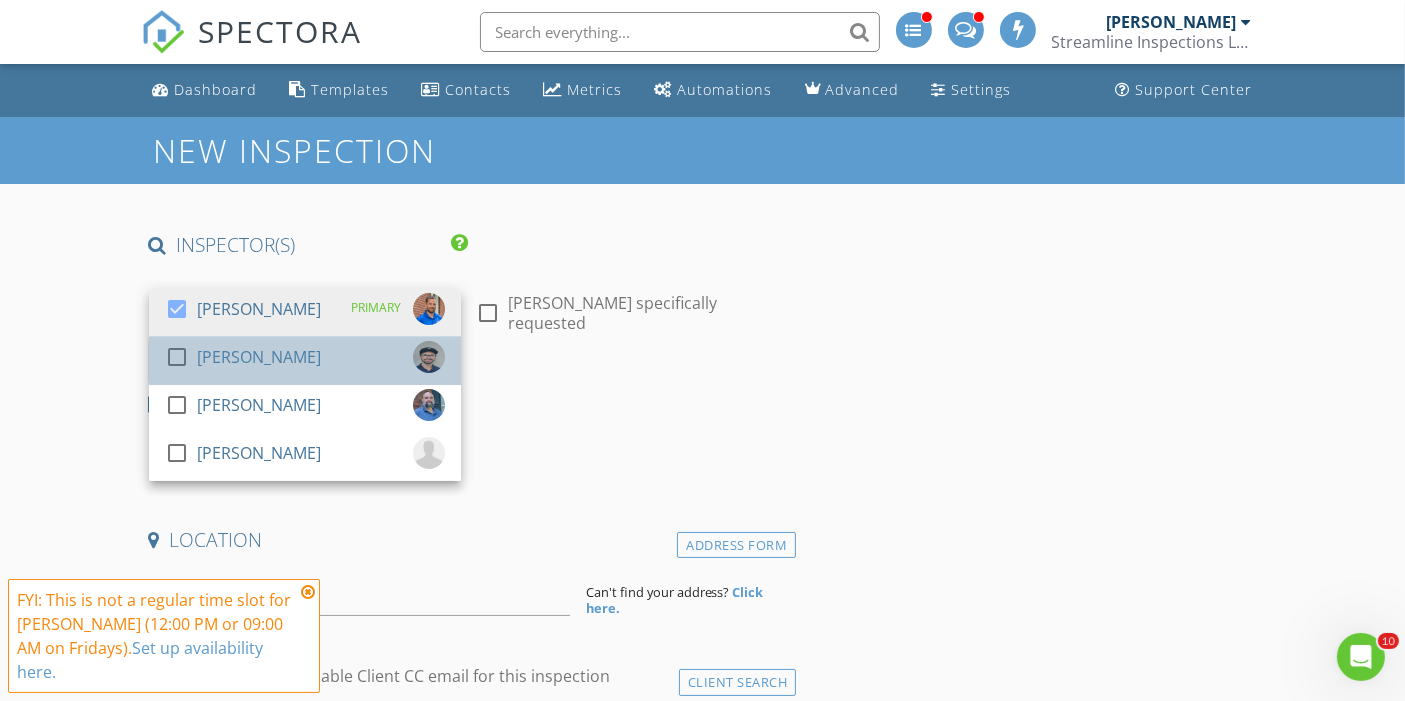 click on "check_box_outline_blank" at bounding box center (181, 361) 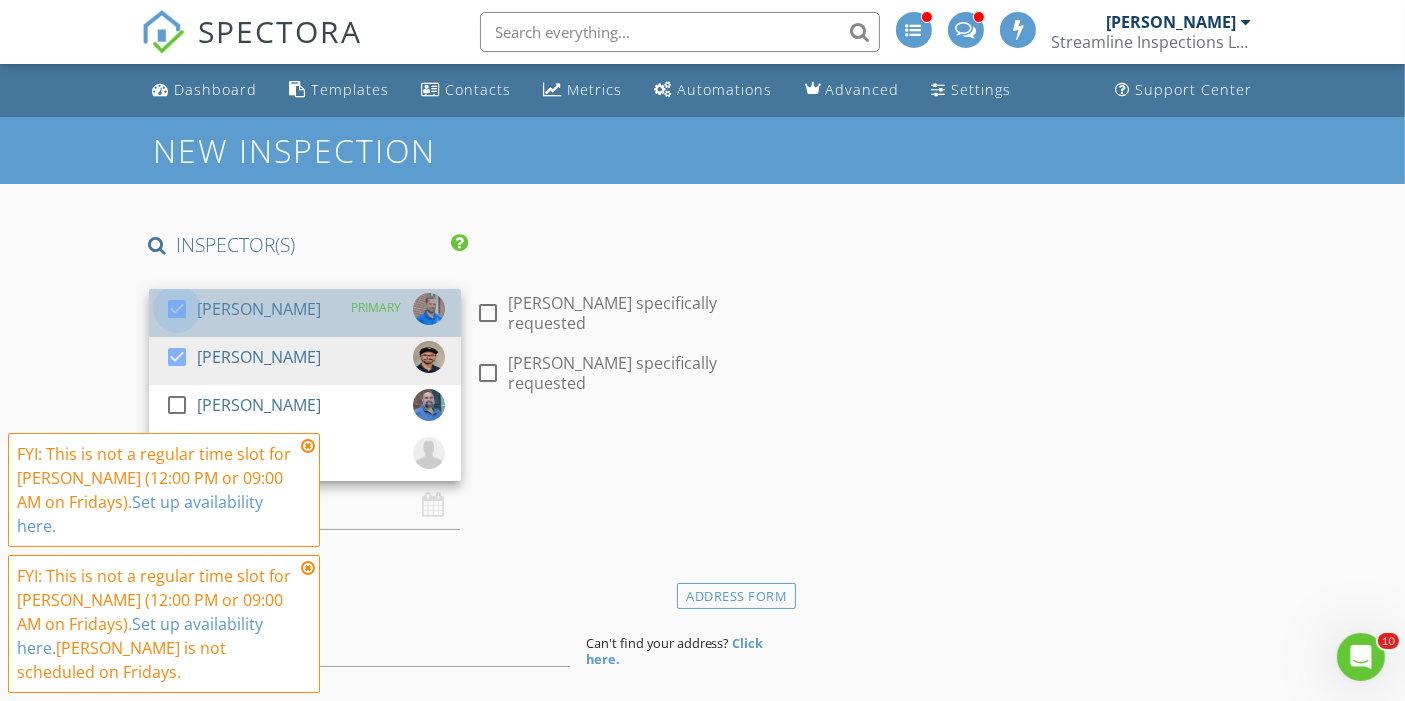 click at bounding box center [177, 309] 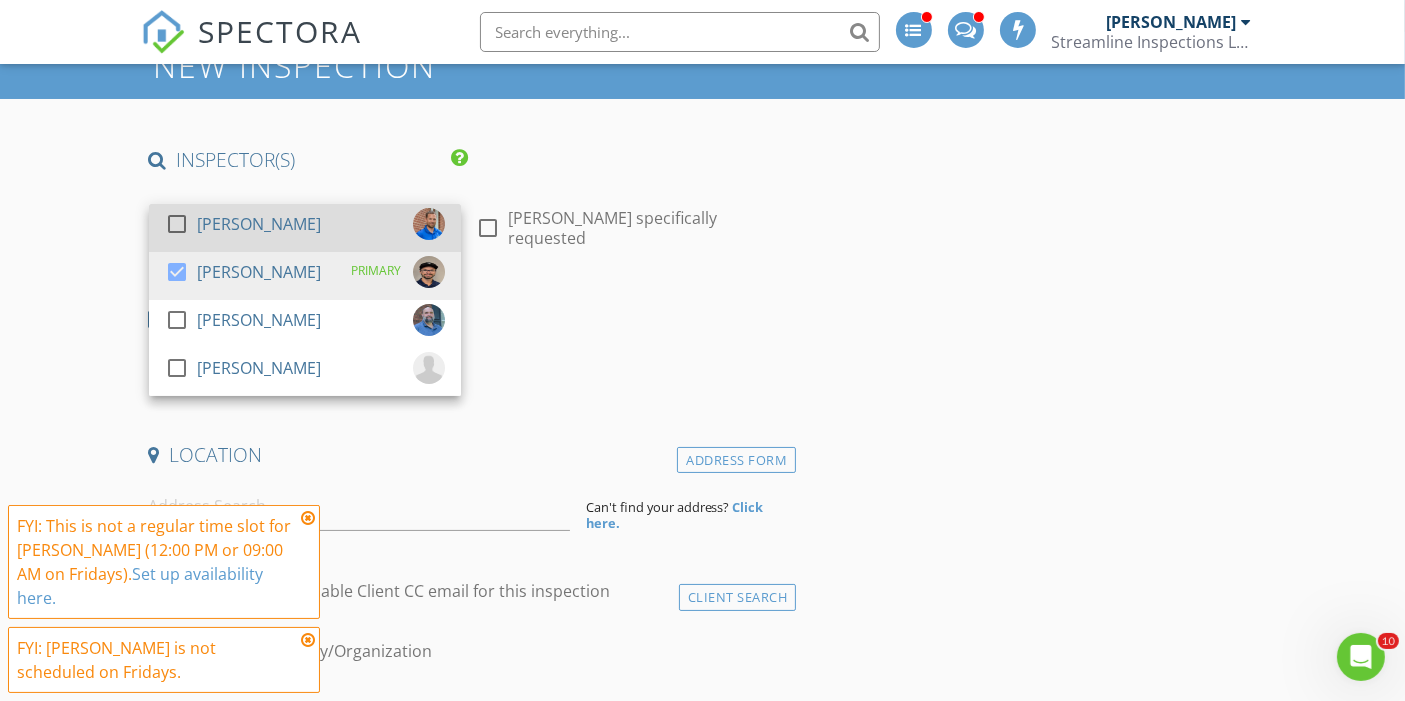 scroll, scrollTop: 141, scrollLeft: 0, axis: vertical 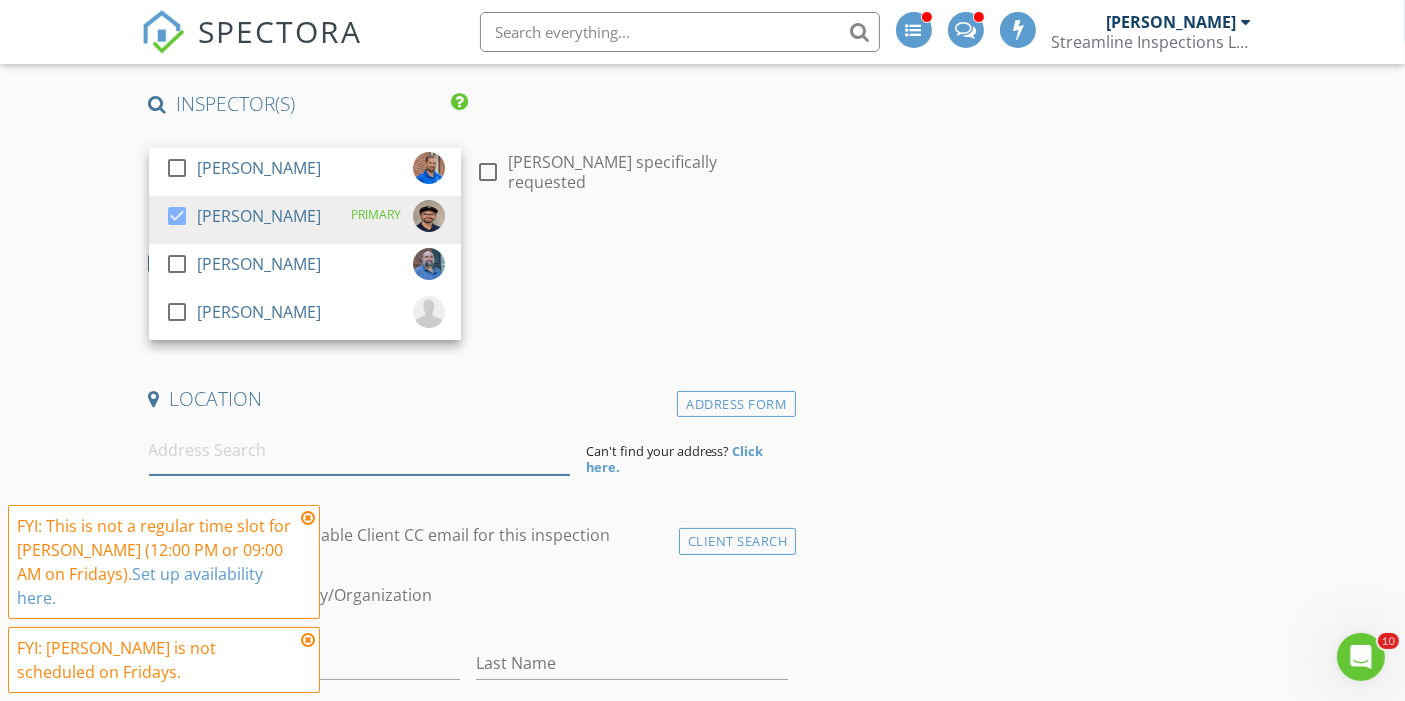 click at bounding box center [359, 450] 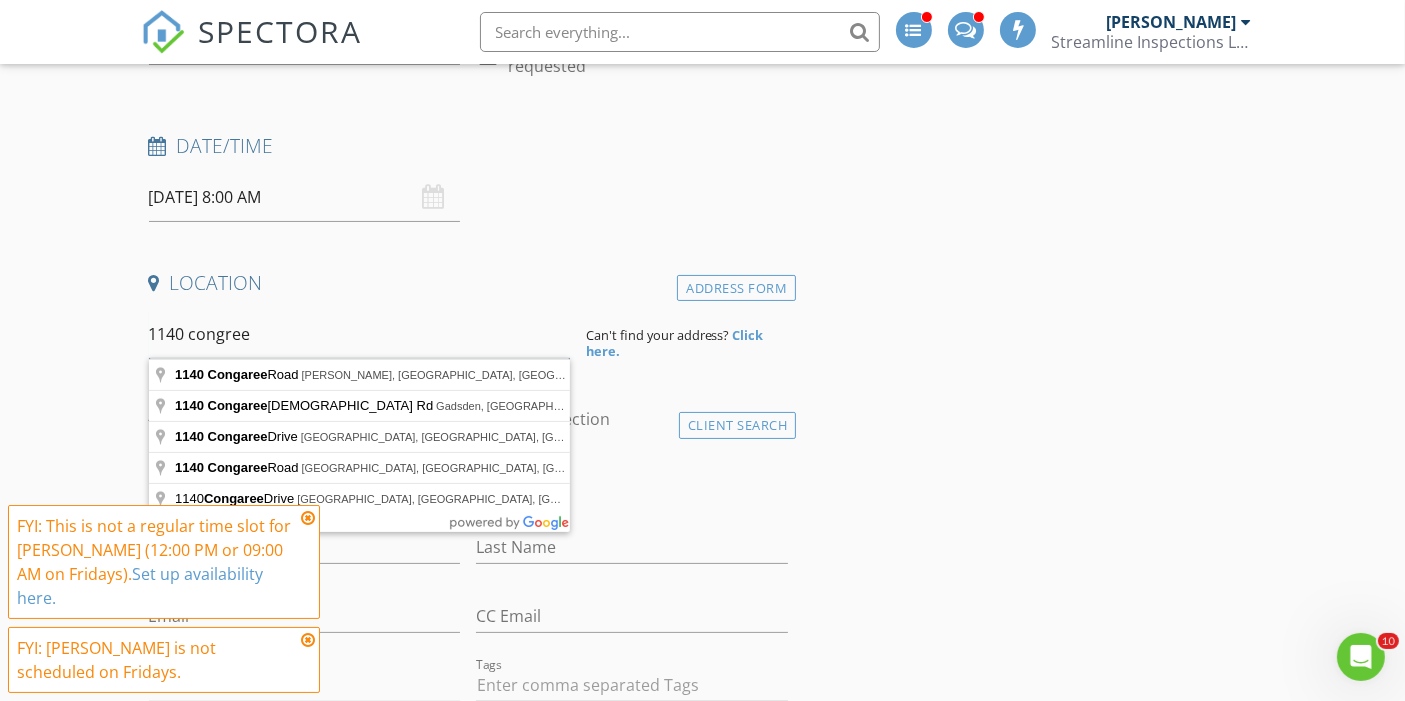 scroll, scrollTop: 262, scrollLeft: 0, axis: vertical 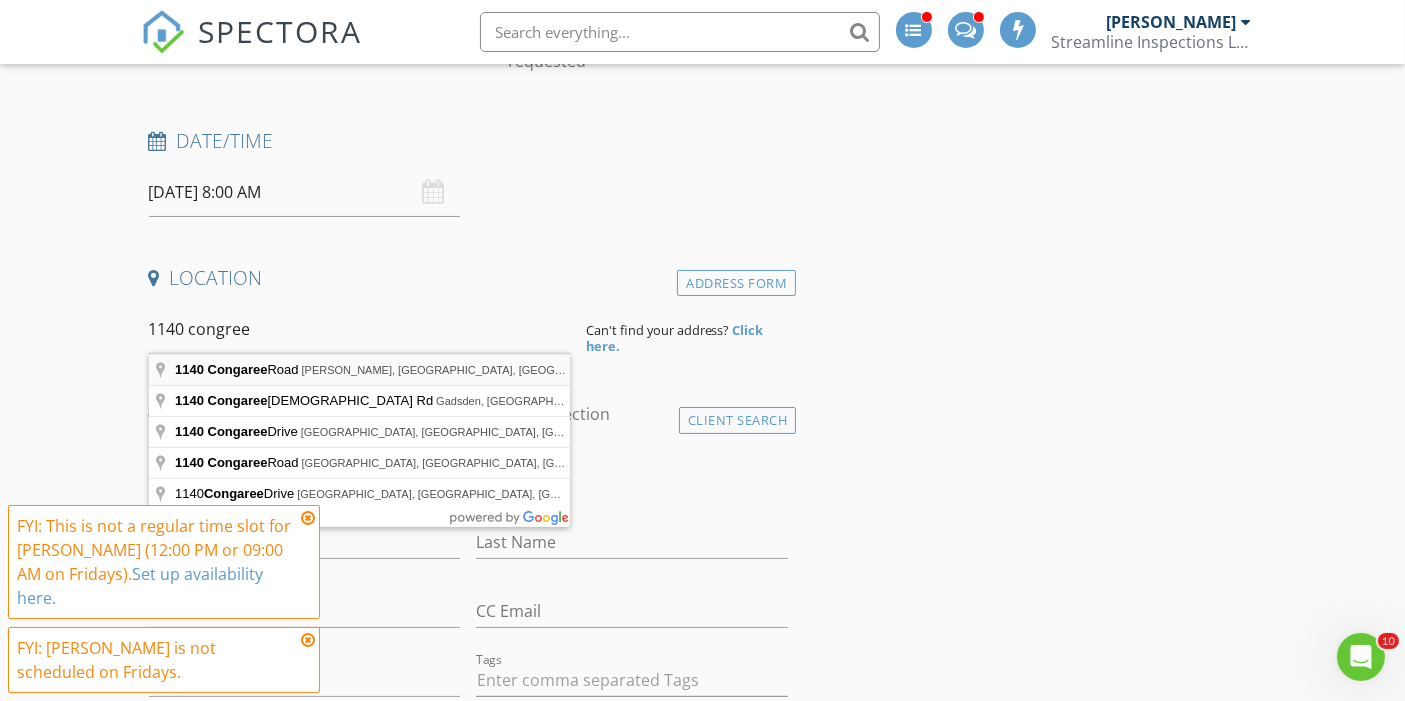 type on "1140 Congaree Road, Hopkins, SC, USA" 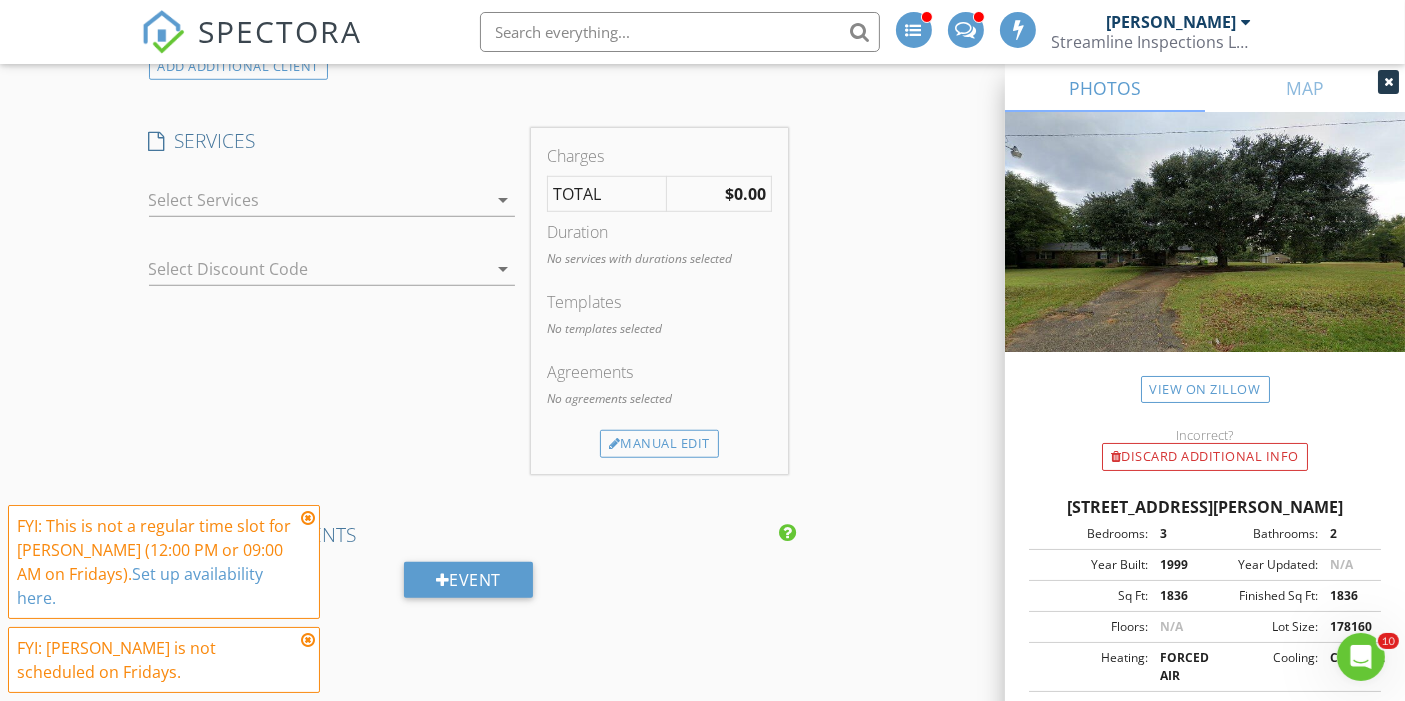 scroll, scrollTop: 1422, scrollLeft: 0, axis: vertical 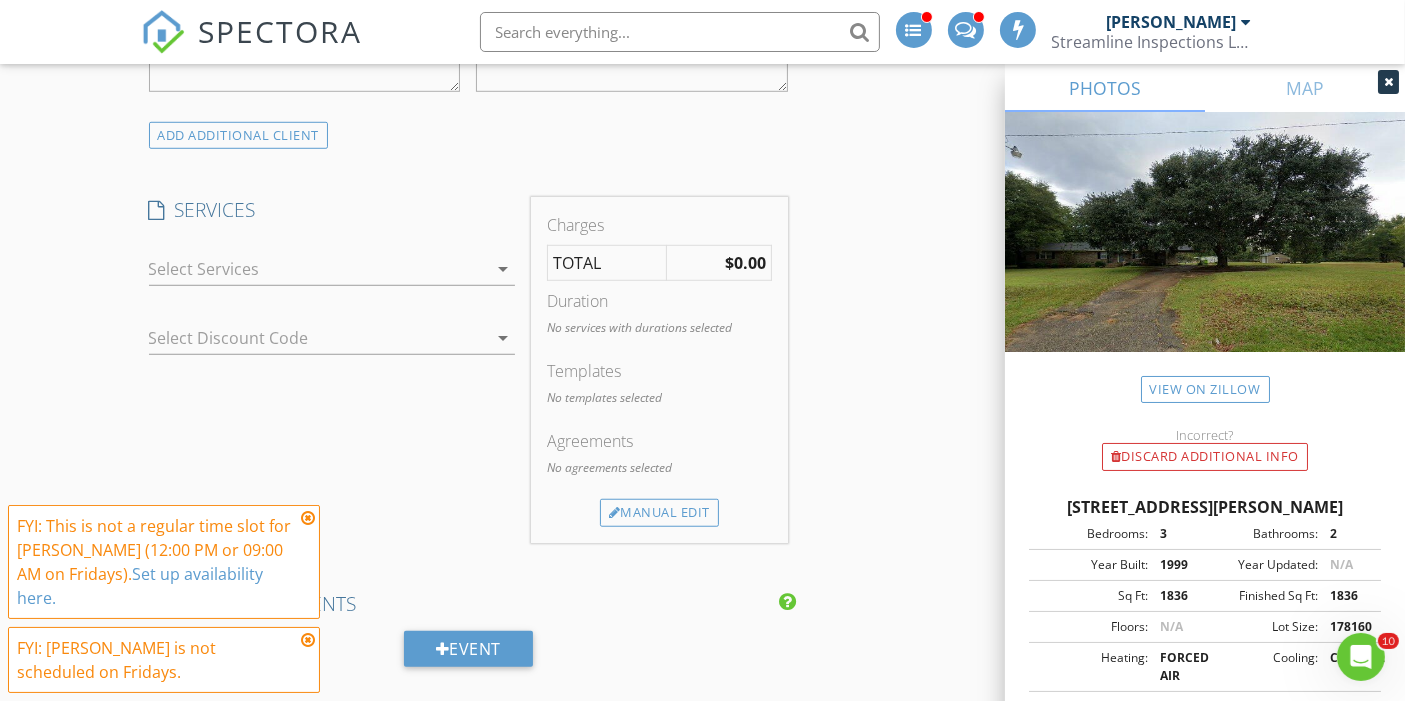 click at bounding box center [318, 269] 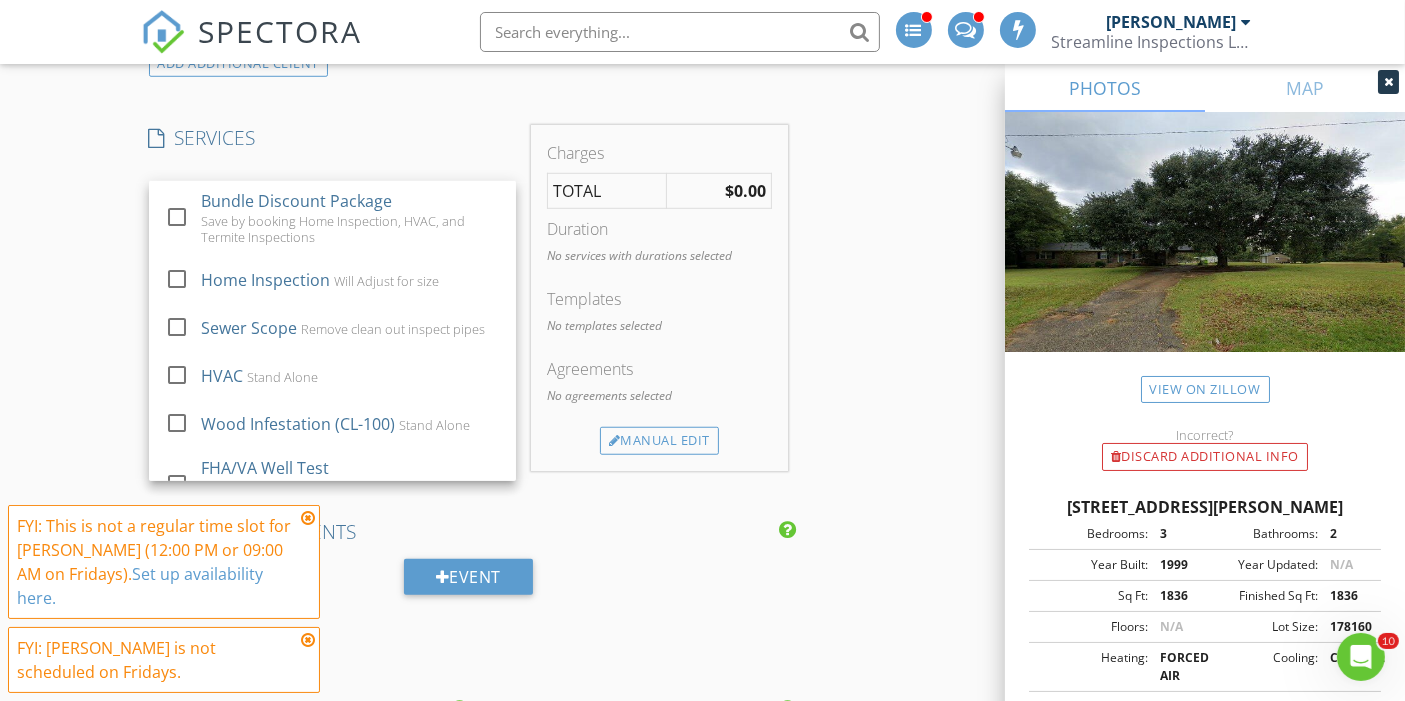 scroll, scrollTop: 1502, scrollLeft: 0, axis: vertical 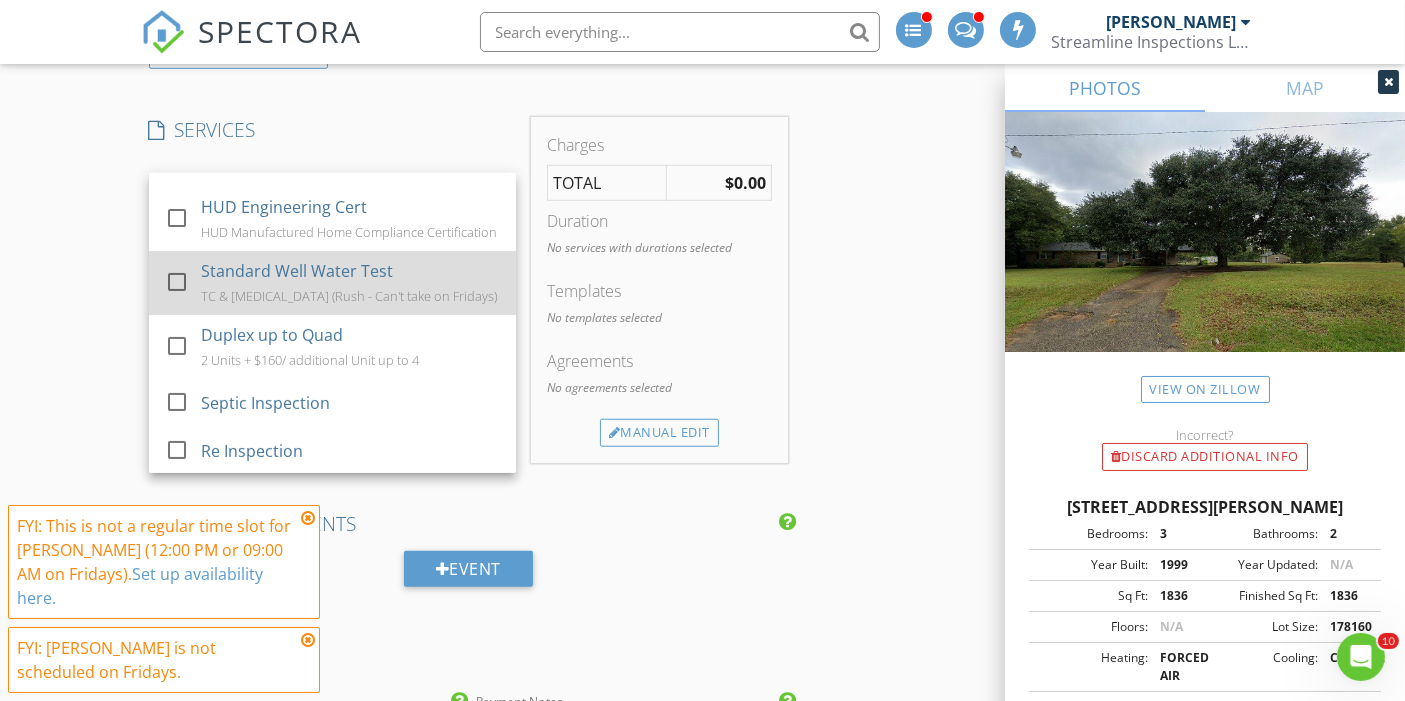 click at bounding box center [177, 282] 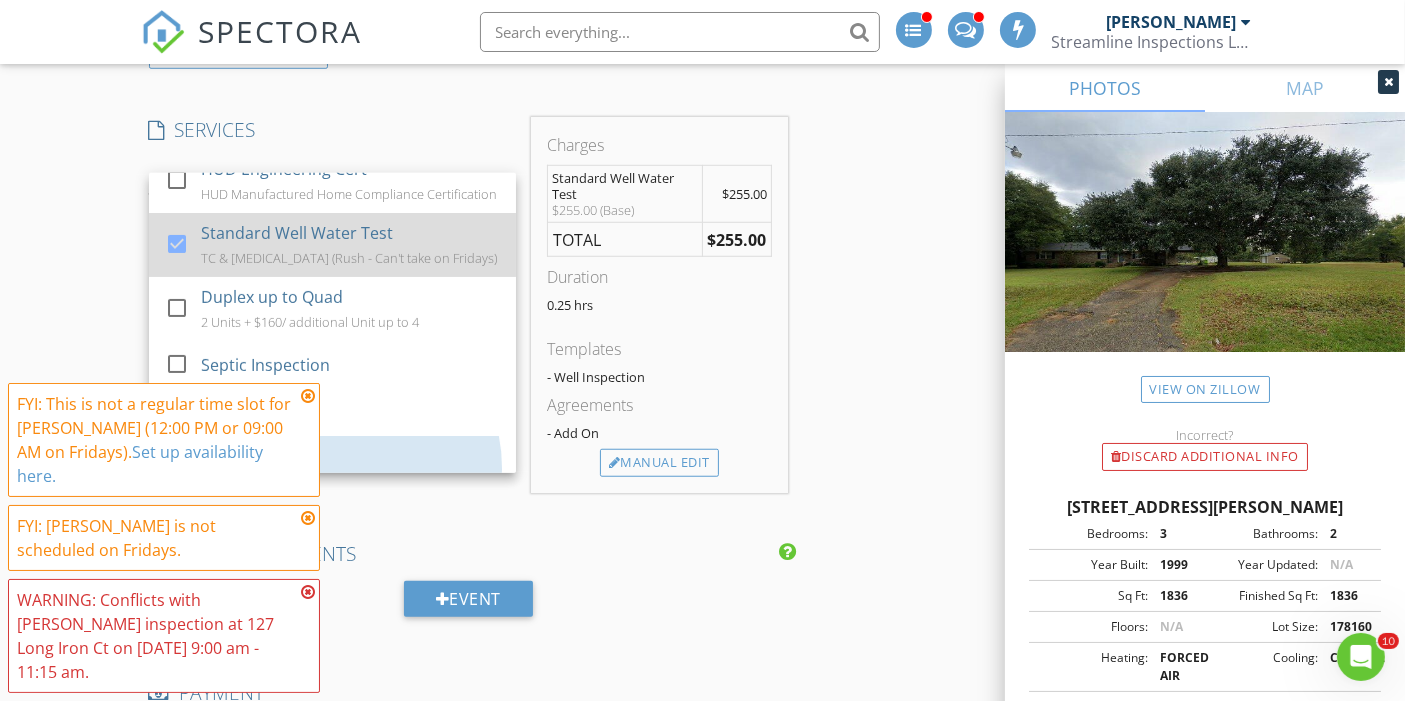 scroll, scrollTop: 410, scrollLeft: 0, axis: vertical 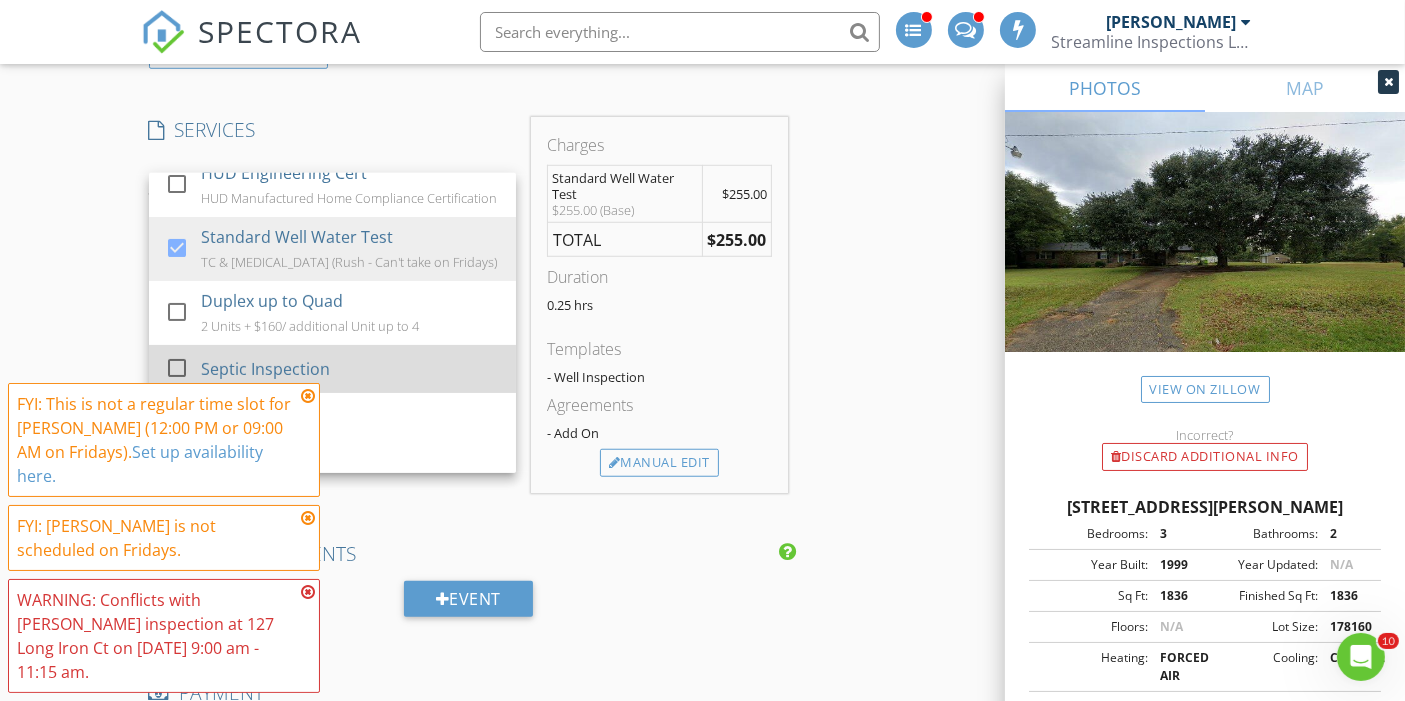 click at bounding box center [177, 368] 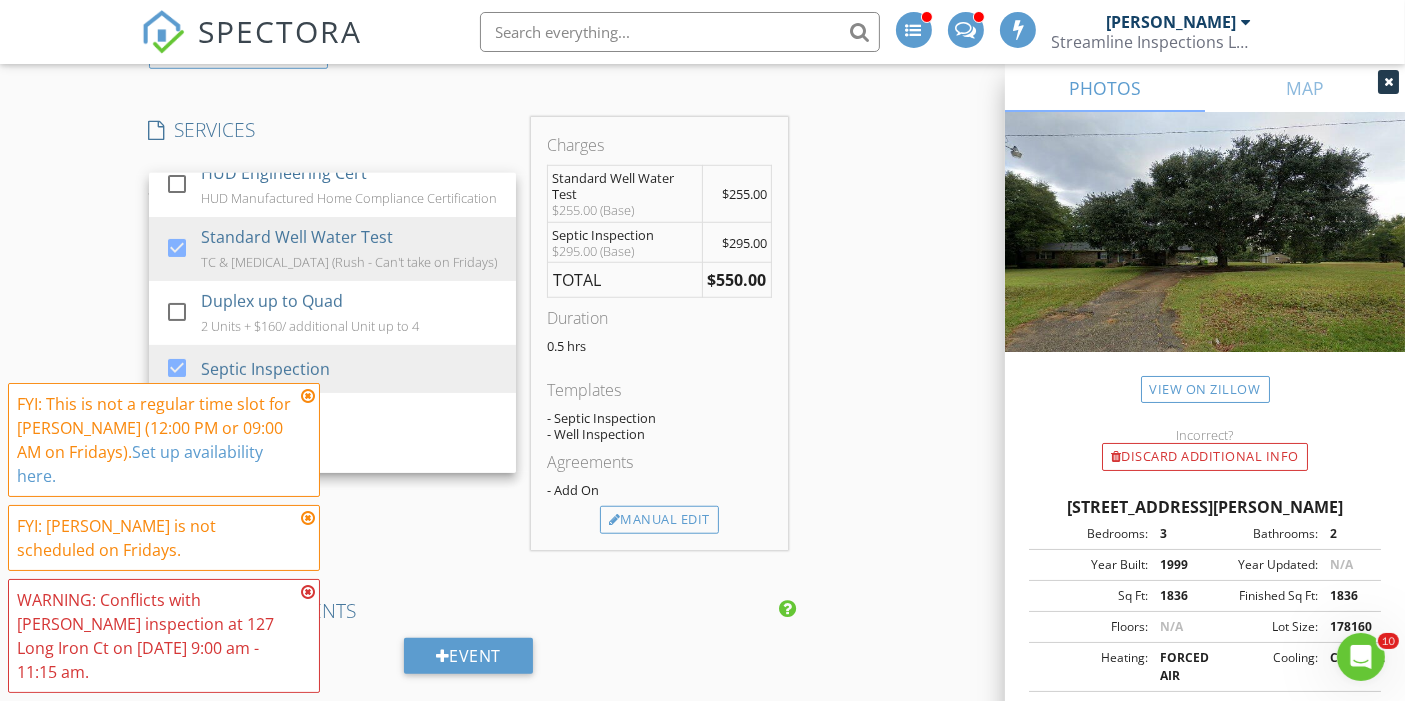click on "INSPECTOR(S)
check_box_outline_blank   Chad Strickland     check_box   Jordan Gleasure   PRIMARY   check_box_outline_blank   Paul Marriner     check_box_outline_blank   Shane Powell     Jordan Gleasure arrow_drop_down   check_box_outline_blank Jordan Gleasure specifically requested
Date/Time
07/11/2025 8:00 AM
Location
Address Search       Address 1140 Congaree Rd   Unit   City Hopkins   State SC   Zip 29061   County Richland     Square Feet 1836   Year Built 1999   Foundation arrow_drop_down     Jordan Gleasure     23.4 miles     (31 minutes)
client
check_box Enable Client CC email for this inspection   Client Search     check_box_outline_blank Client is a Company/Organization     First Name   Last Name   Email   CC Email   Phone         Tags         Notes   Private Notes
ADD ADDITIONAL client" at bounding box center (703, 550) 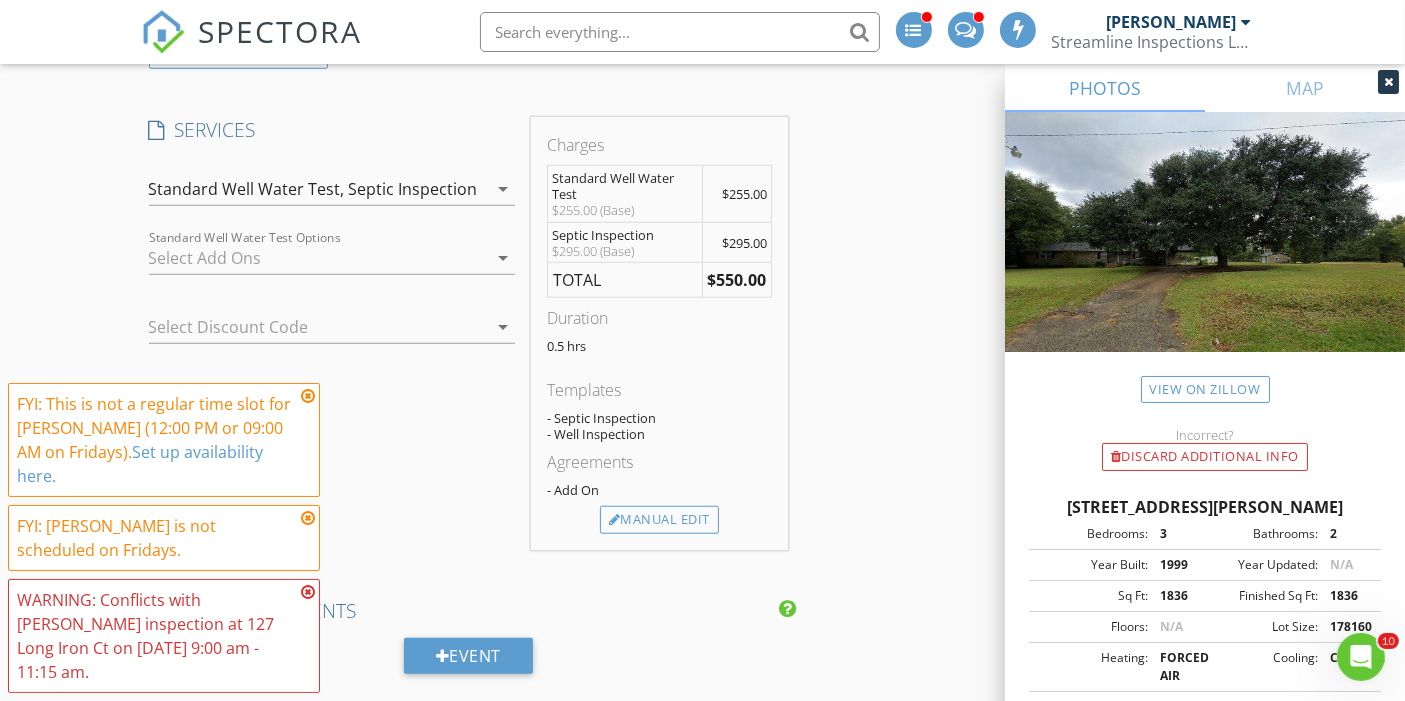 click at bounding box center (318, 258) 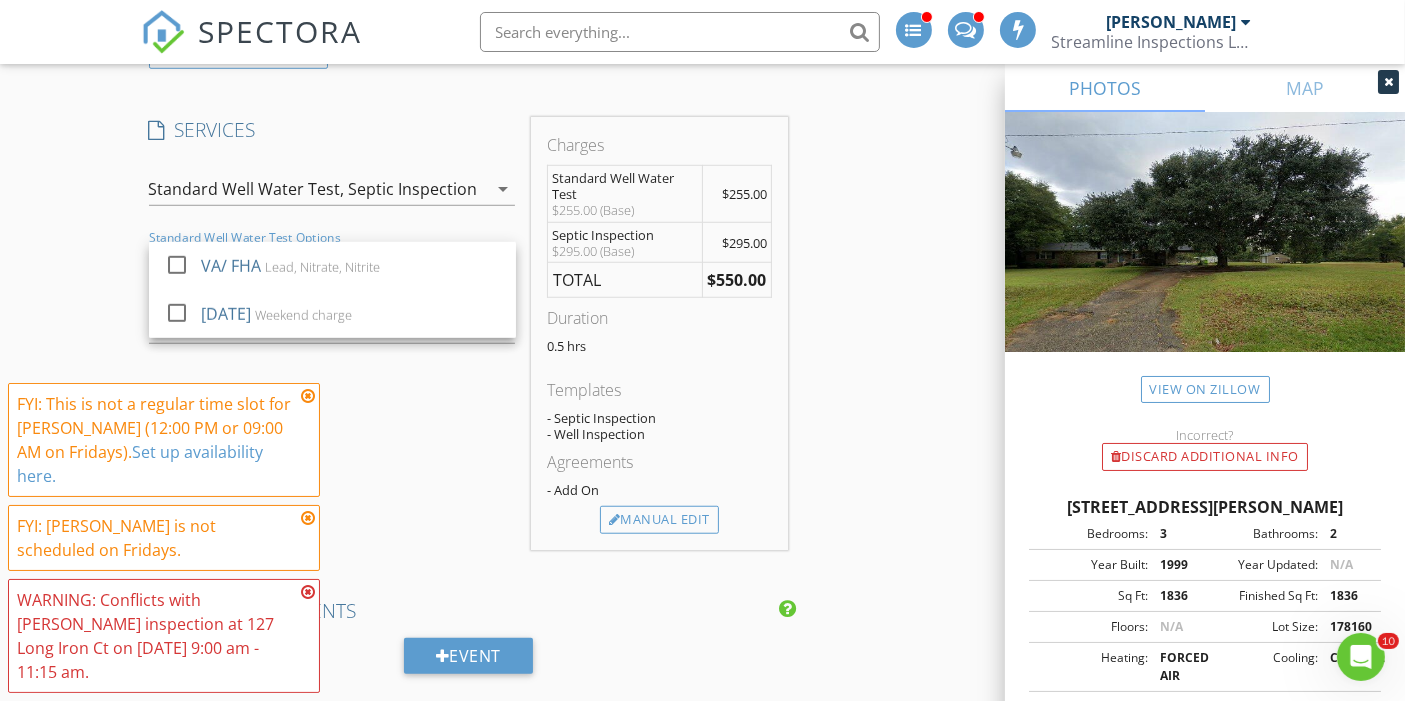 click on "New Inspection
INSPECTOR(S)
check_box_outline_blank   Chad Strickland     check_box   Jordan Gleasure   PRIMARY   check_box_outline_blank   Paul Marriner     check_box_outline_blank   Shane Powell     Jordan Gleasure arrow_drop_down   check_box_outline_blank Jordan Gleasure specifically requested
Date/Time
07/11/2025 8:00 AM
Location
Address Search       Address 1140 Congaree Rd   Unit   City Hopkins   State SC   Zip 29061   County Richland     Square Feet 1836   Year Built 1999   Foundation arrow_drop_down     Jordan Gleasure     23.4 miles     (31 minutes)
client
check_box Enable Client CC email for this inspection   Client Search     check_box_outline_blank Client is a Company/Organization     First Name   Last Name   Email   CC Email   Phone         Tags         Notes   Private Notes
ADD ADDITIONAL client" at bounding box center (702, 517) 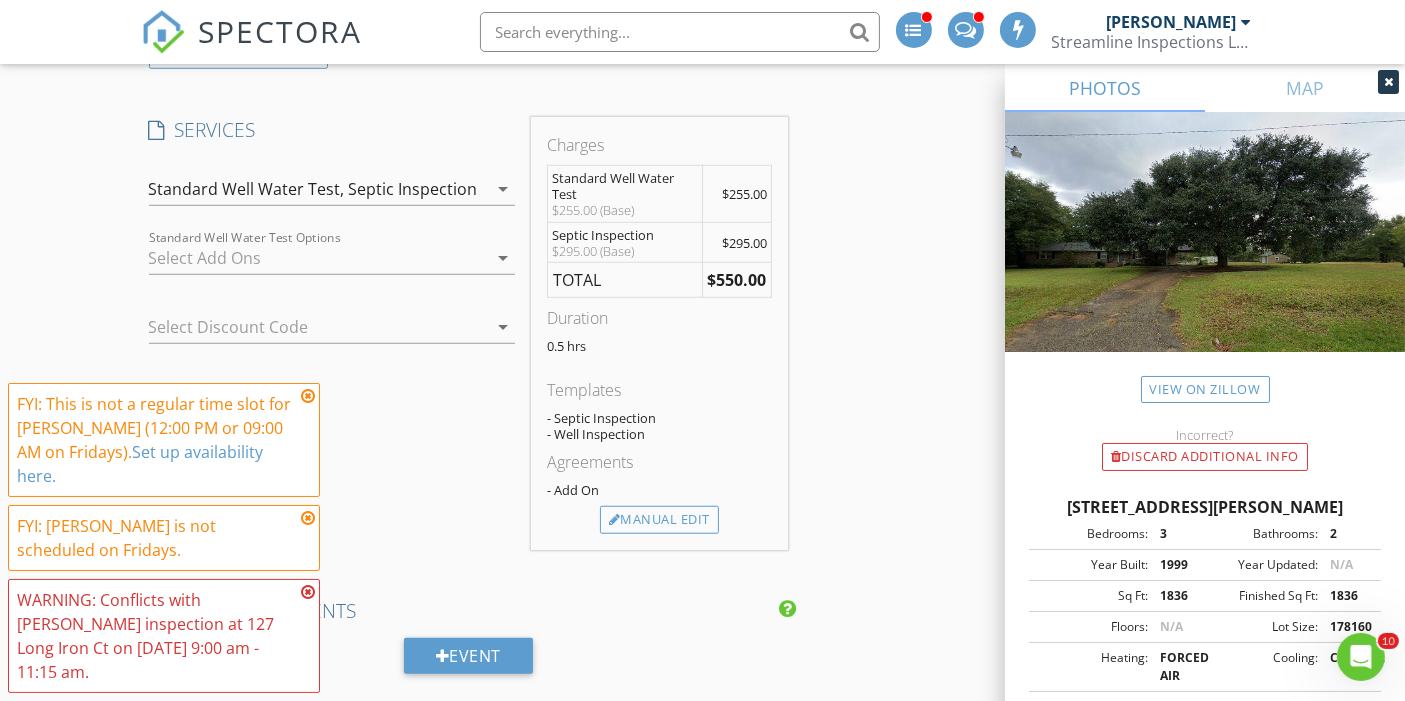 click on "INSPECTOR(S)
check_box_outline_blank   Chad Strickland     check_box   Jordan Gleasure   PRIMARY   check_box_outline_blank   Paul Marriner     check_box_outline_blank   Shane Powell     Jordan Gleasure arrow_drop_down   check_box_outline_blank Jordan Gleasure specifically requested
Date/Time
07/11/2025 8:00 AM
Location
Address Search       Address 1140 Congaree Rd   Unit   City Hopkins   State SC   Zip 29061   County Richland     Square Feet 1836   Year Built 1999   Foundation arrow_drop_down     Jordan Gleasure     23.4 miles     (31 minutes)
client
check_box Enable Client CC email for this inspection   Client Search     check_box_outline_blank Client is a Company/Organization     First Name   Last Name   Email   CC Email   Phone         Tags         Notes   Private Notes
ADD ADDITIONAL client" at bounding box center (703, 550) 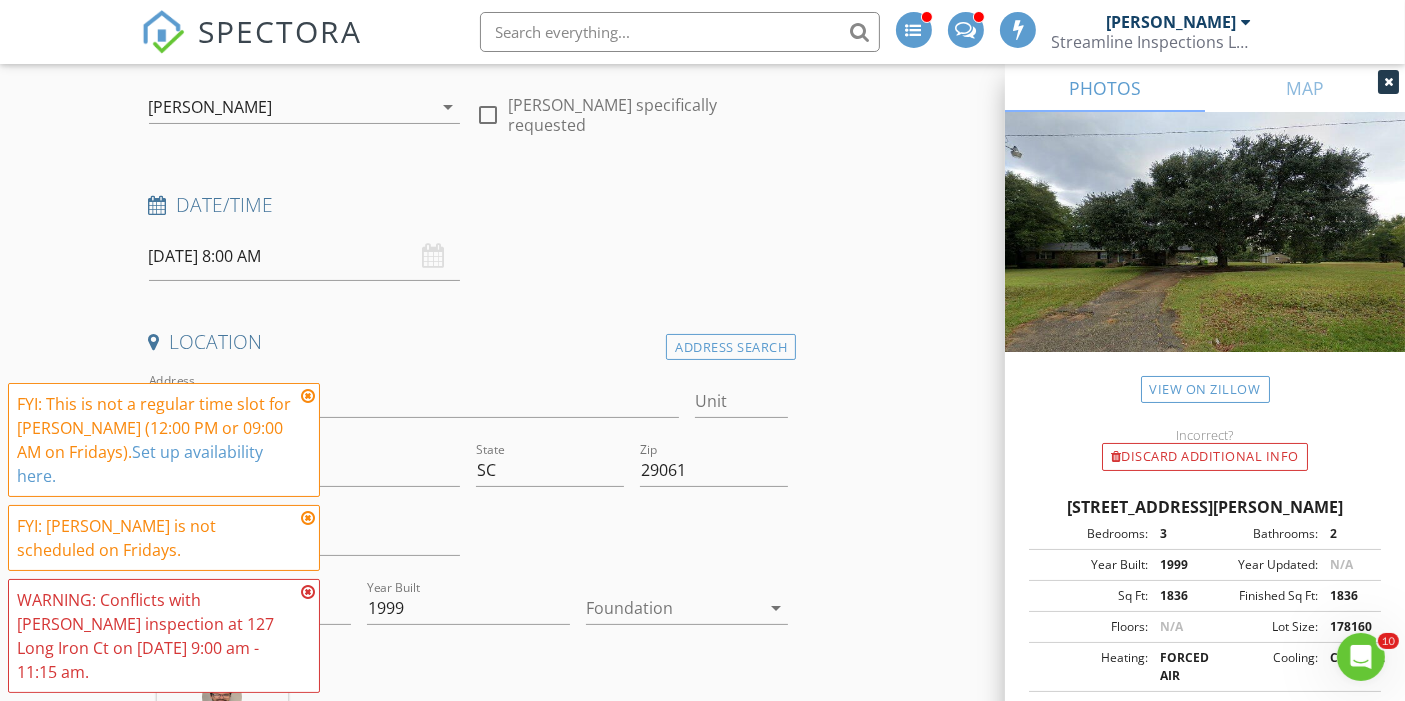 scroll, scrollTop: 200, scrollLeft: 0, axis: vertical 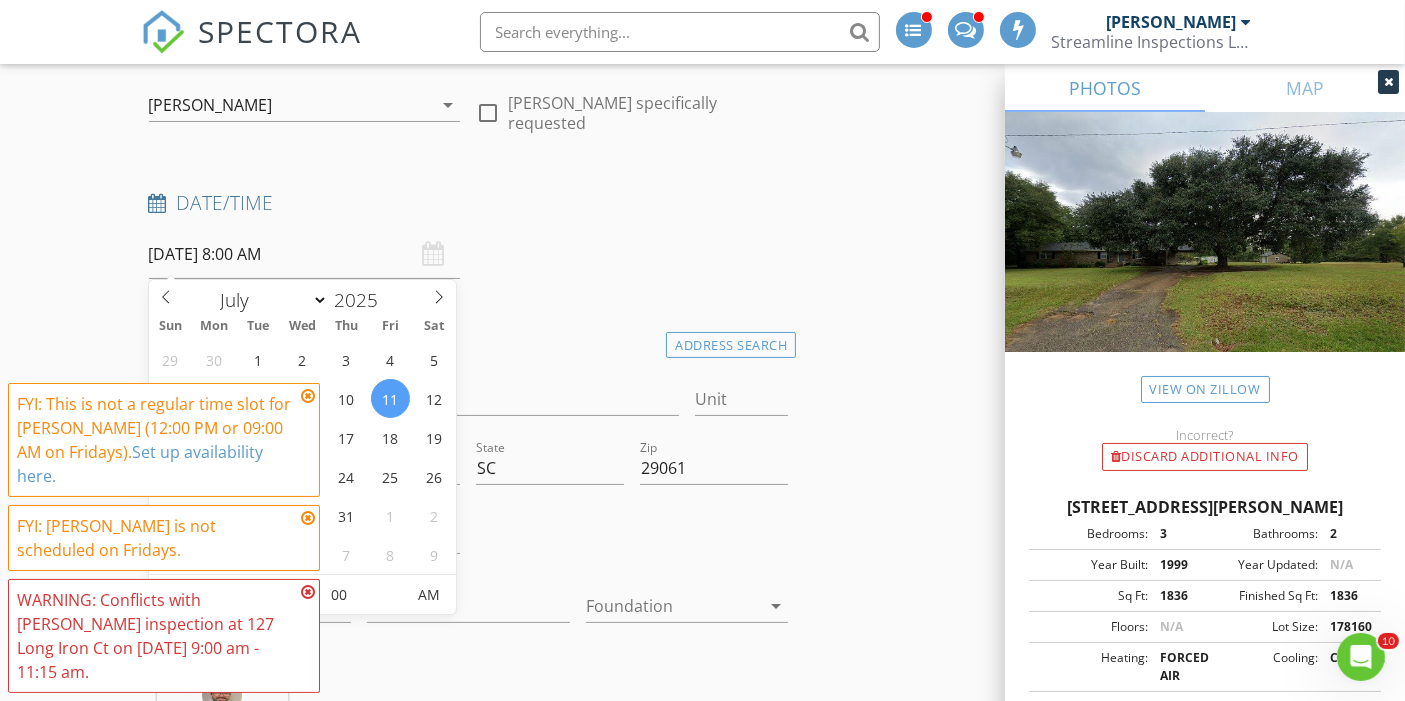 click on "07/11/2025 8:00 AM" at bounding box center [305, 254] 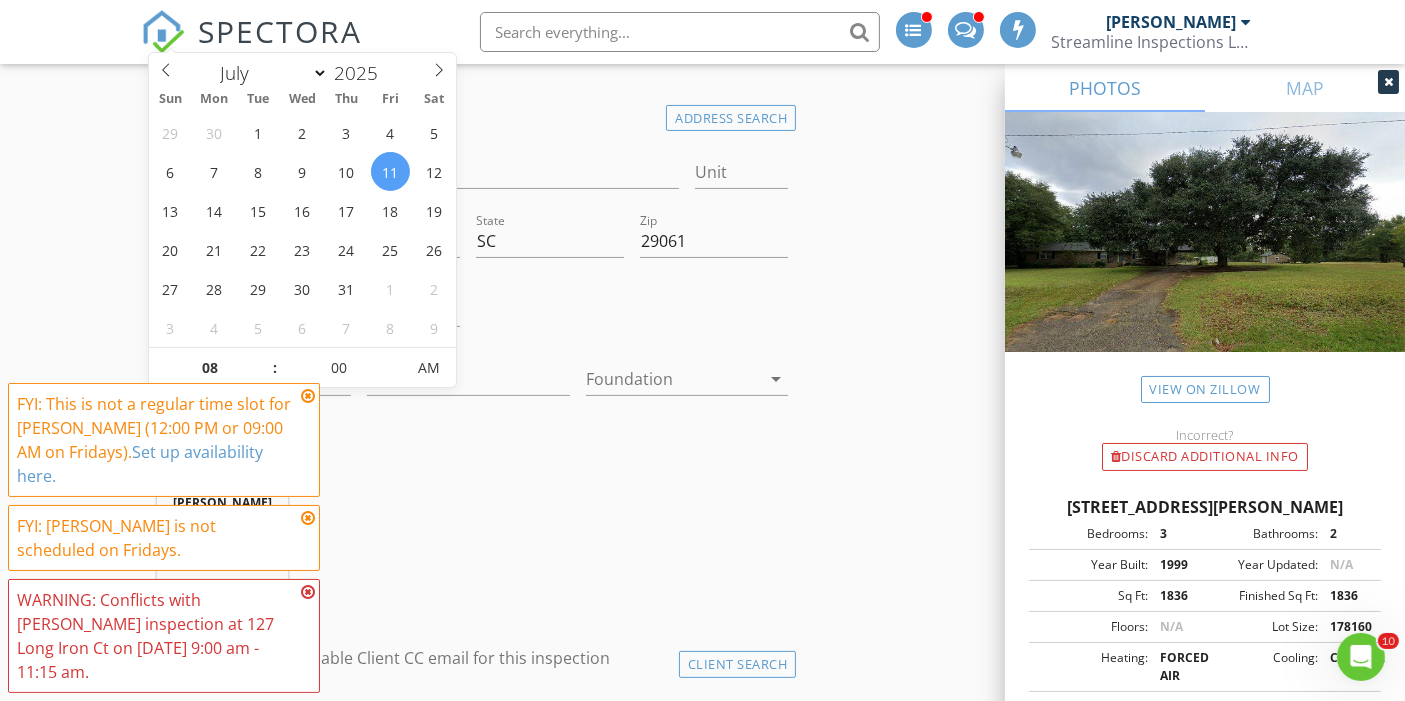 scroll, scrollTop: 433, scrollLeft: 0, axis: vertical 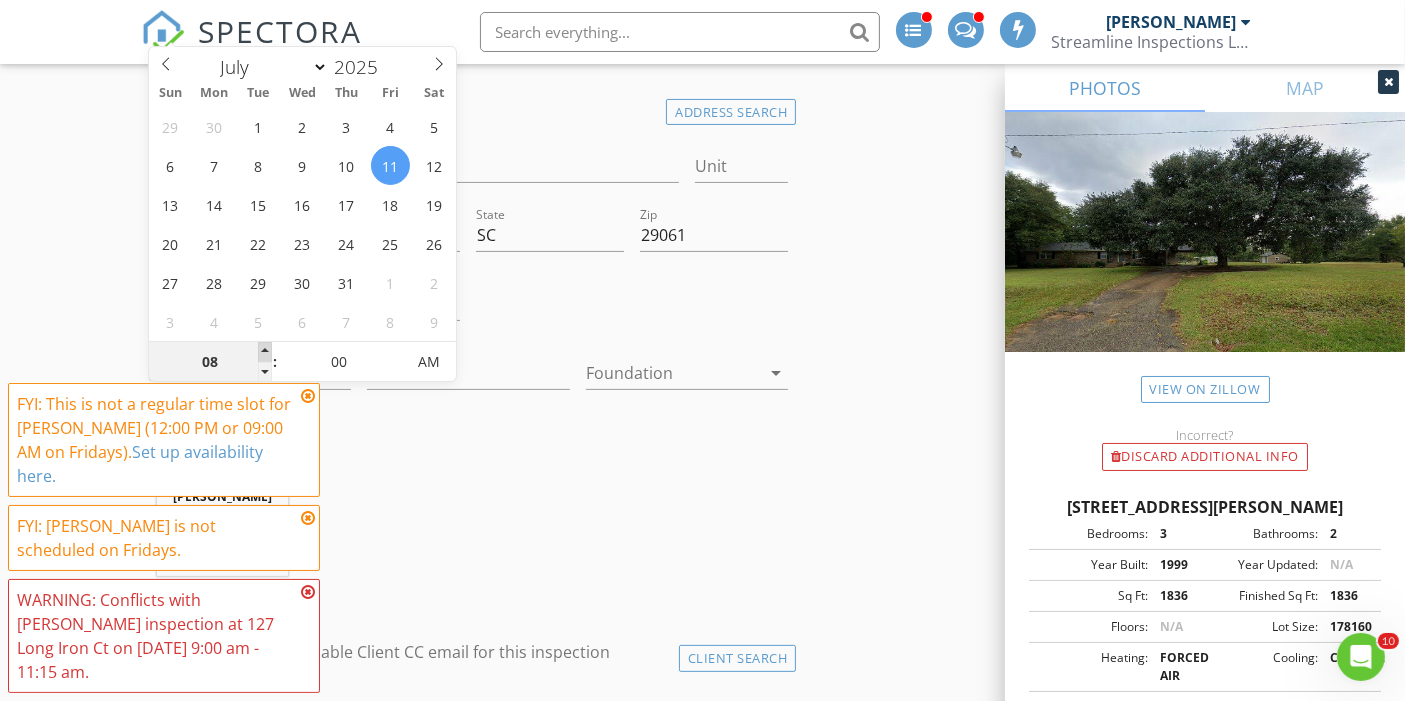 type on "07/11/2025 9:00 AM" 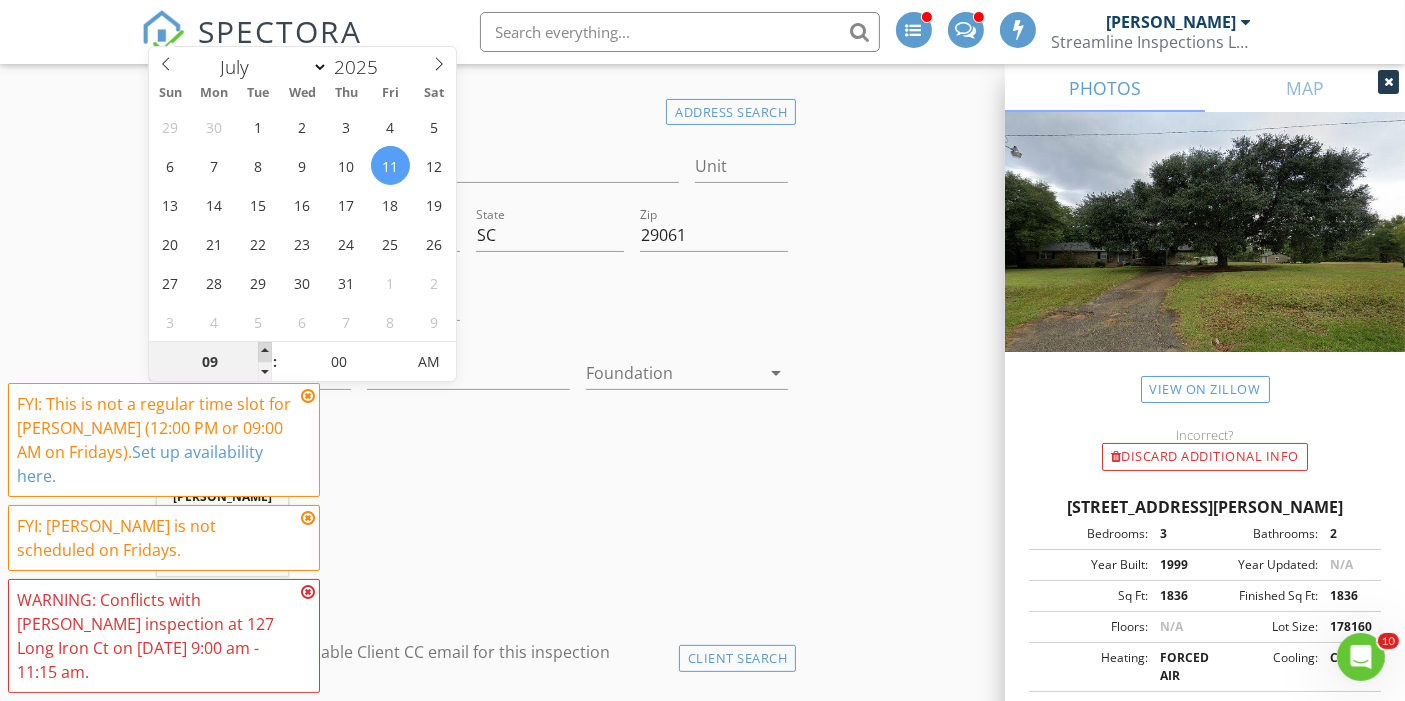 click at bounding box center [265, 352] 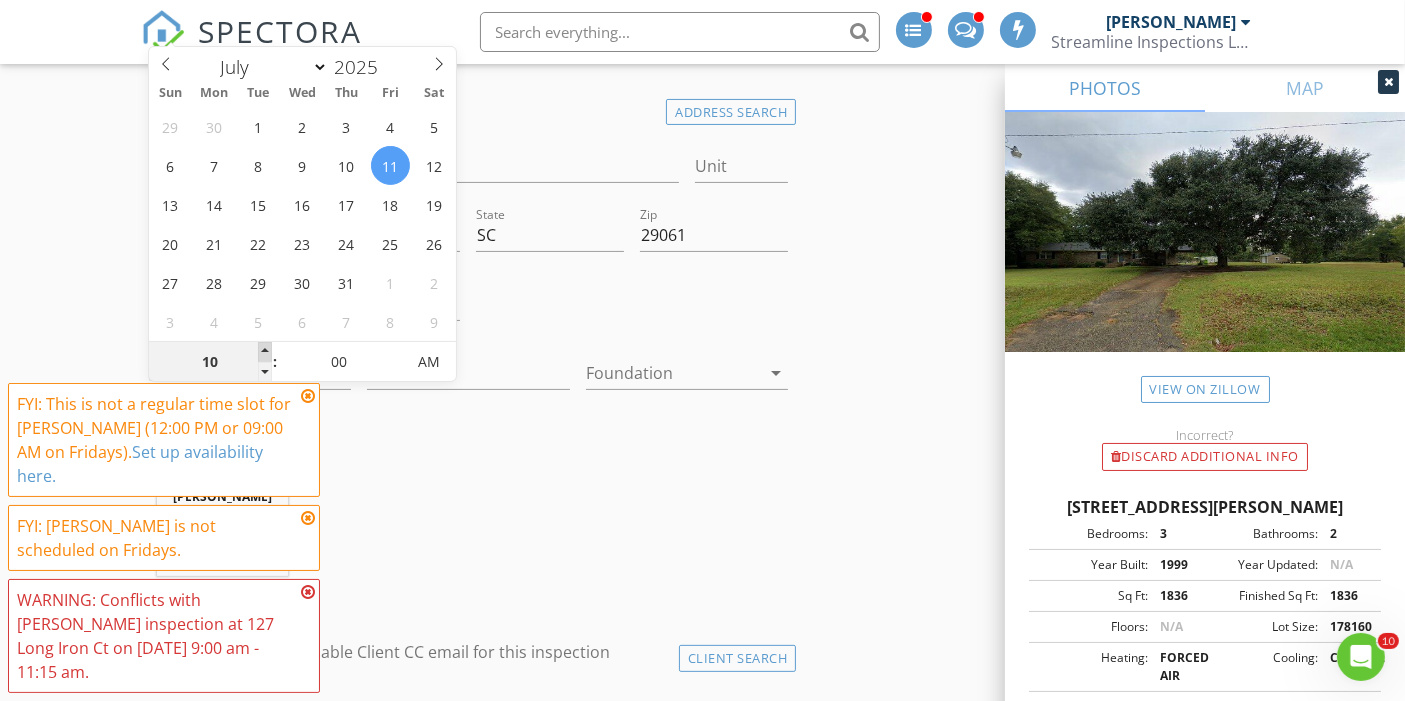click at bounding box center (265, 352) 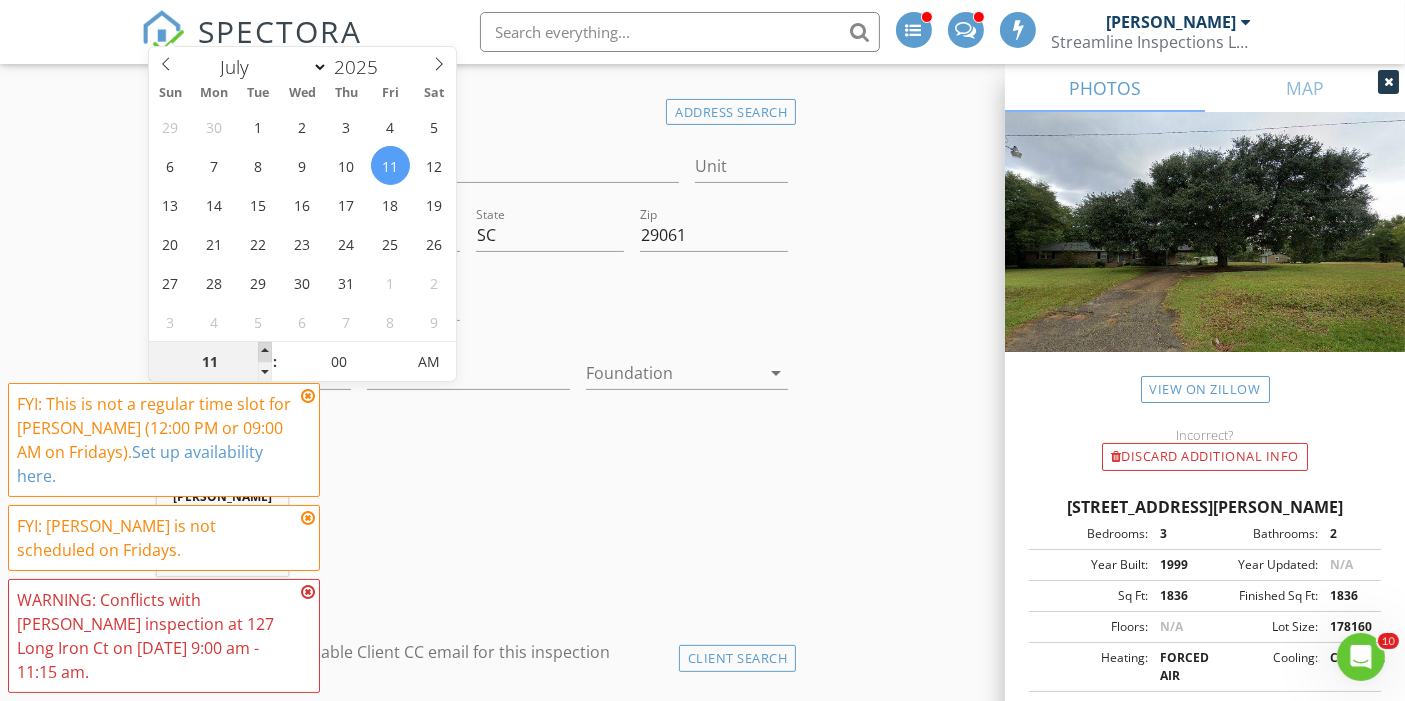 click at bounding box center [265, 352] 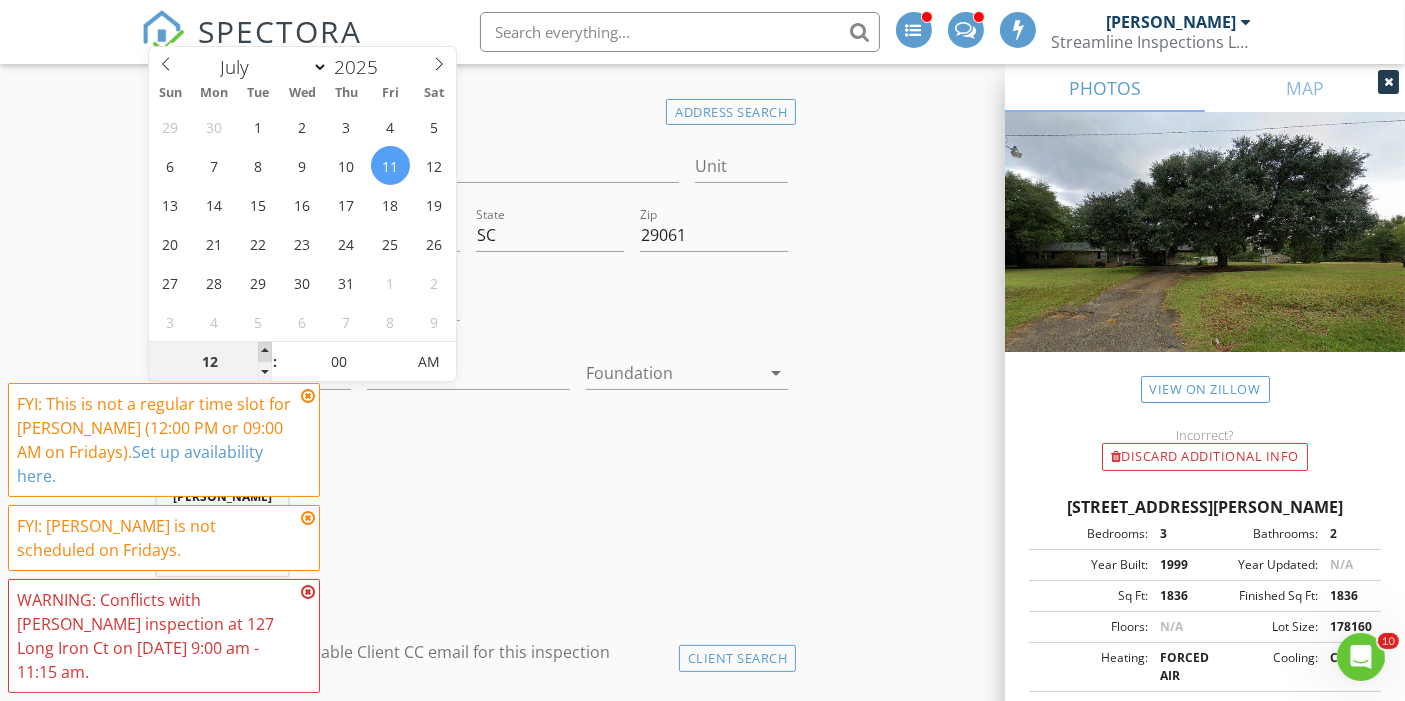 click at bounding box center (265, 352) 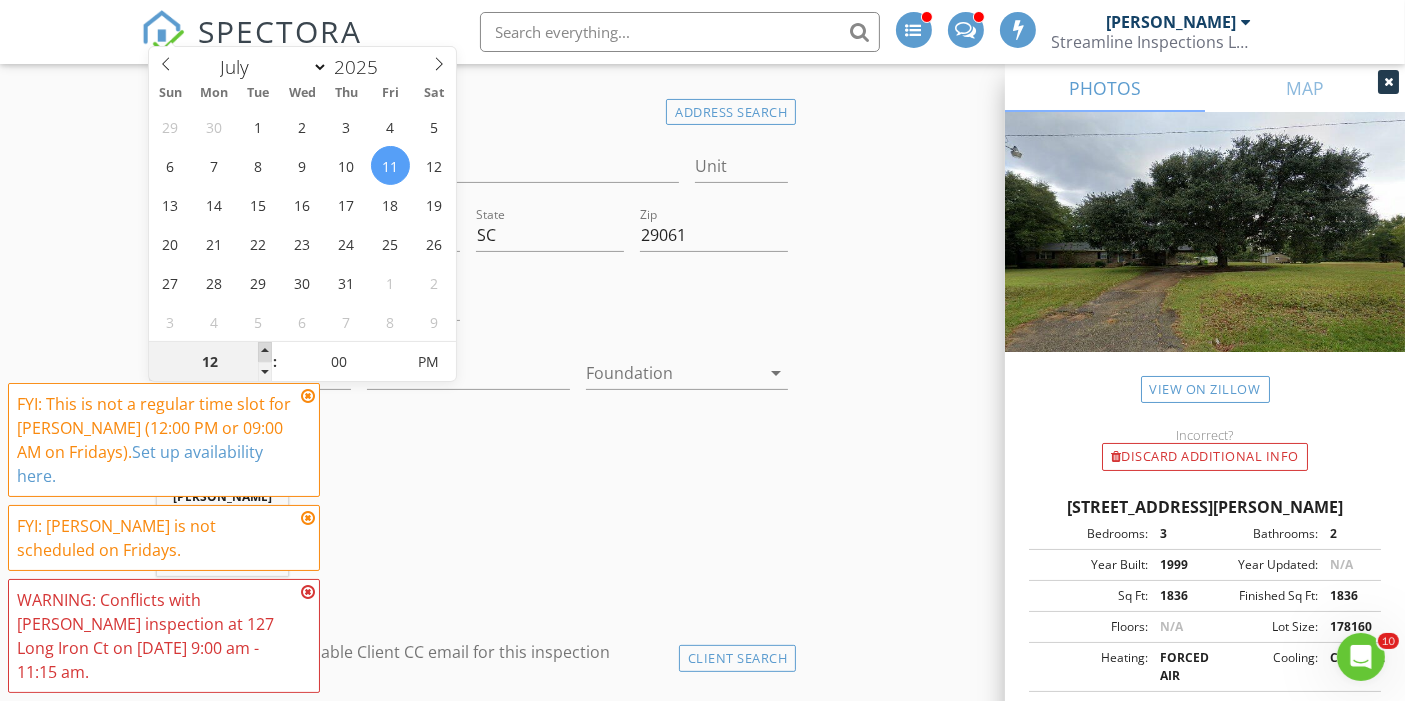 type on "07/11/2025 1:00 PM" 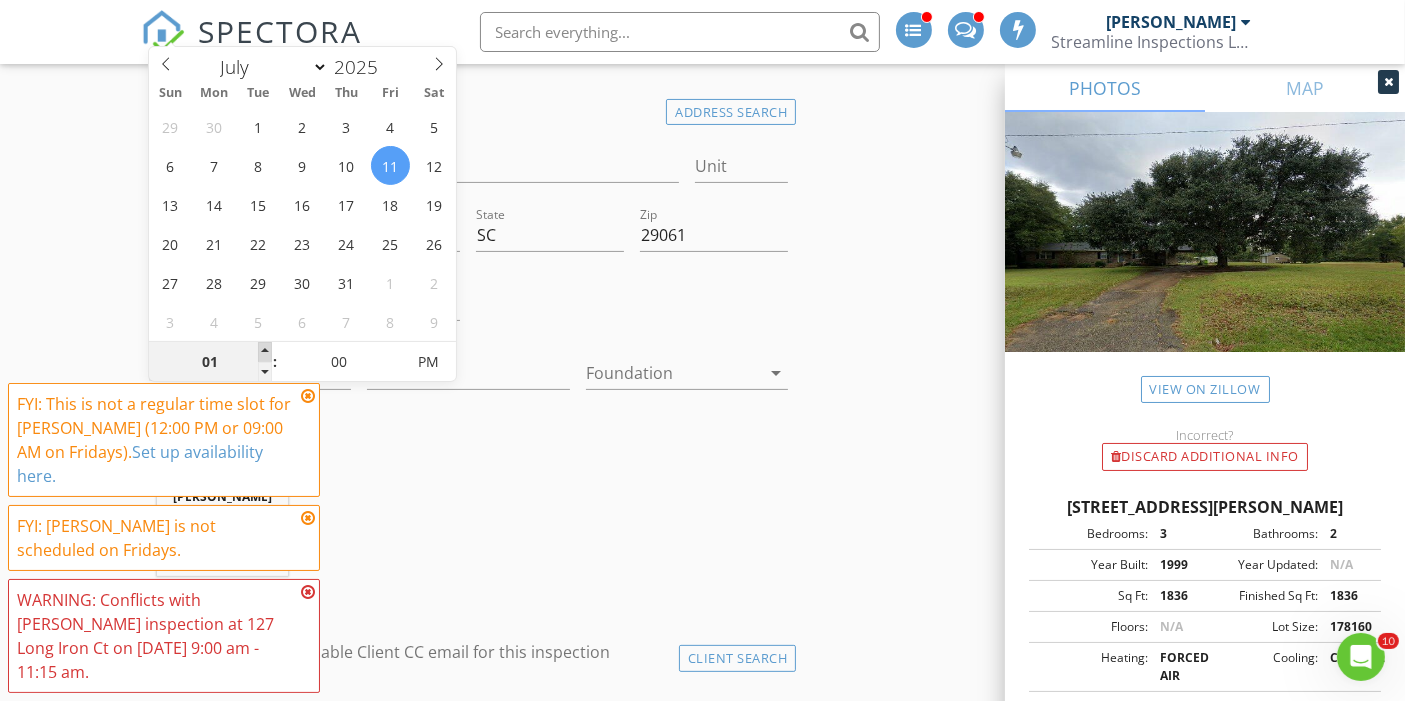 click at bounding box center (265, 352) 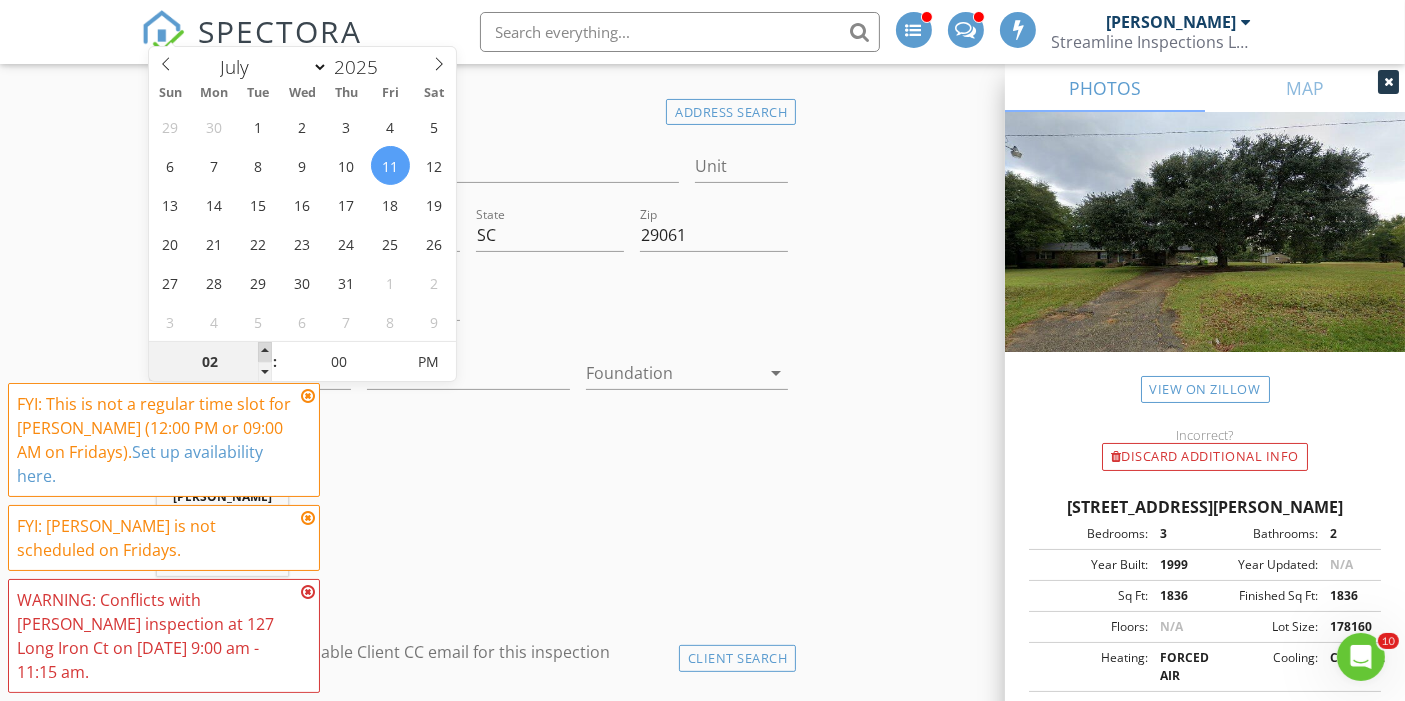 click at bounding box center [265, 352] 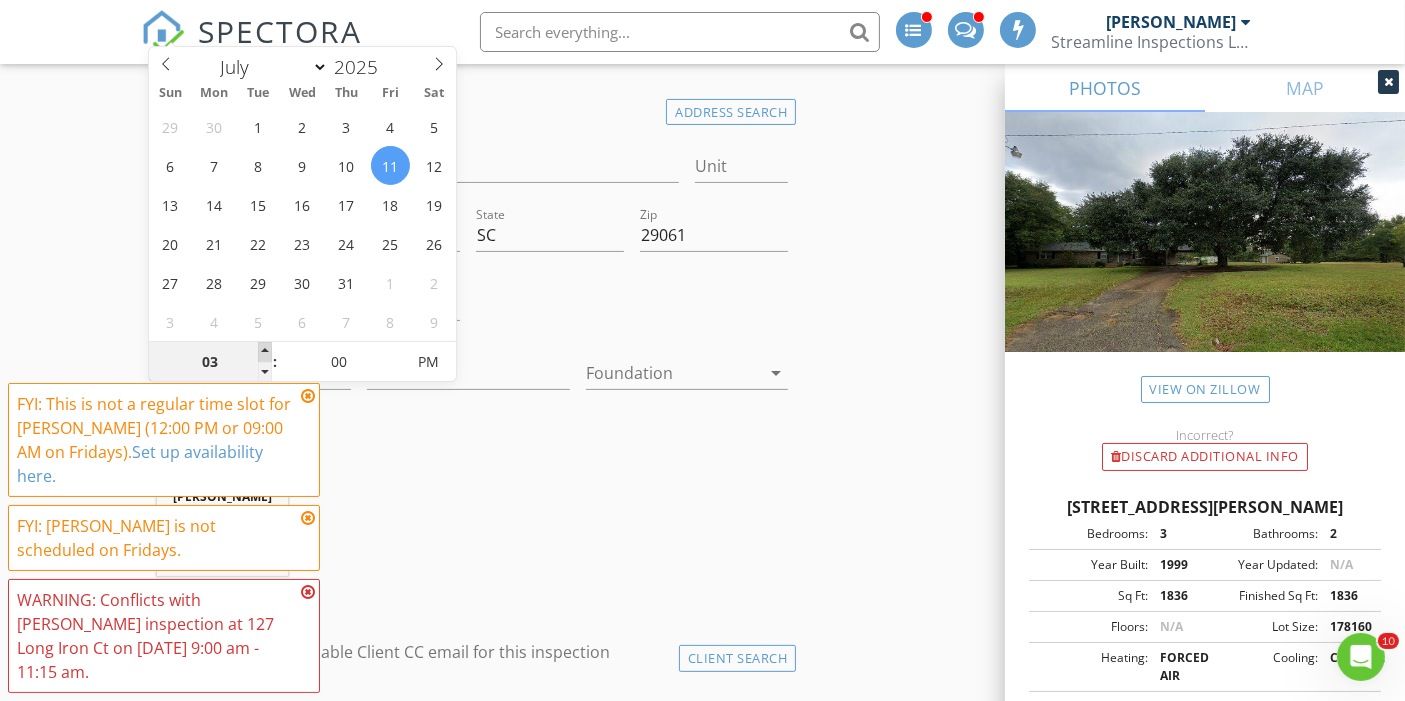 click at bounding box center (265, 352) 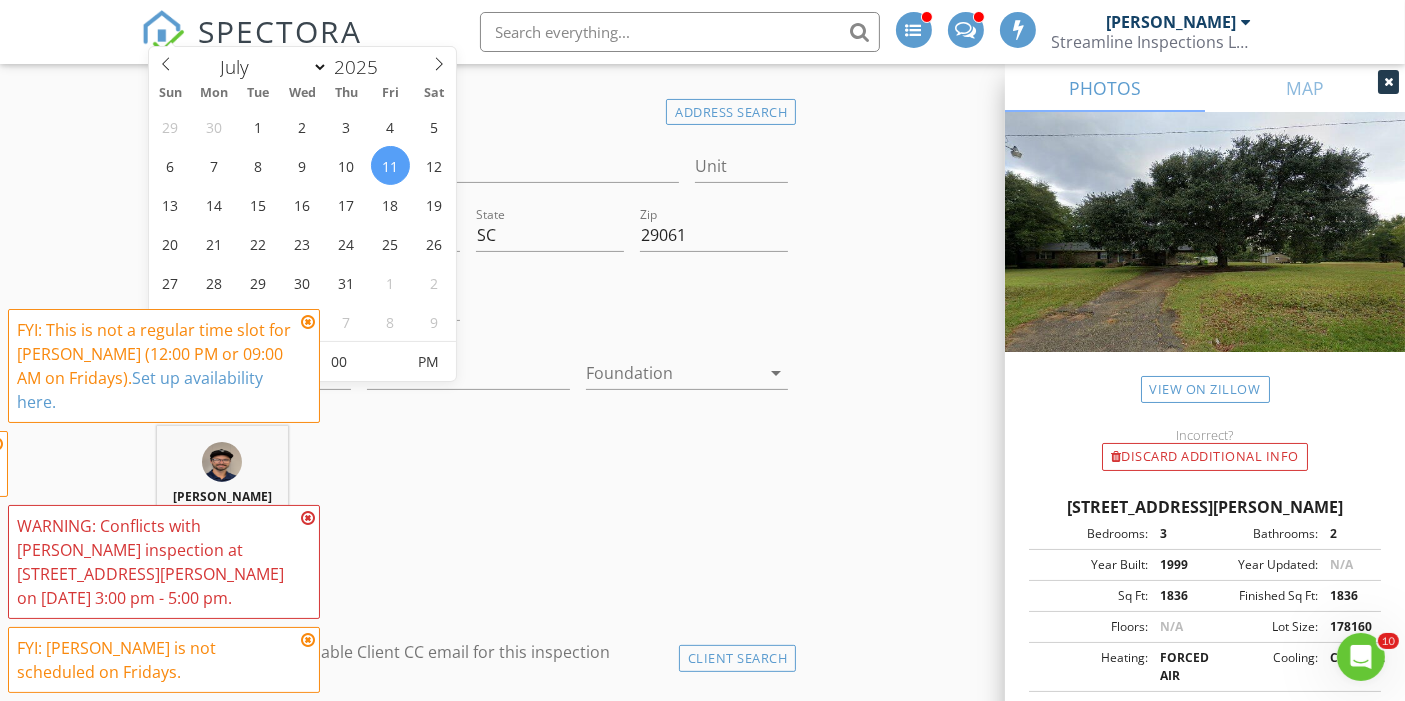 click on "INSPECTOR(S)
check_box_outline_blank   Chad Strickland     check_box   Jordan Gleasure   PRIMARY   check_box_outline_blank   Paul Marriner     check_box_outline_blank   Shane Powell     Jordan Gleasure arrow_drop_down   check_box_outline_blank Jordan Gleasure specifically requested
Date/Time
07/11/2025 3:00 PM
Location
Address Search       Address 1140 Congaree Rd   Unit   City Hopkins   State SC   Zip 29061   County Richland     Square Feet 1836   Year Built 1999   Foundation arrow_drop_down     Jordan Gleasure     23.4 miles     (31 minutes)
client
check_box Enable Client CC email for this inspection   Client Search     check_box_outline_blank Client is a Company/Organization     First Name   Last Name   Email   CC Email   Phone         Tags         Notes   Private Notes
ADD ADDITIONAL client" at bounding box center [703, 1619] 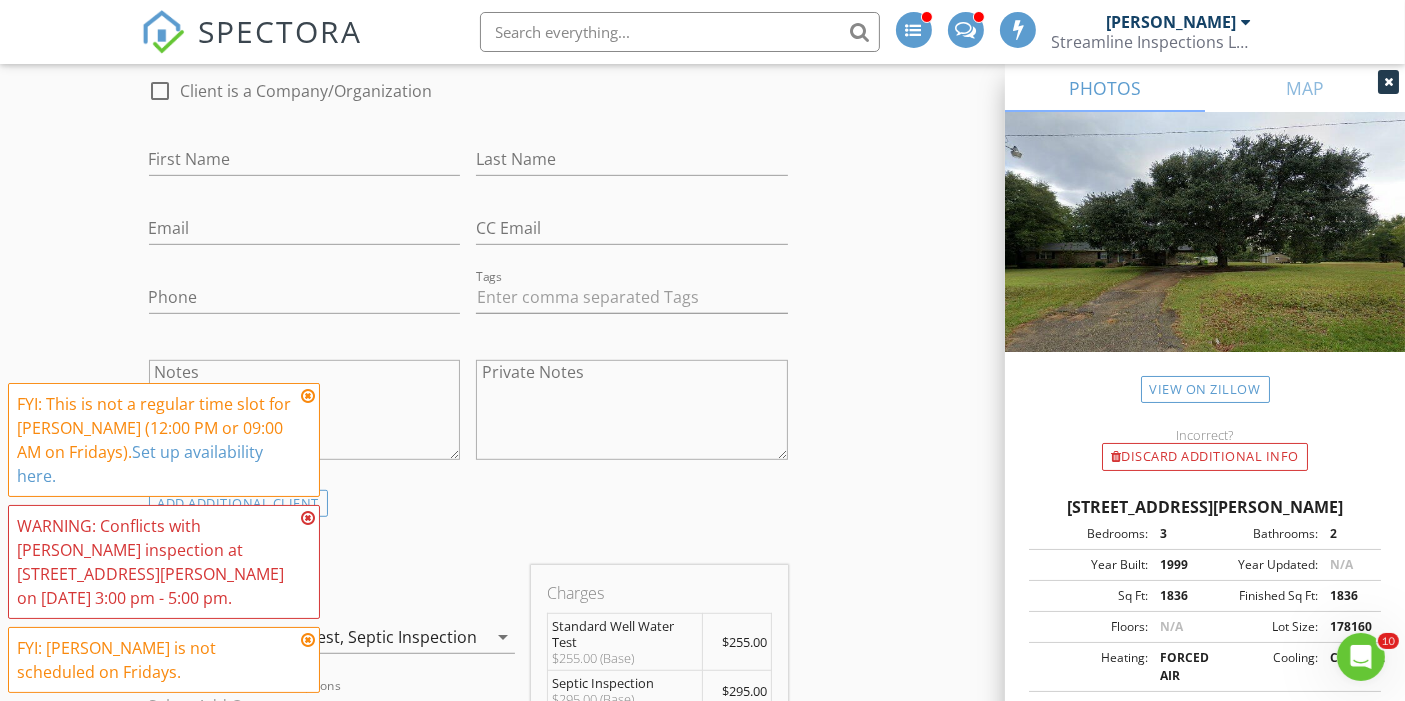 scroll, scrollTop: 1057, scrollLeft: 0, axis: vertical 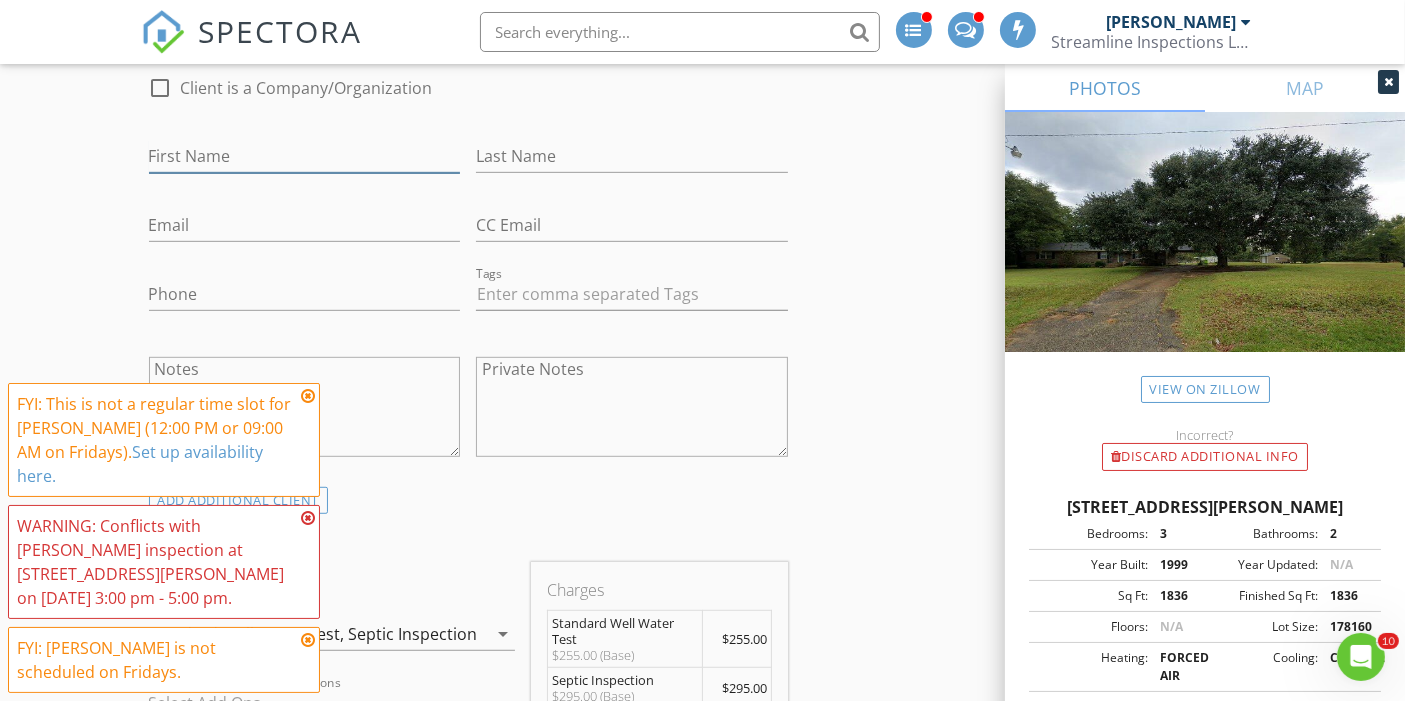 click on "First Name" at bounding box center (305, 156) 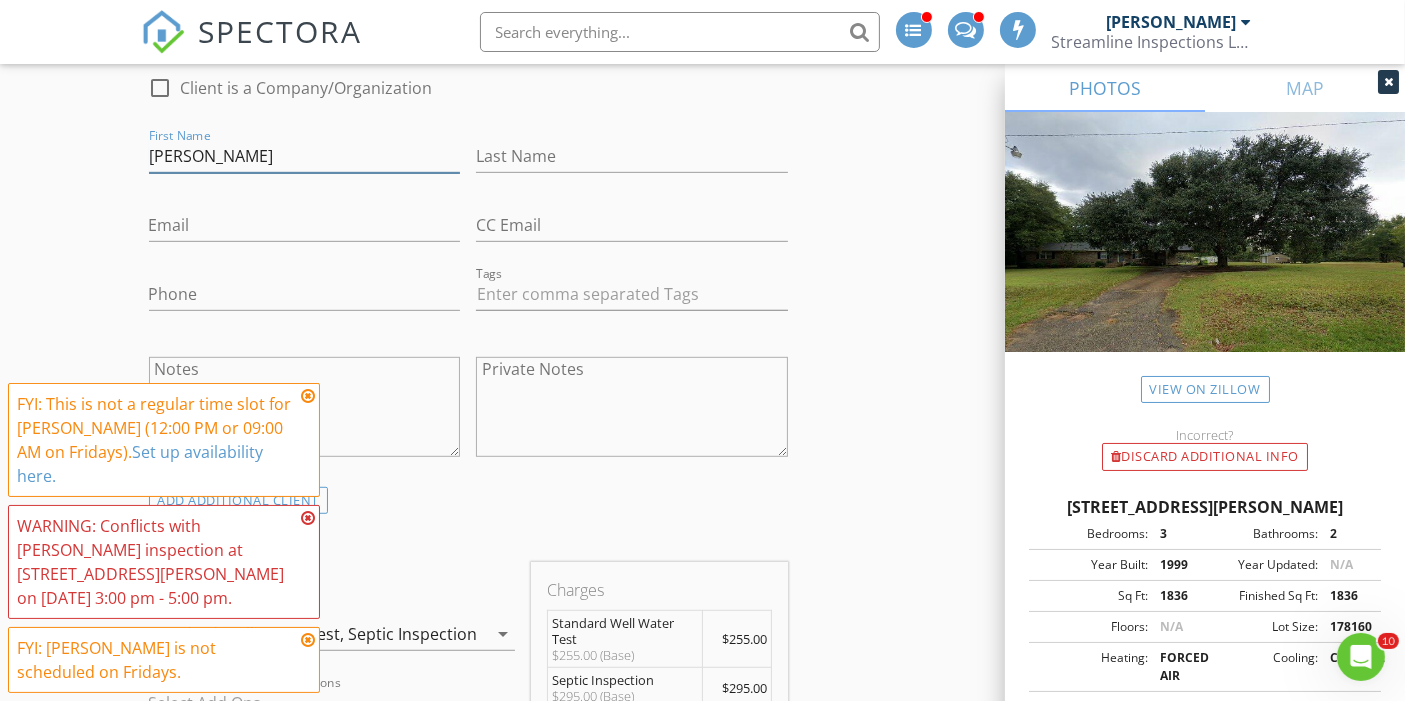 type on "Lenord" 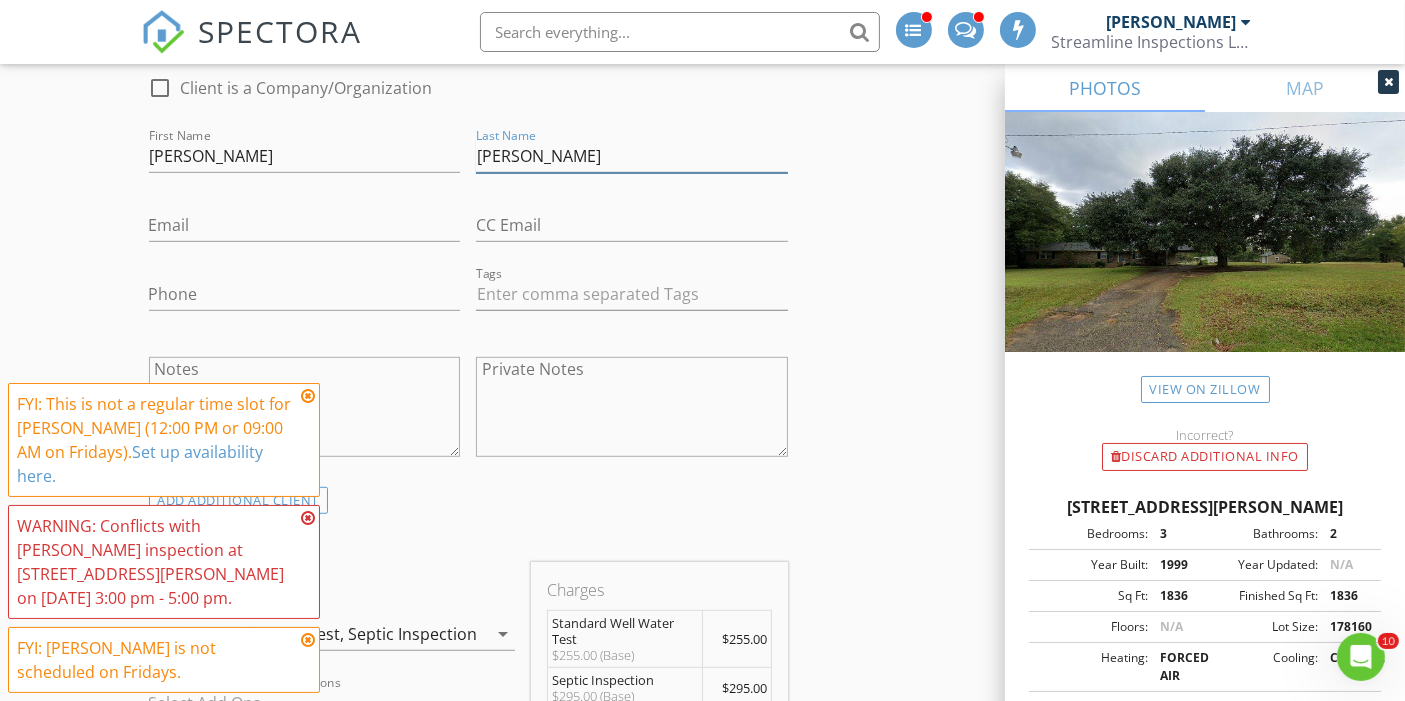 type on "Mack" 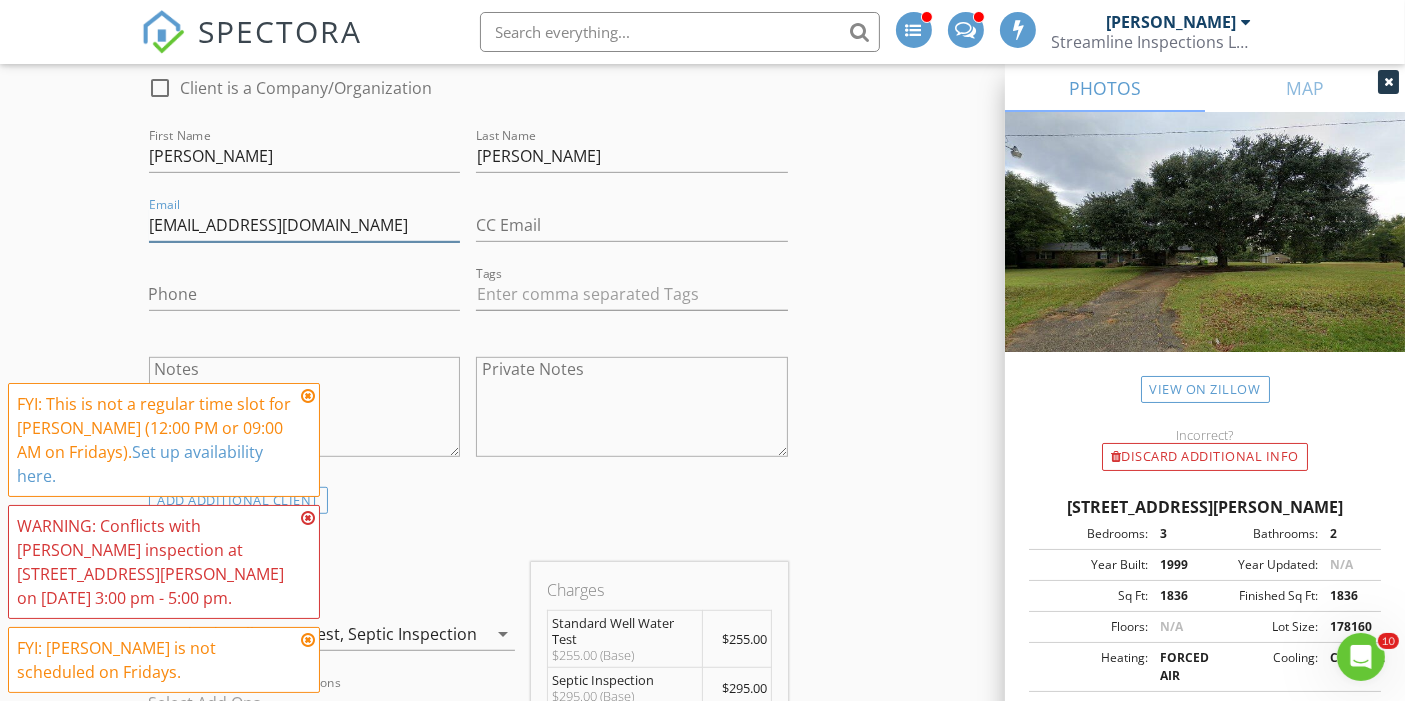 type on "LMack470@gmail.com" 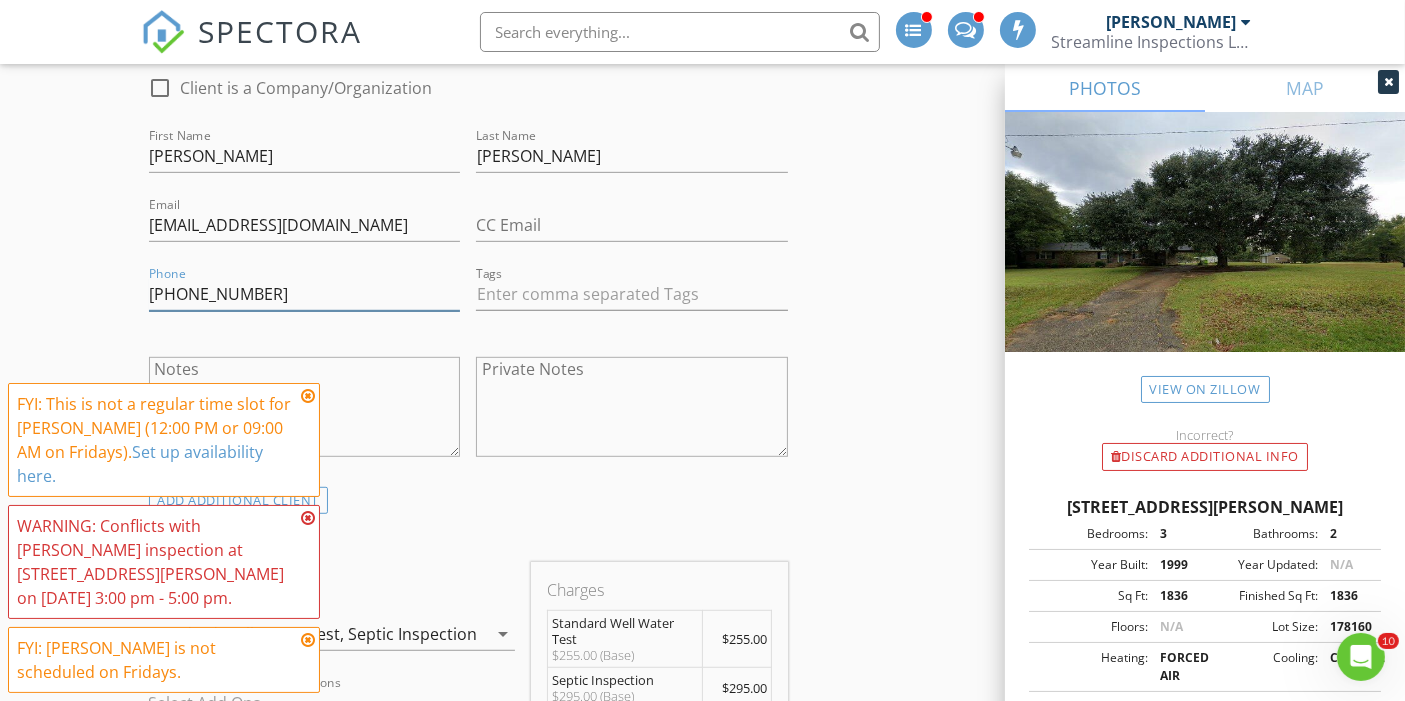 type on "803-447-0701" 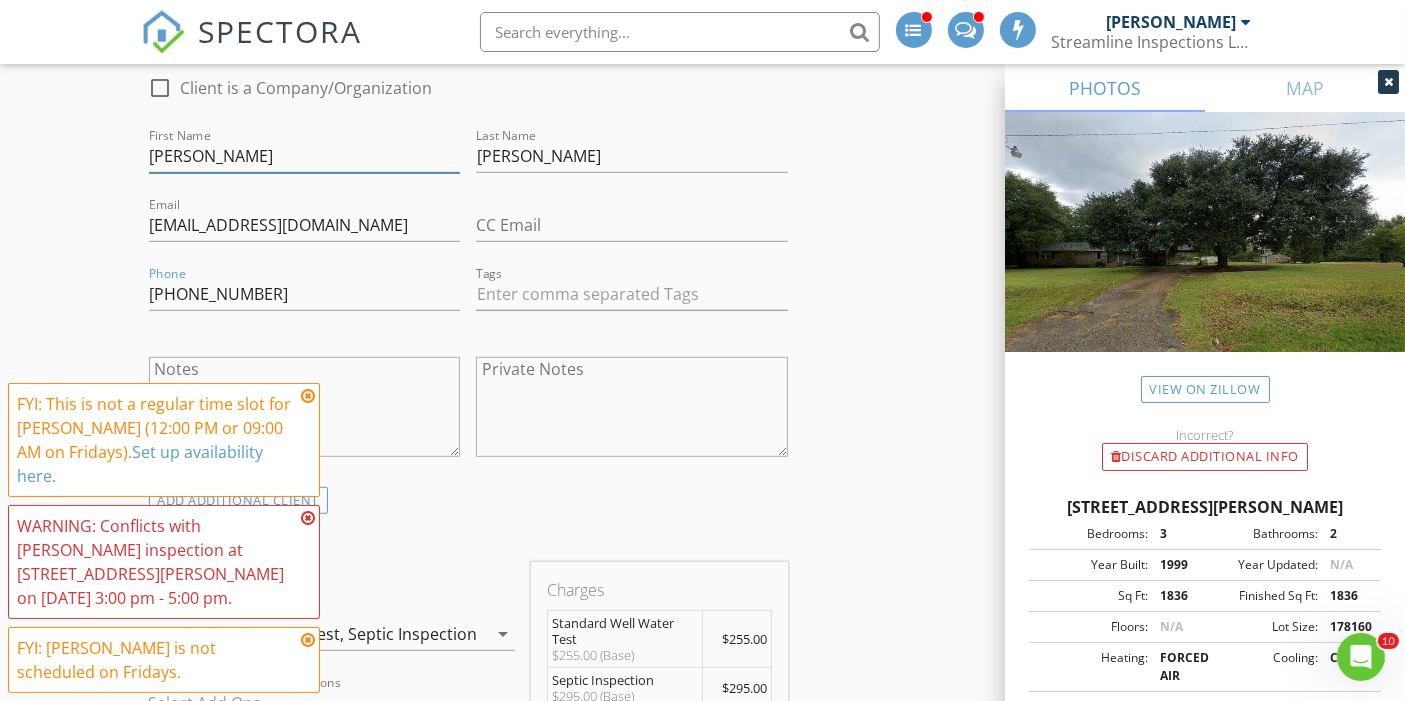 click on "Lenord" at bounding box center [305, 156] 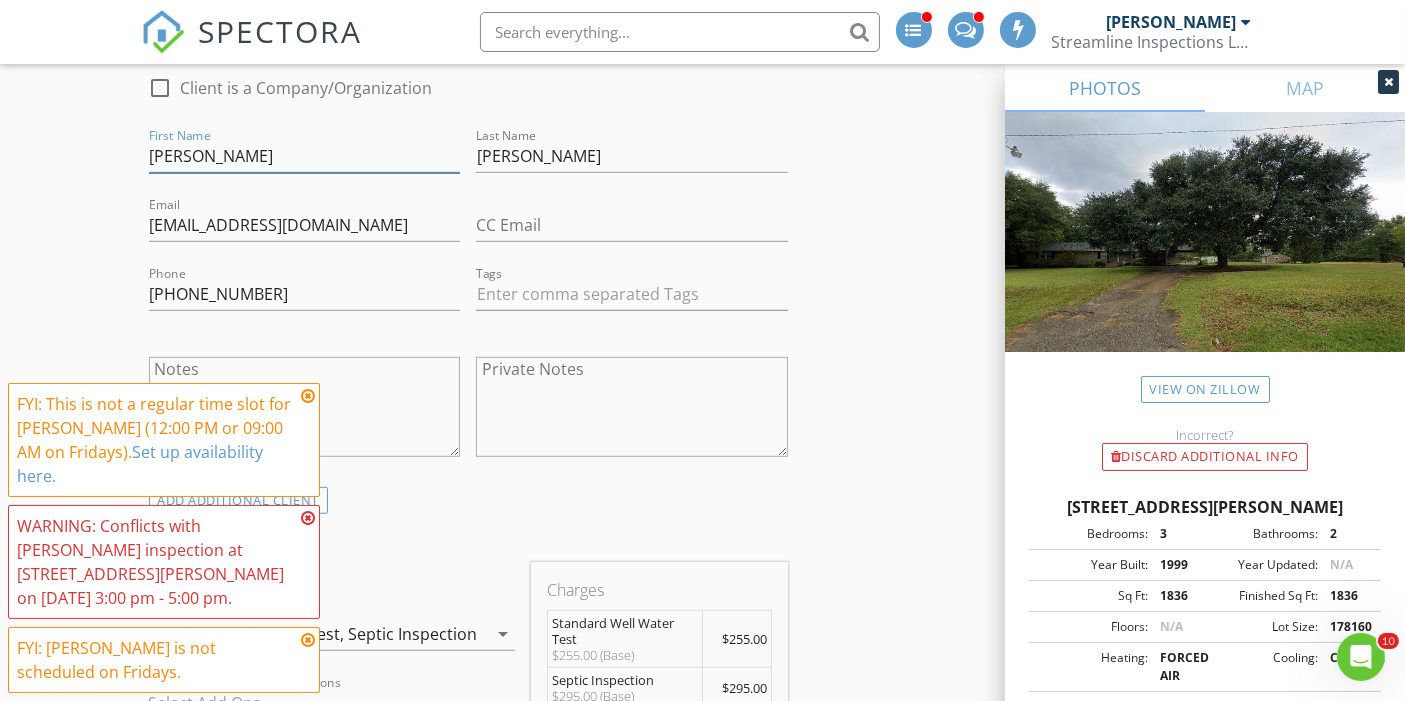 click on "Lenard" at bounding box center (305, 156) 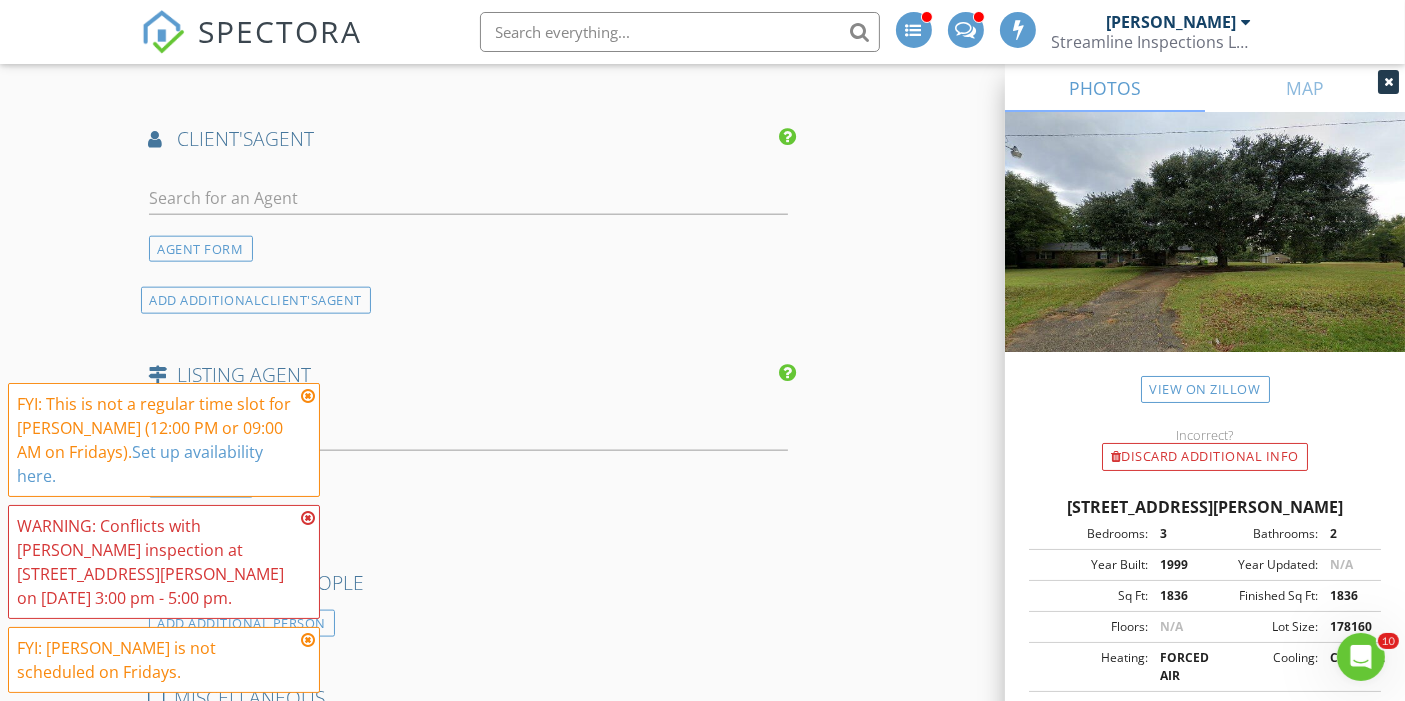 scroll, scrollTop: 2359, scrollLeft: 0, axis: vertical 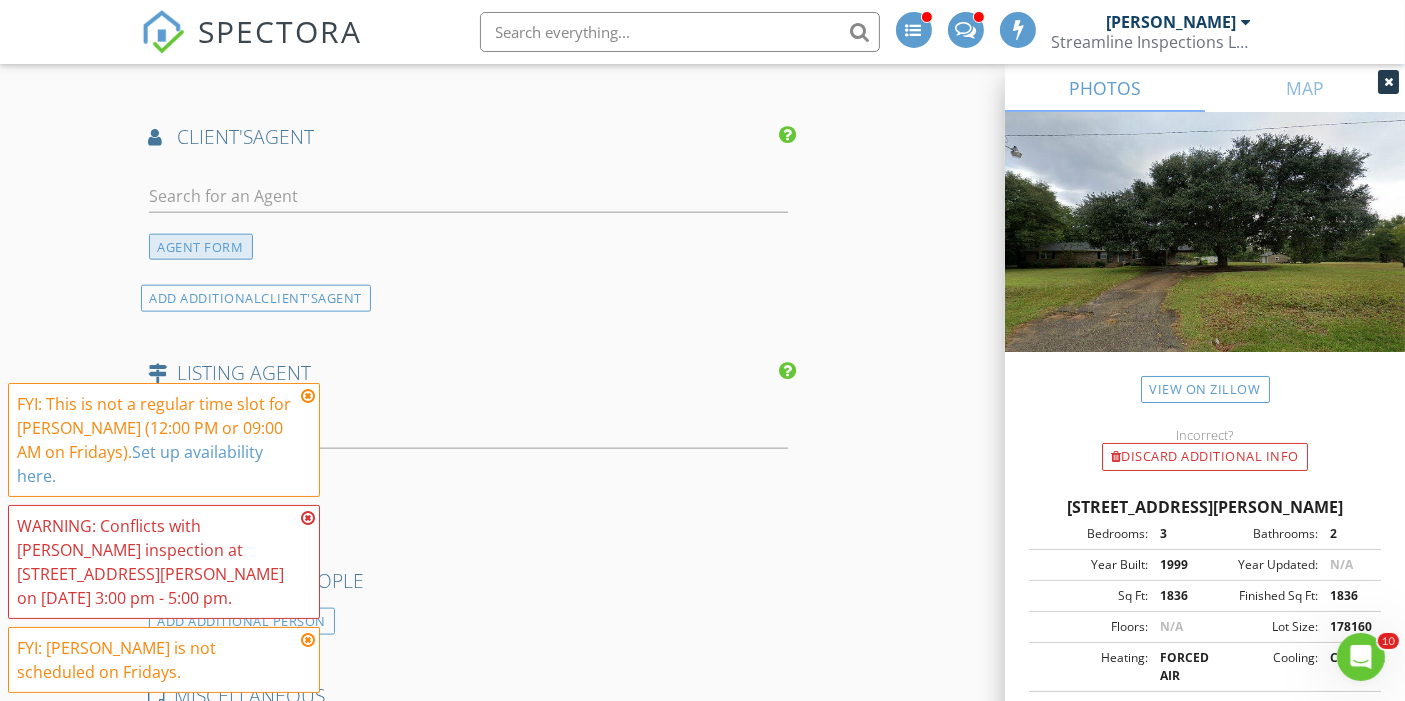 type on "Leonard" 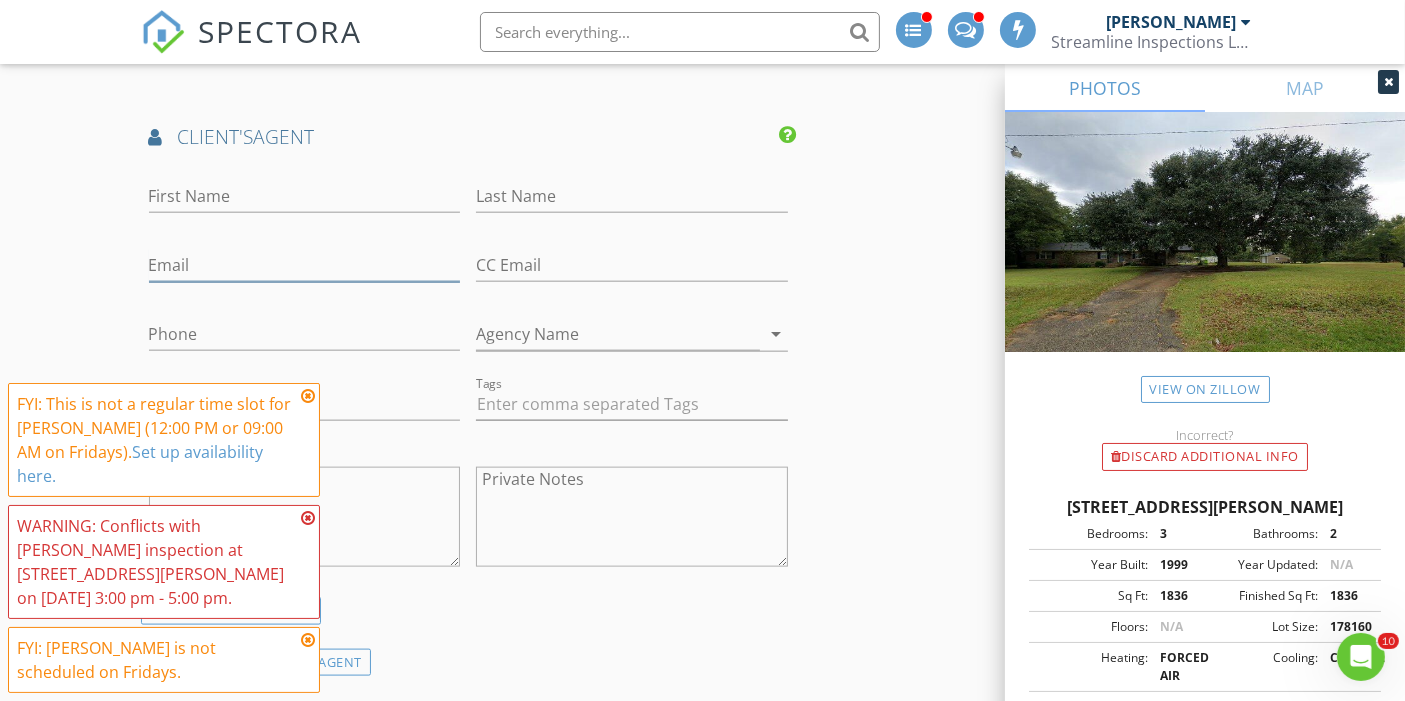click on "Email" at bounding box center [305, 265] 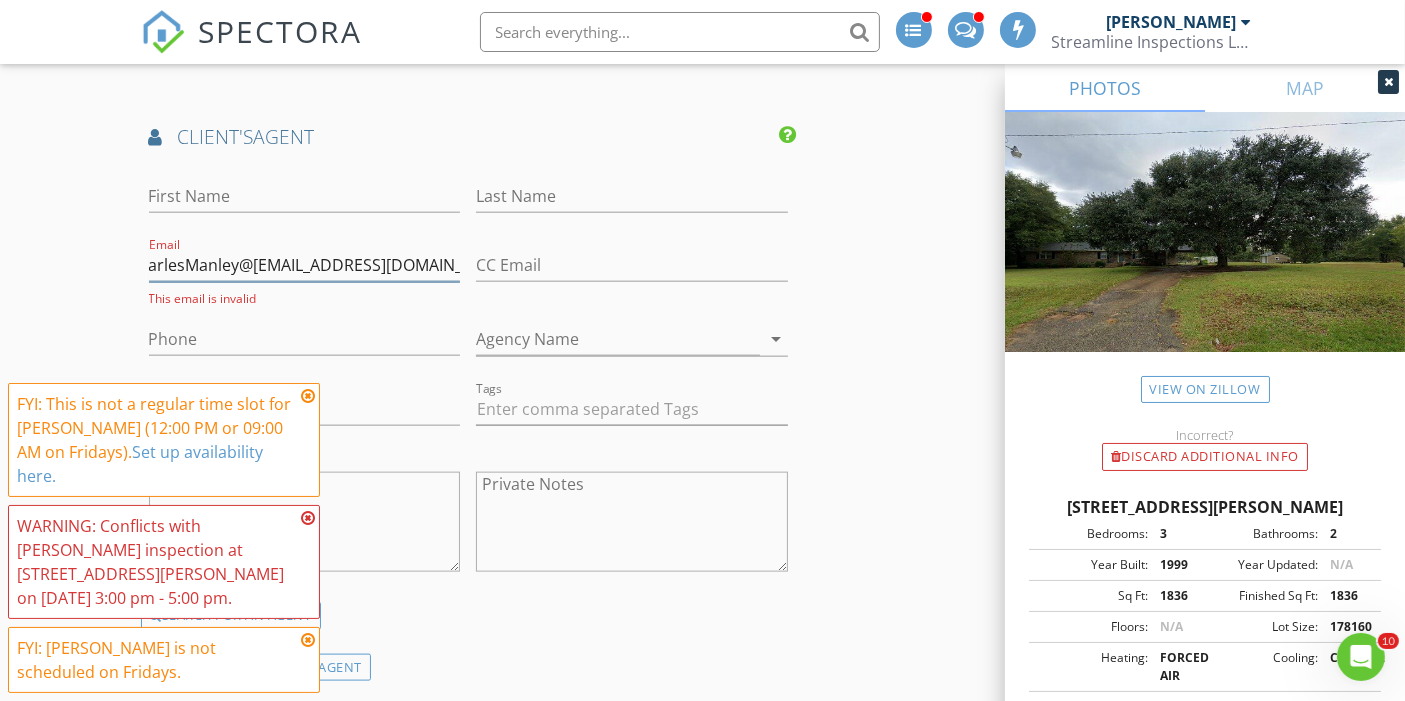 scroll, scrollTop: 0, scrollLeft: 36, axis: horizontal 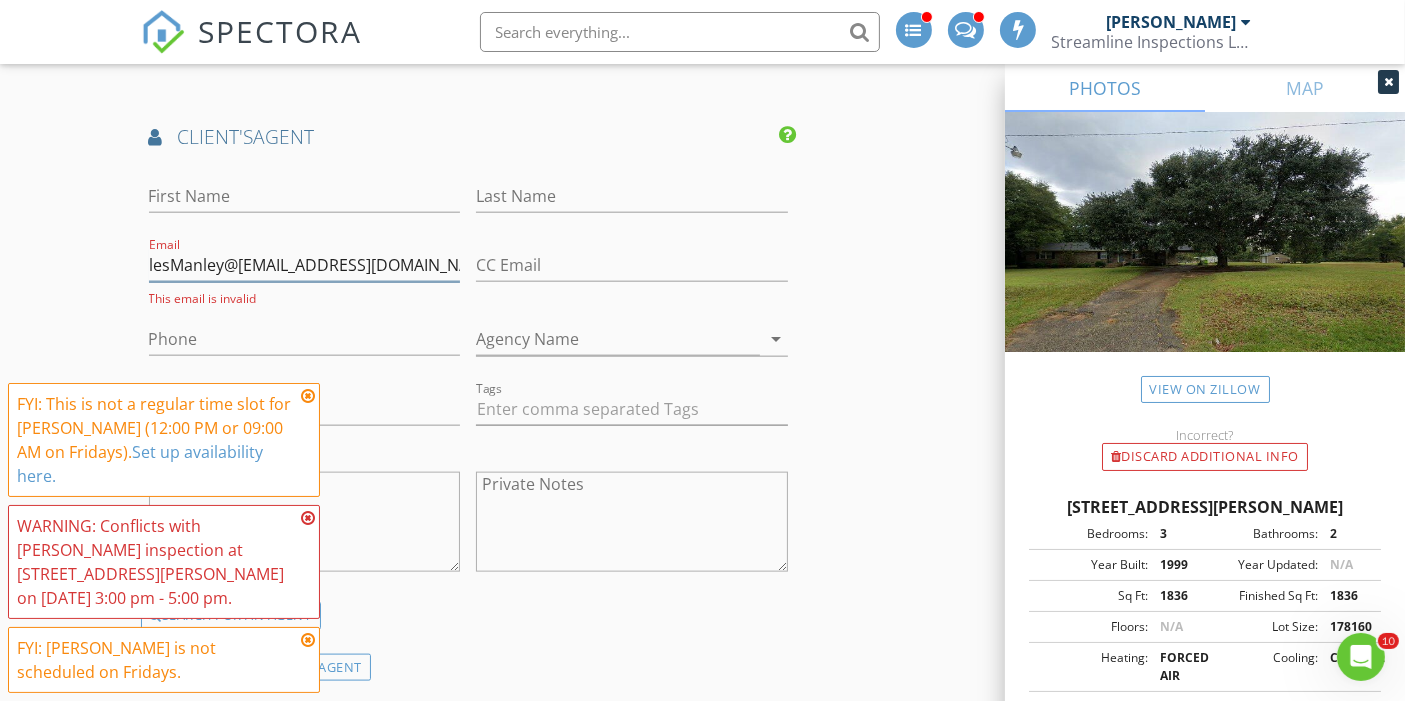 click on "CharlesManley@livedreamhomesc@gmail.com" at bounding box center [305, 265] 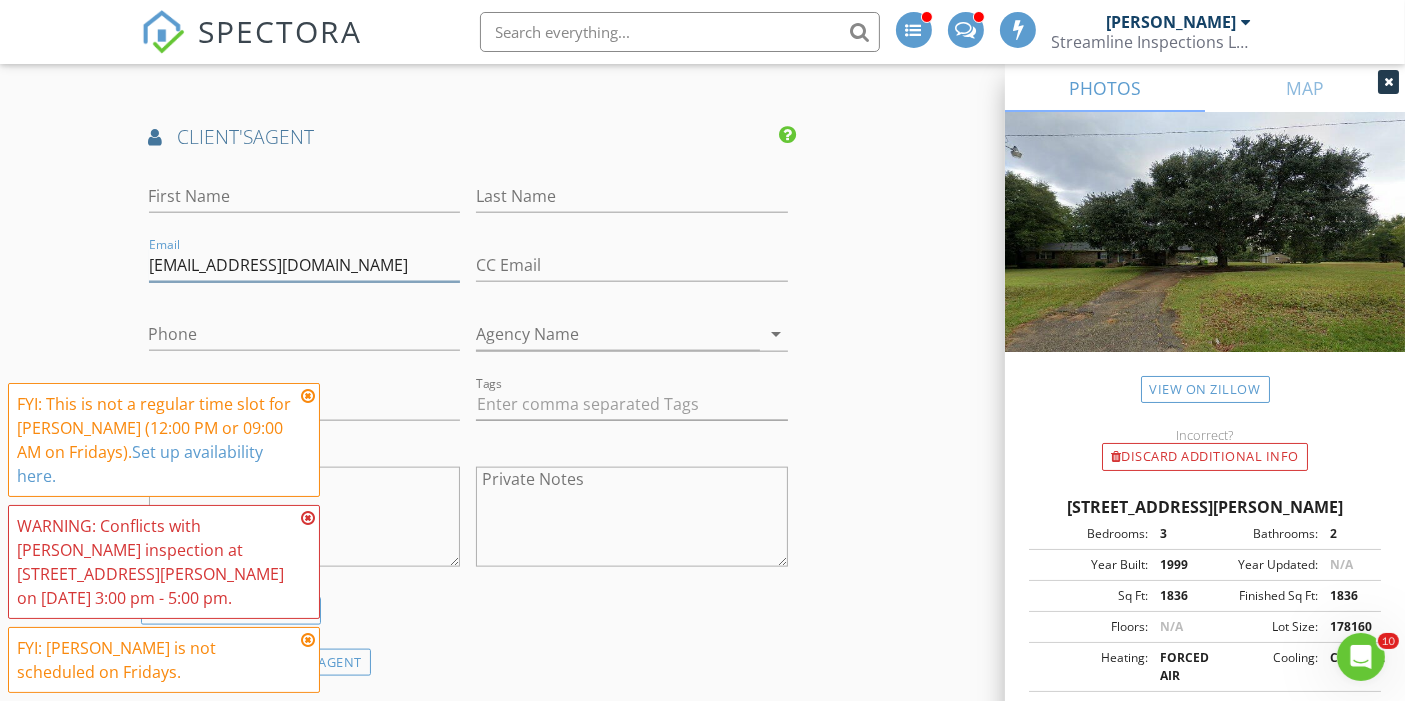 scroll, scrollTop: 0, scrollLeft: 1, axis: horizontal 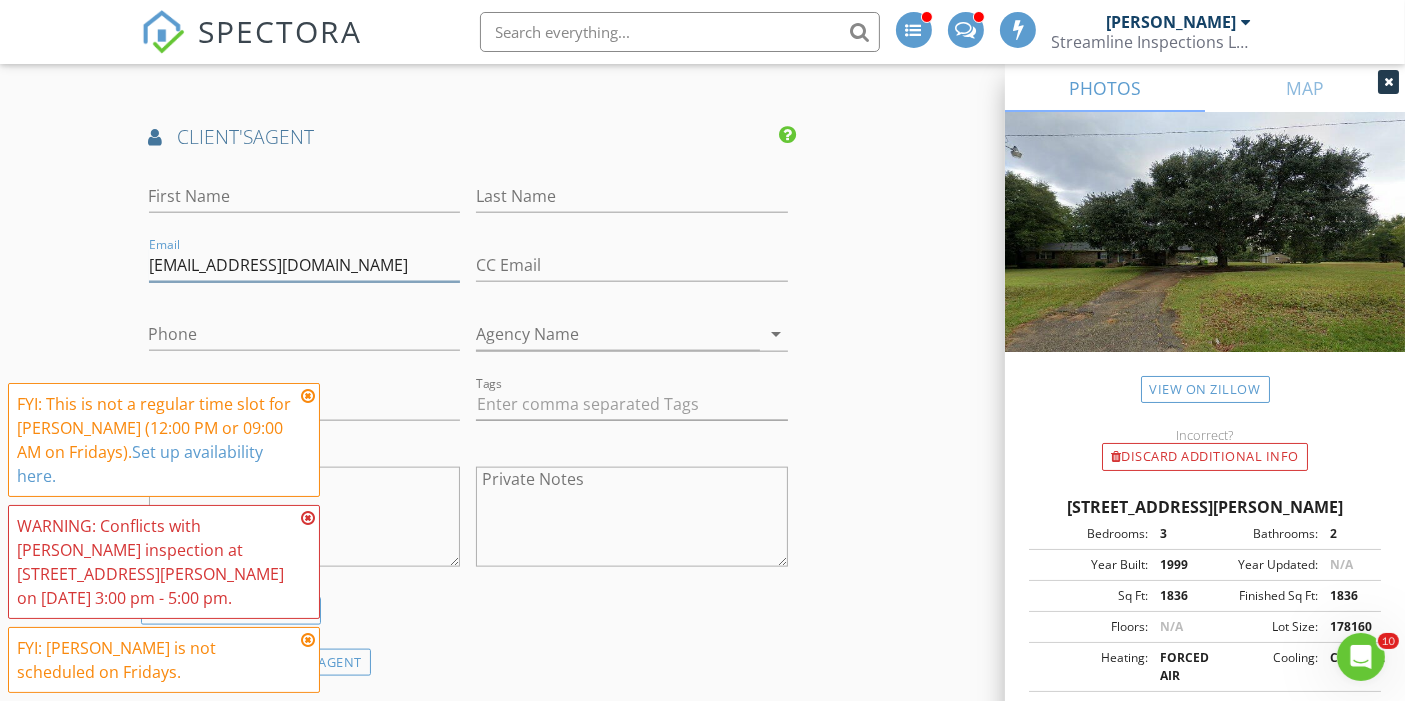 type on "CharlesManleylivedreamhomesc@gmail.com" 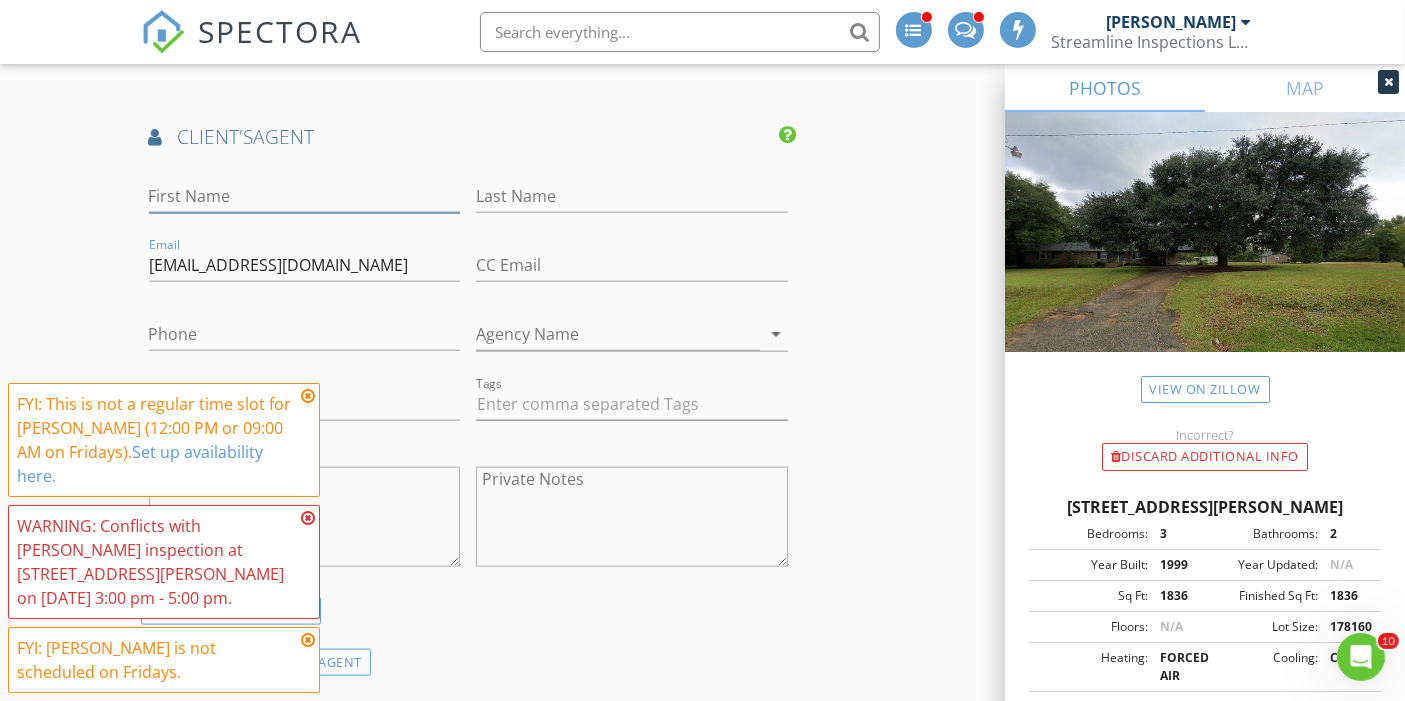 click on "First Name" at bounding box center [305, 196] 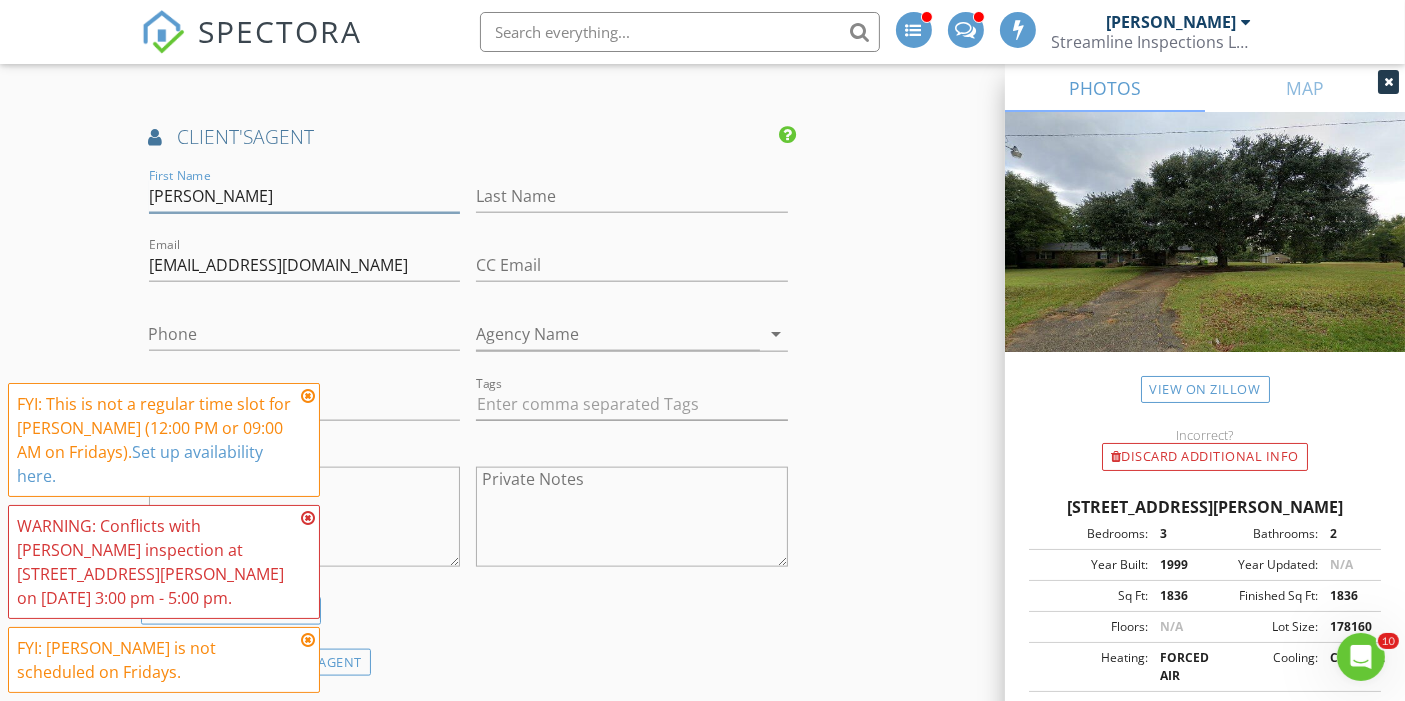 type on "Charles" 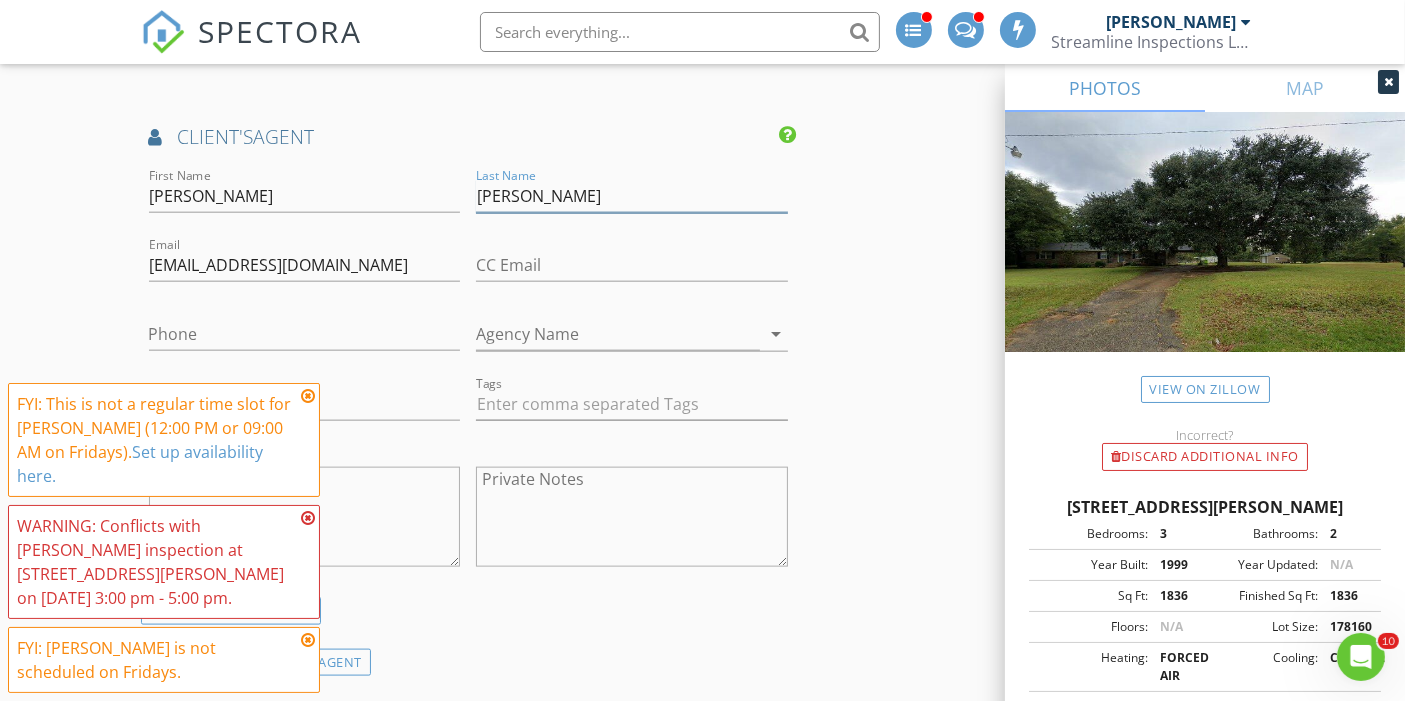 type on "Manley" 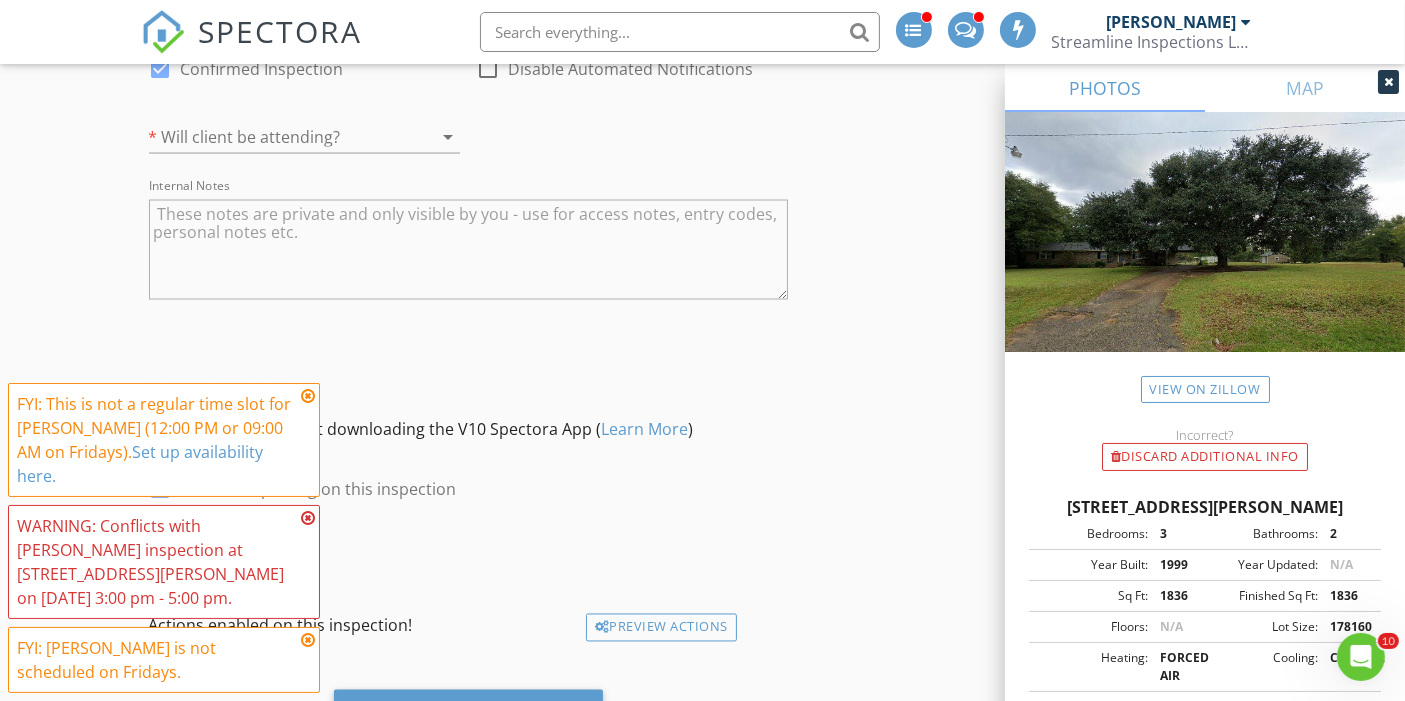 scroll, scrollTop: 3572, scrollLeft: 0, axis: vertical 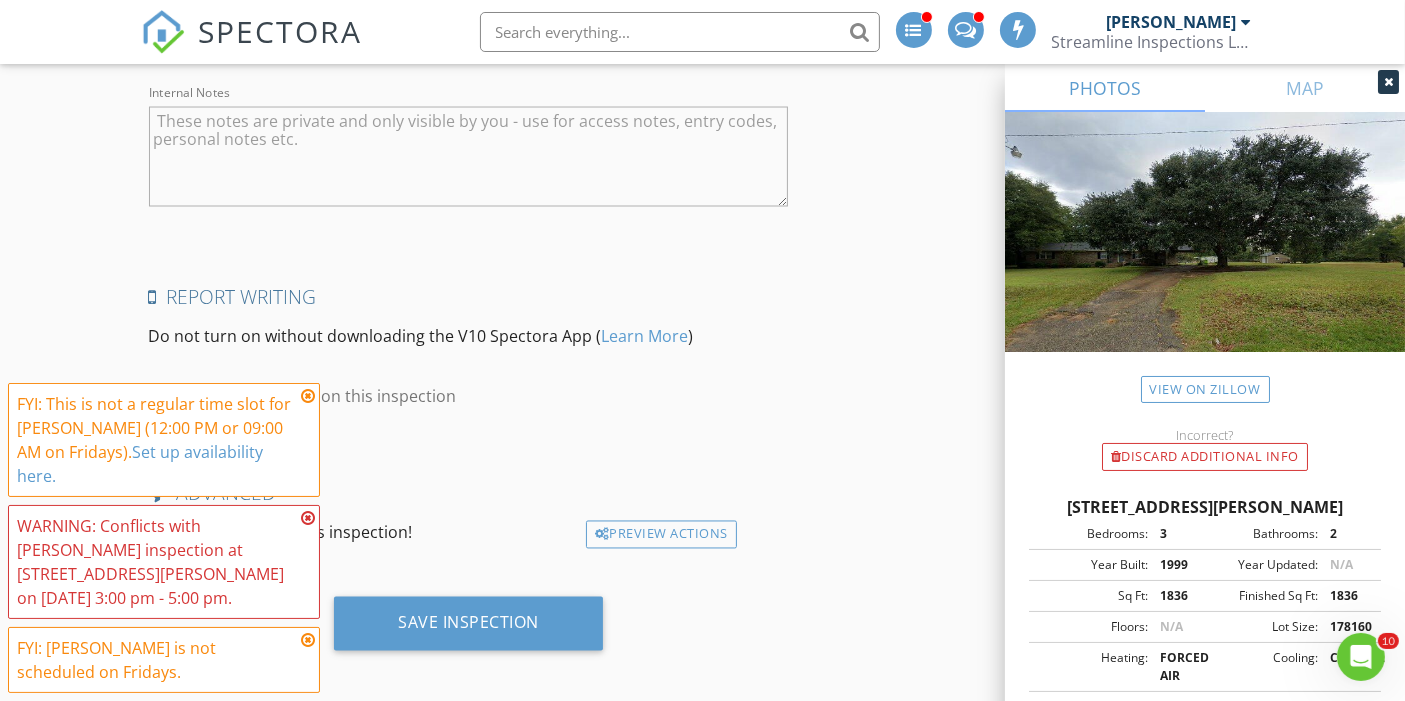 type on "803-667-8626" 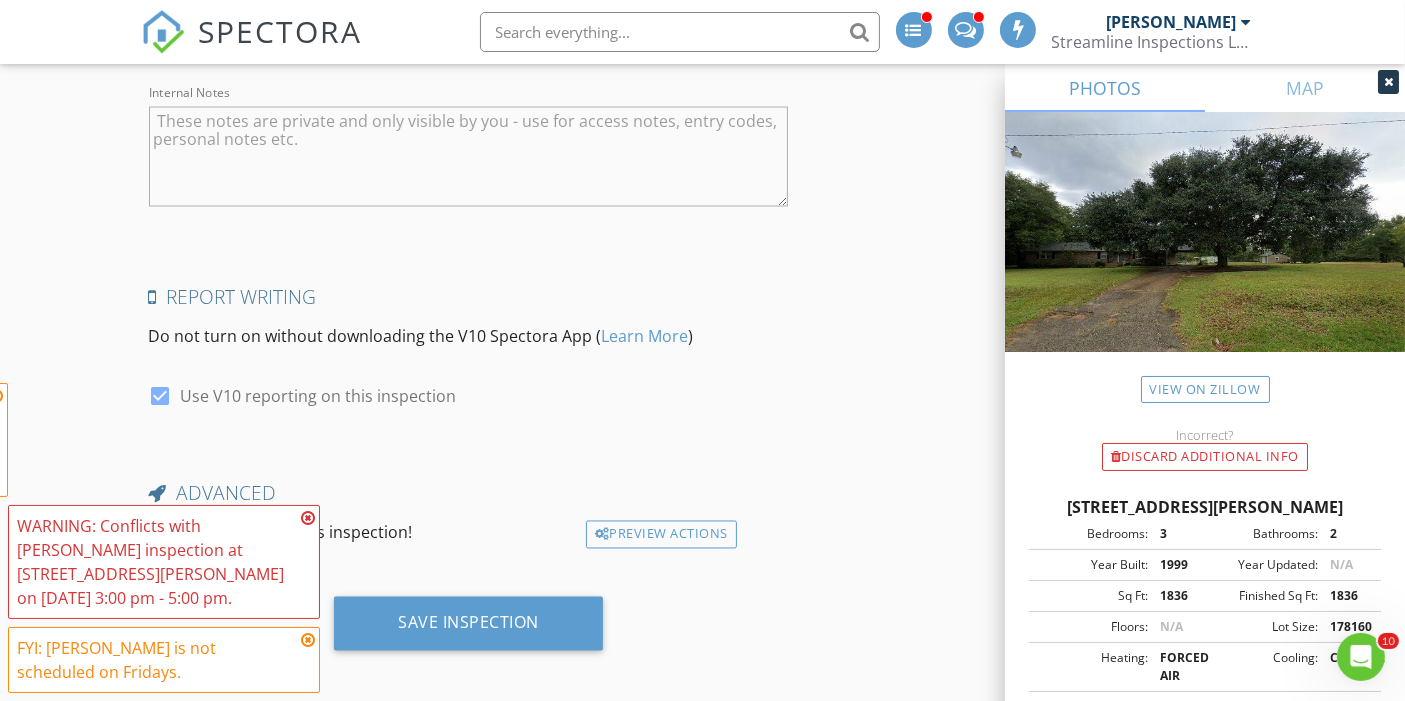 click at bounding box center [308, 518] 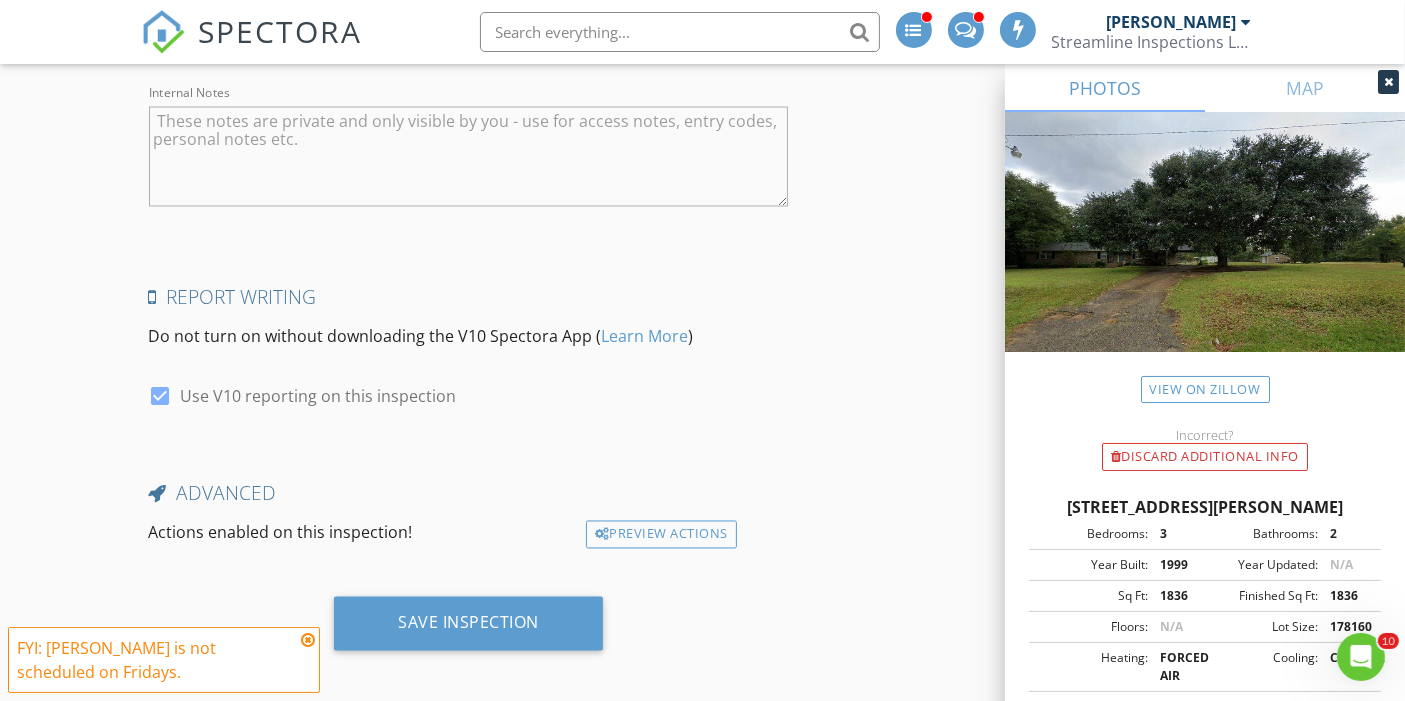 click at bounding box center (308, 640) 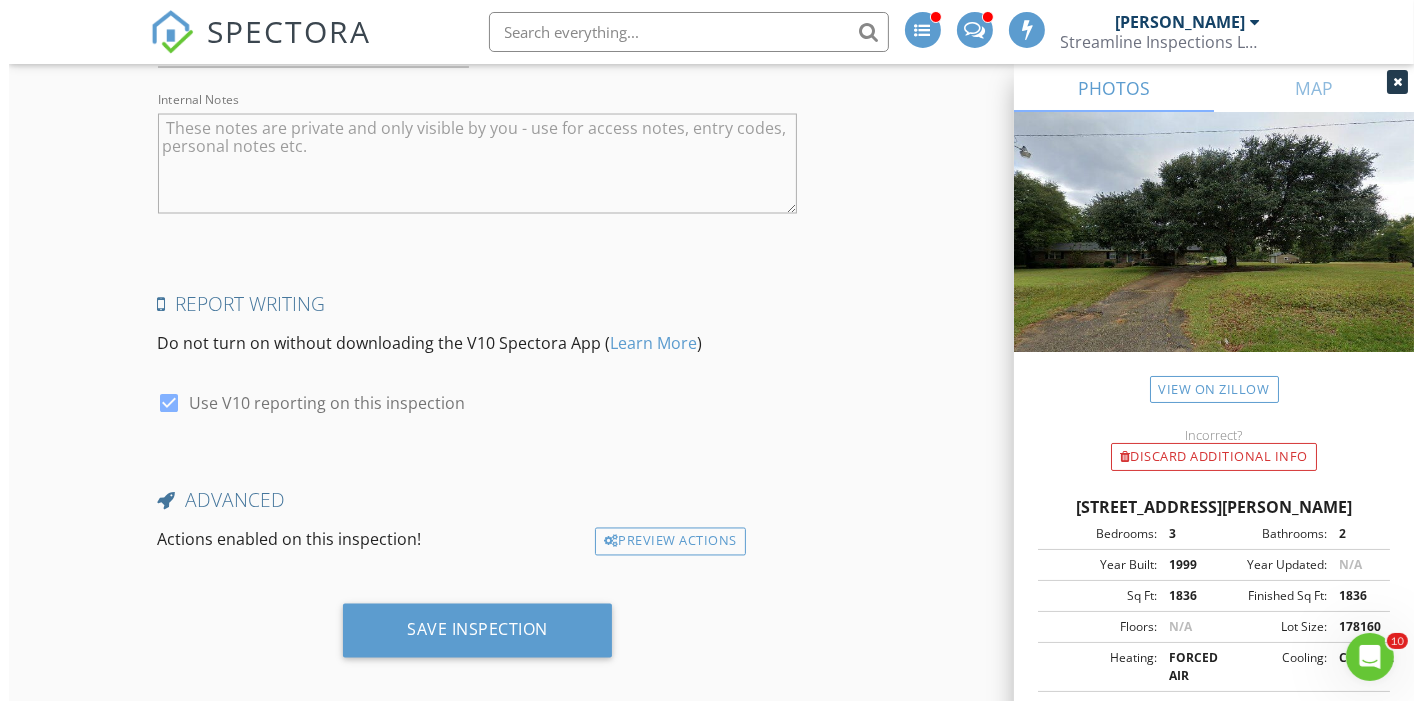 scroll, scrollTop: 3572, scrollLeft: 0, axis: vertical 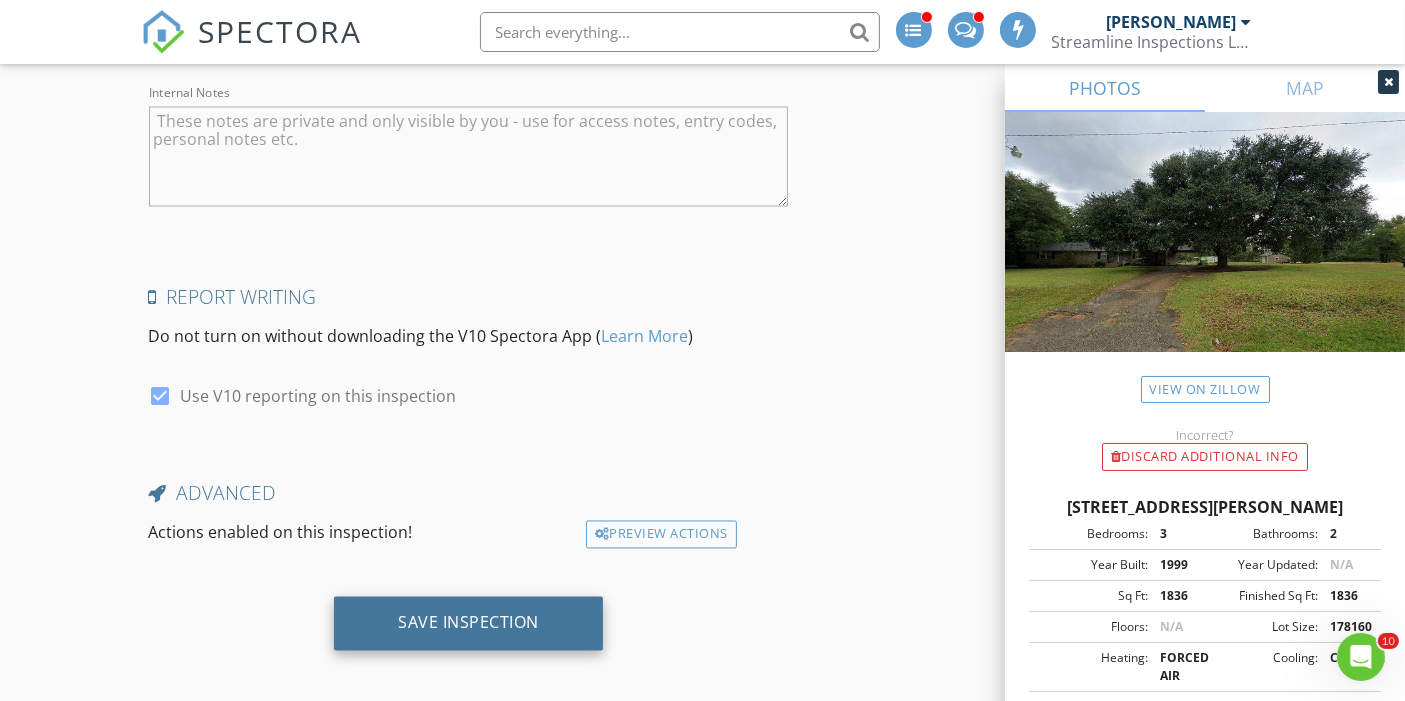click on "Save Inspection" at bounding box center [468, 623] 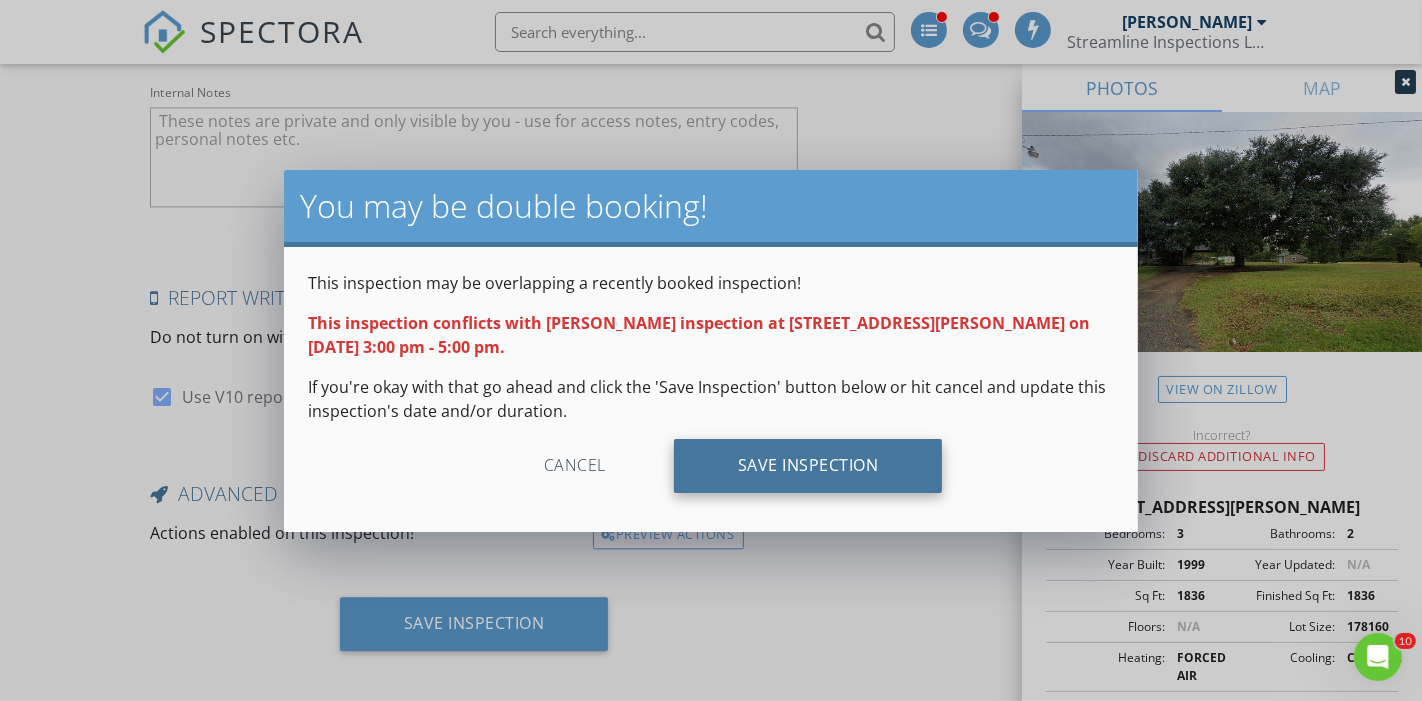 click on "Save Inspection" at bounding box center [808, 466] 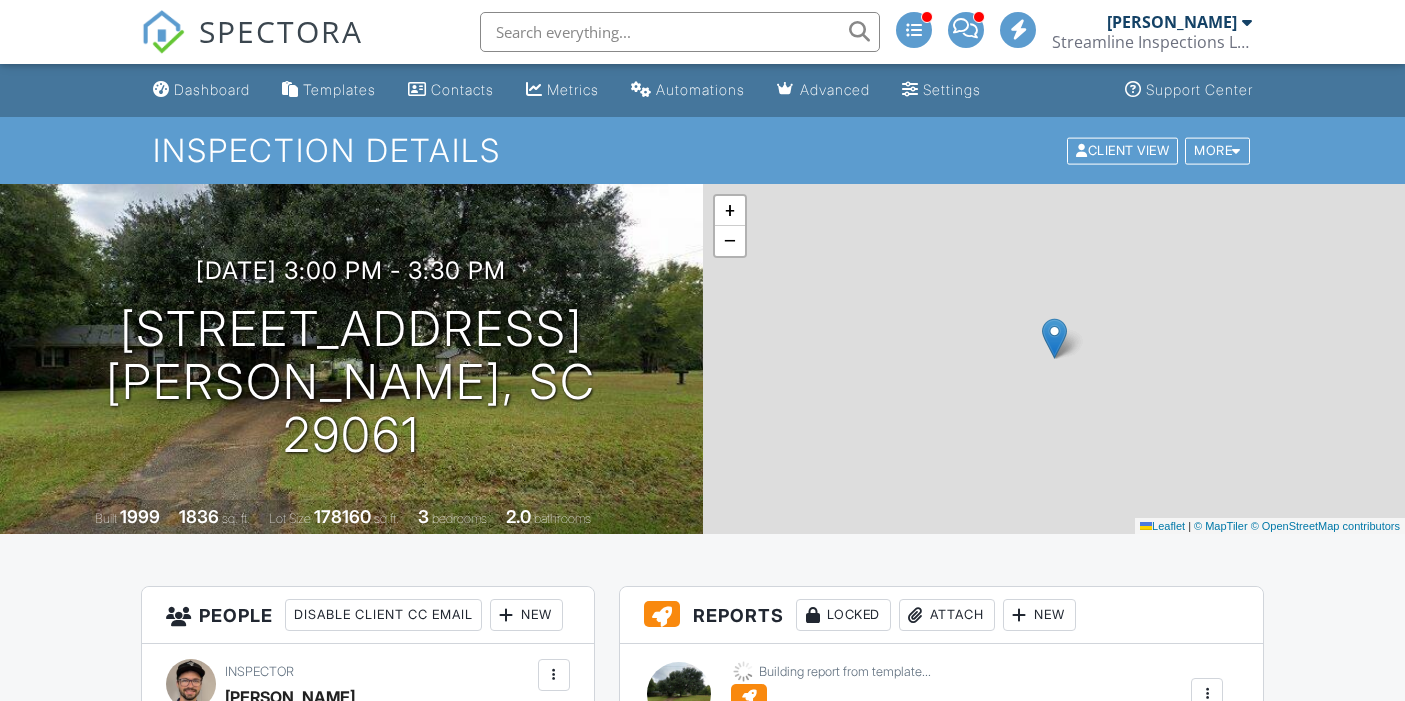 scroll, scrollTop: 0, scrollLeft: 0, axis: both 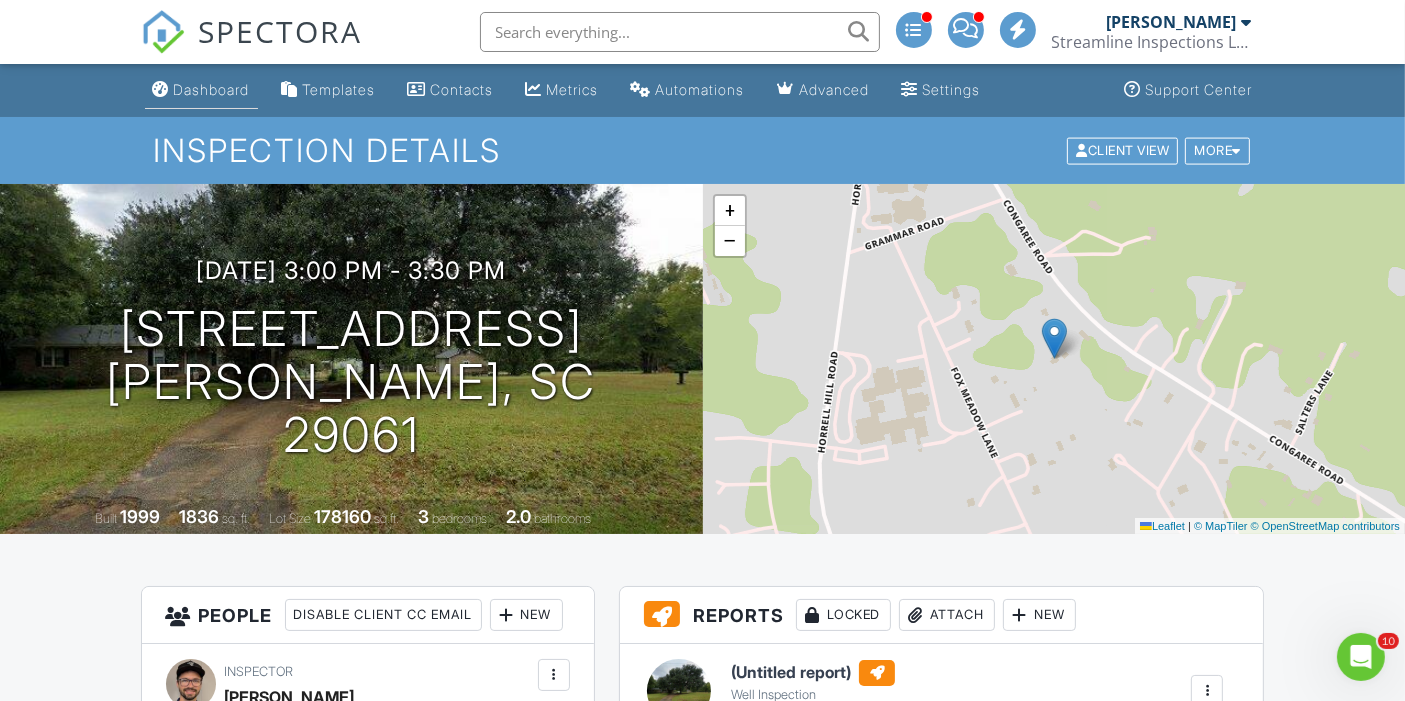 click on "Dashboard" at bounding box center [201, 90] 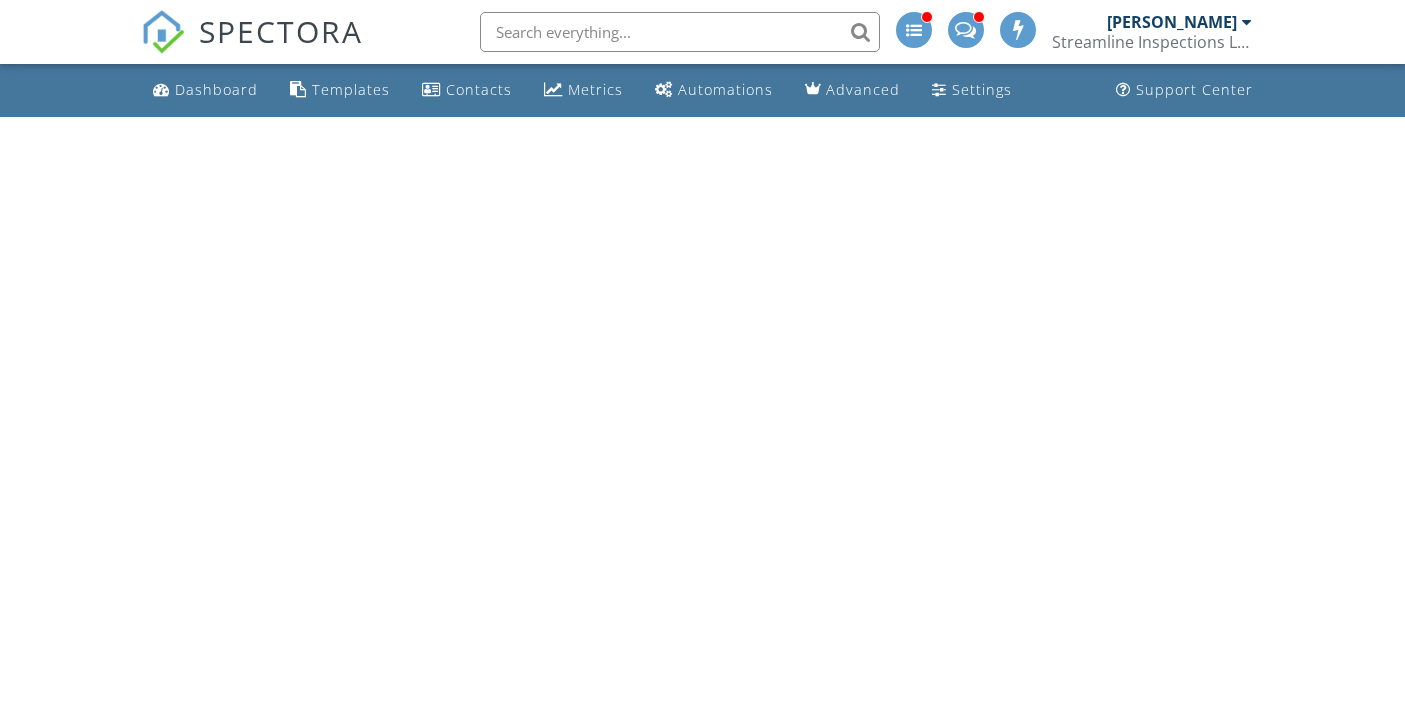 scroll, scrollTop: 0, scrollLeft: 0, axis: both 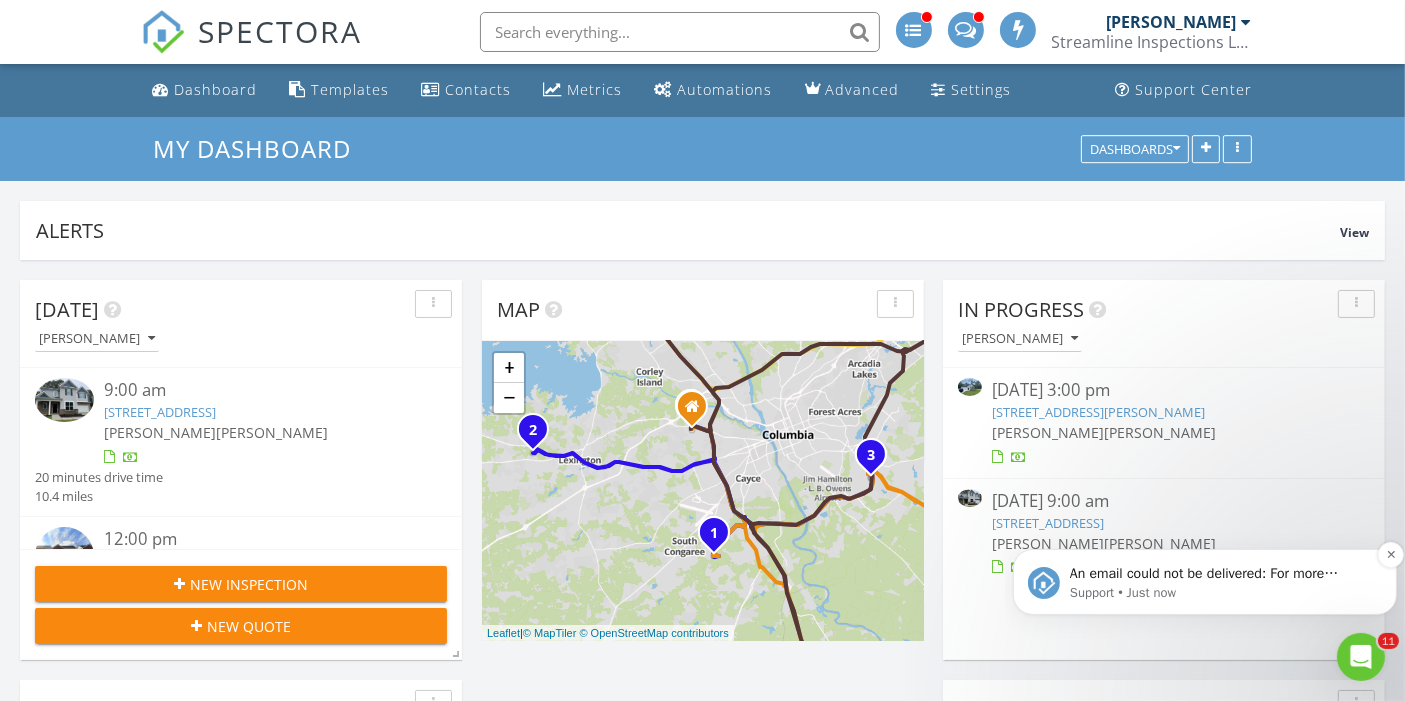 click on "An email could not be delivered:  For more information, view Why emails don't get delivered (Support Article)" at bounding box center (1220, 573) 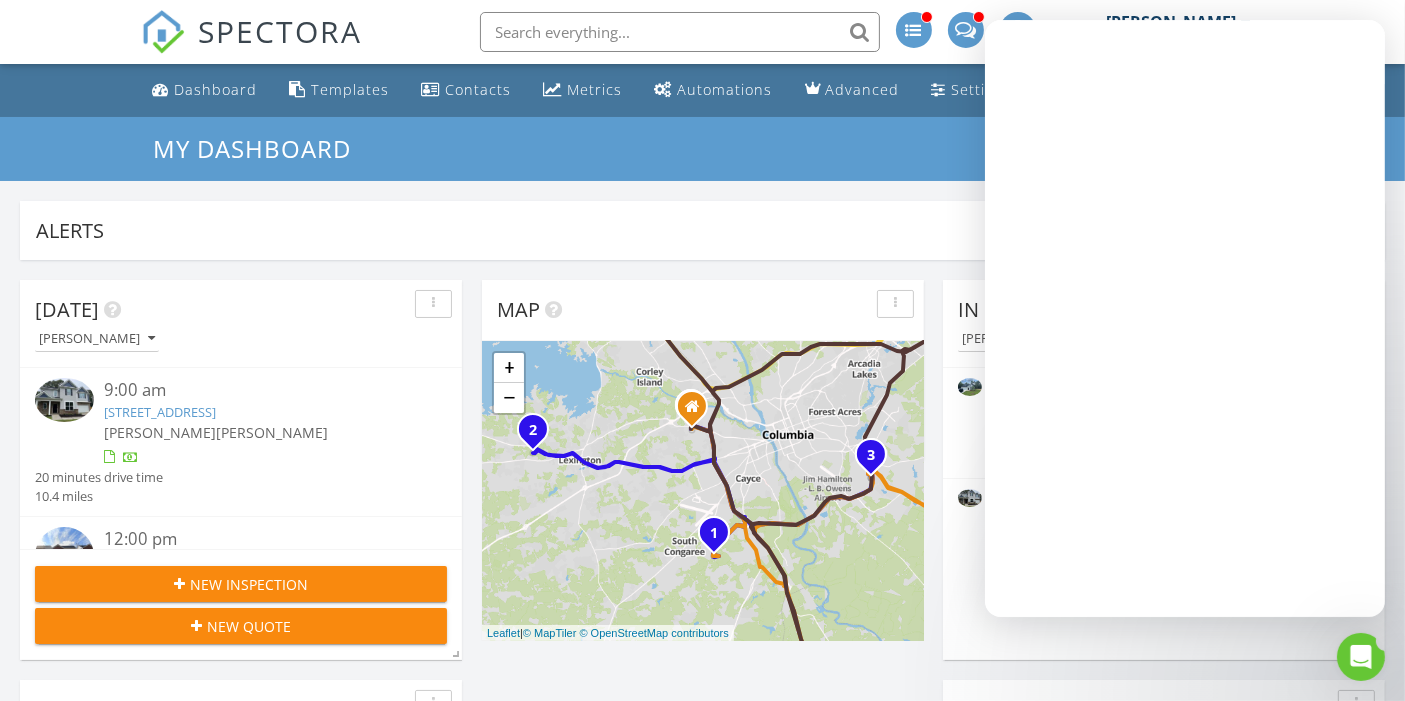 scroll, scrollTop: 0, scrollLeft: 0, axis: both 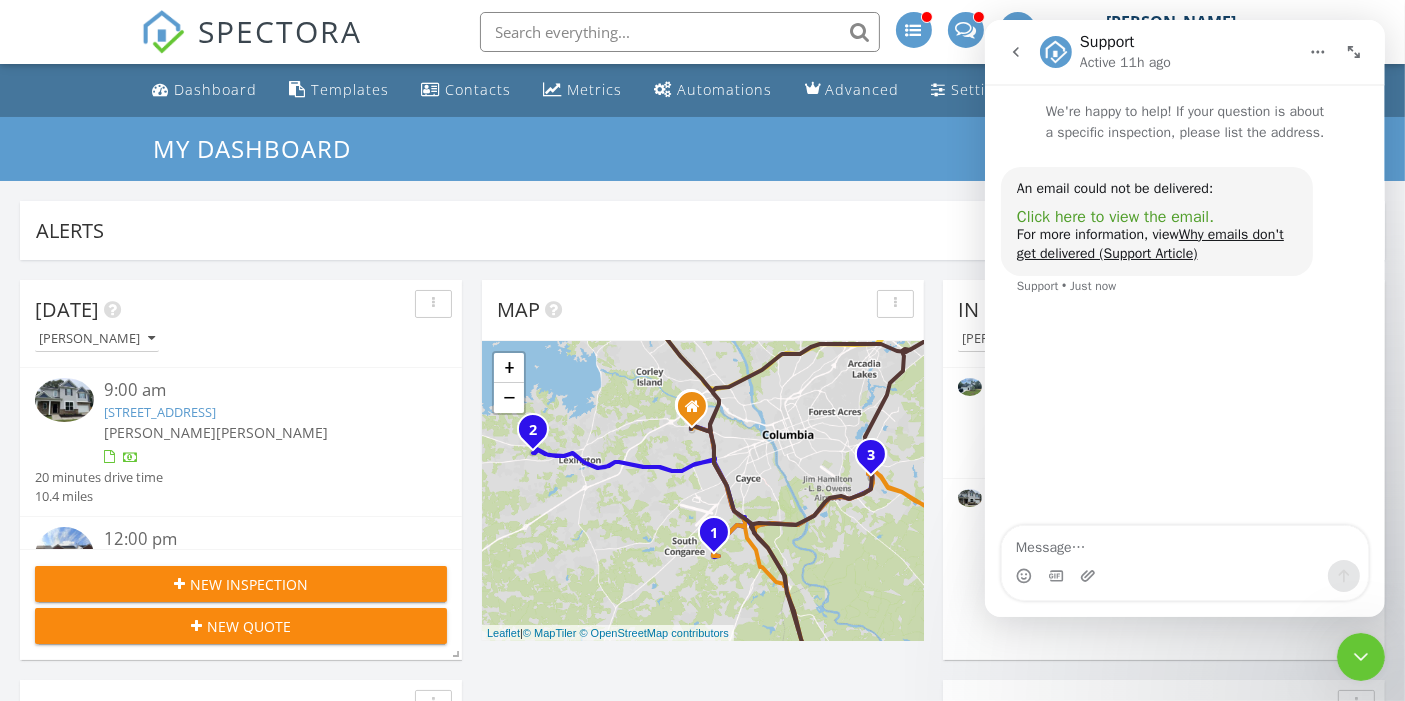 click on "Click here to view the email." at bounding box center [1114, 217] 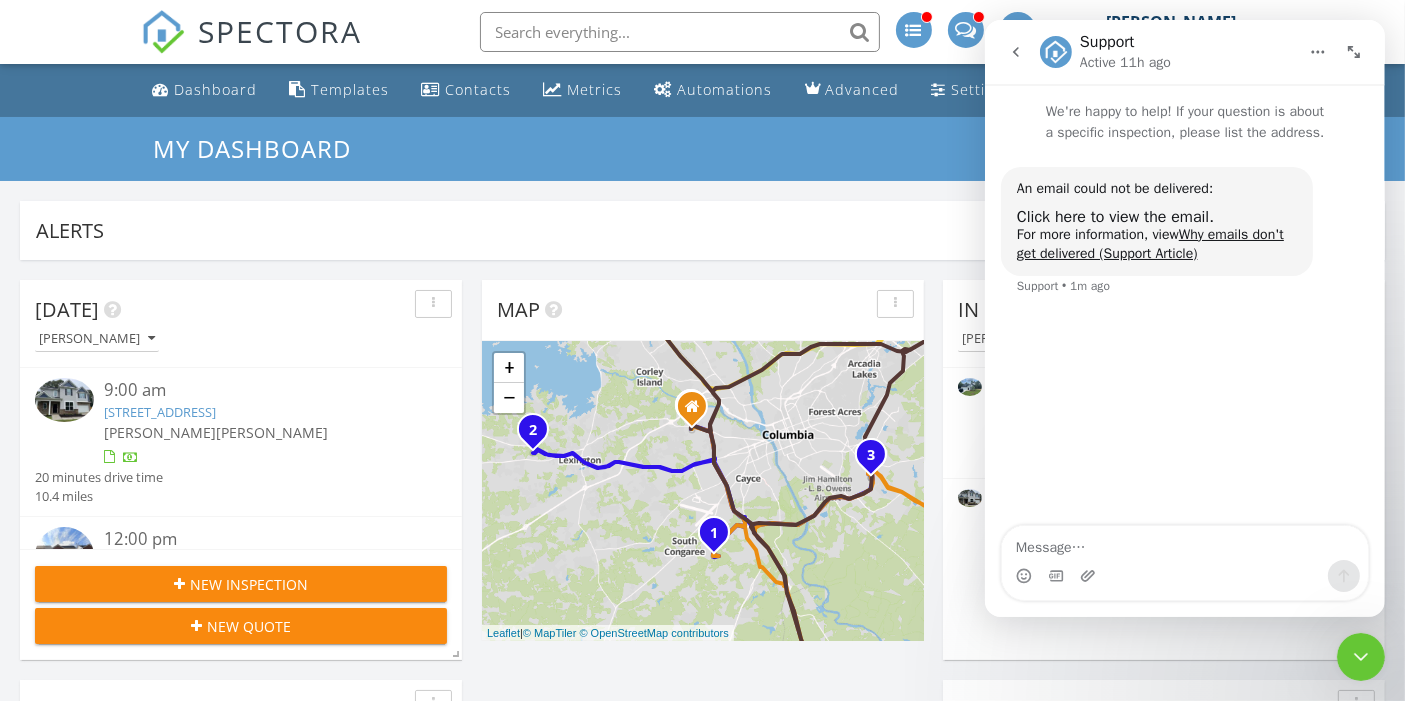 click 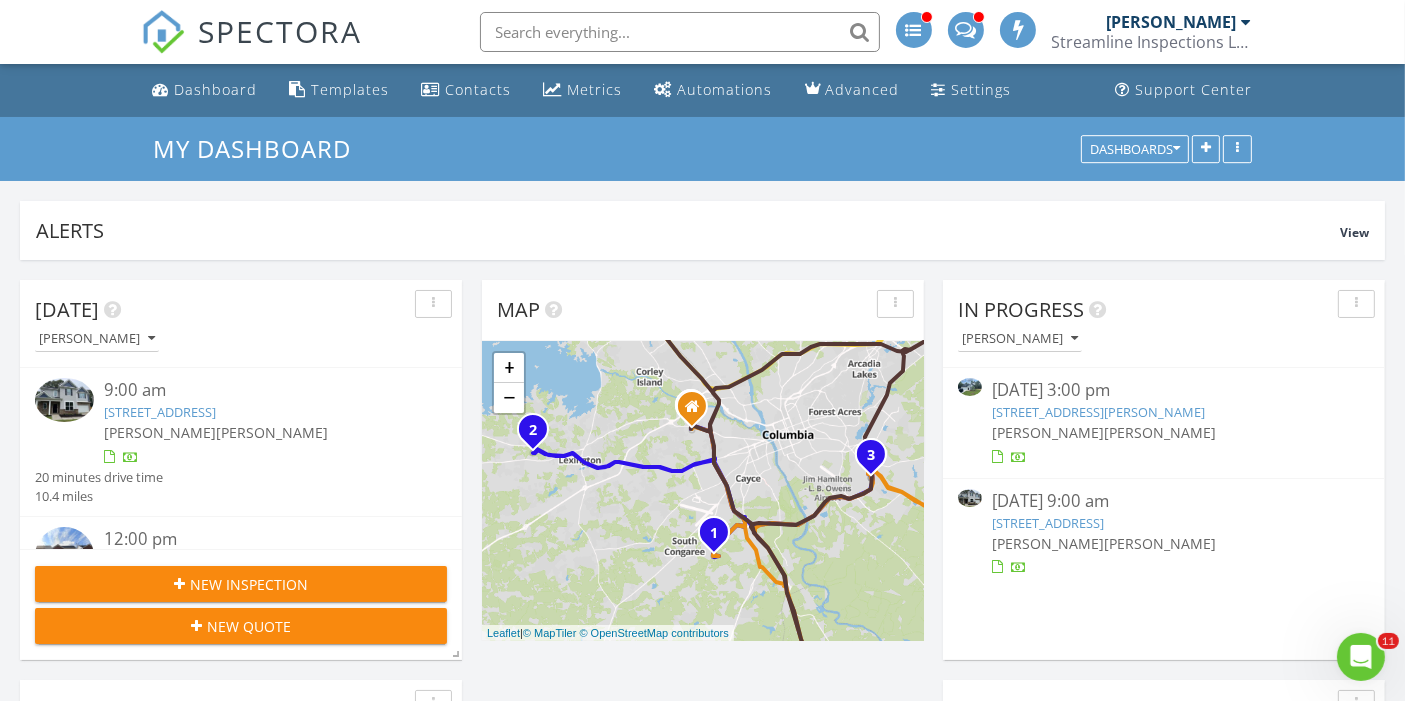 scroll, scrollTop: 0, scrollLeft: 0, axis: both 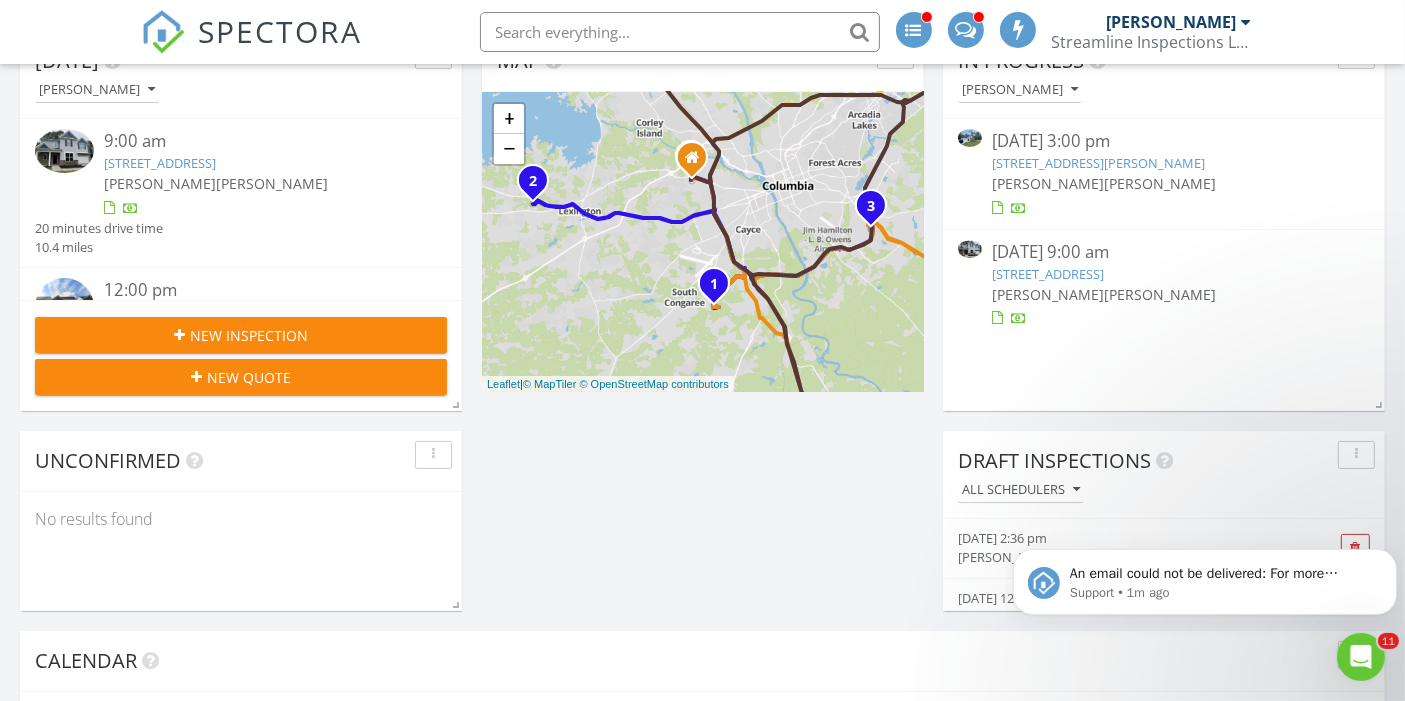 click on "5921 Old Leesburg Rd, Hopkins, SC 29061" at bounding box center [1098, 163] 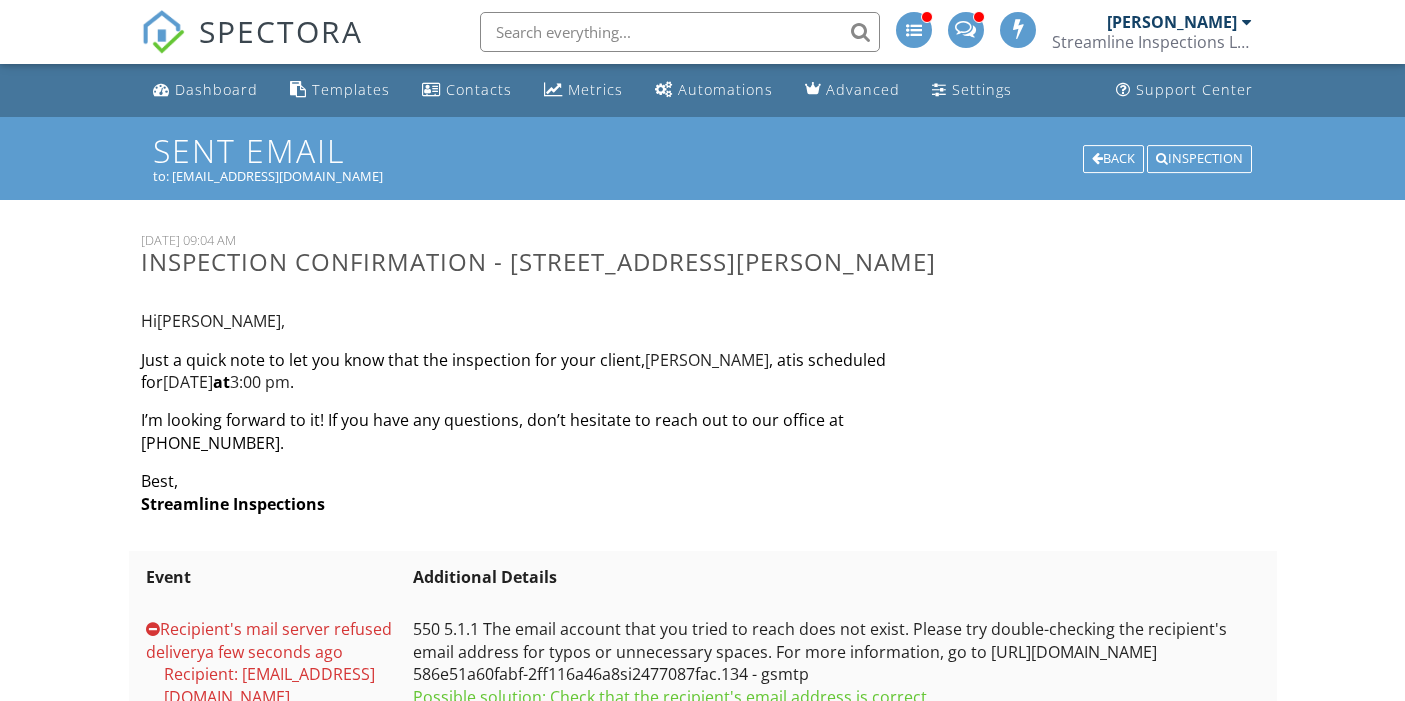 scroll, scrollTop: 0, scrollLeft: 0, axis: both 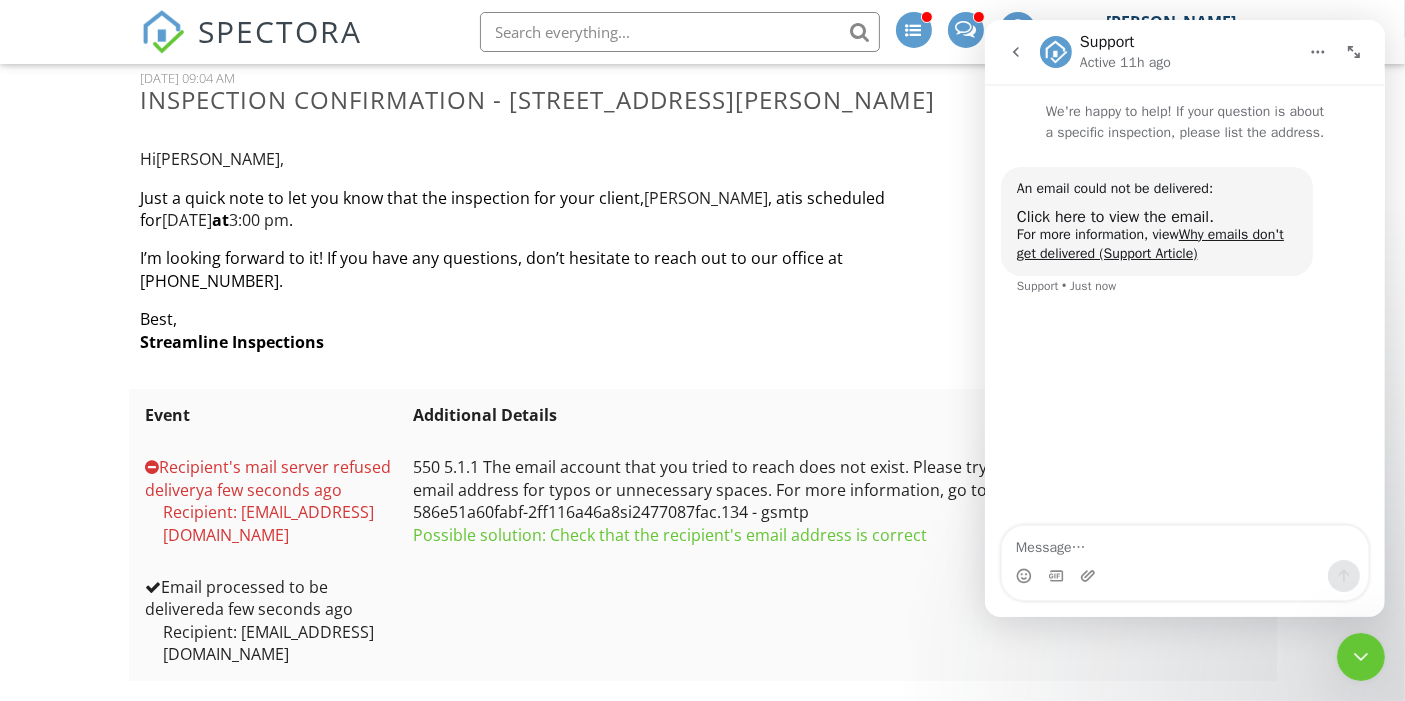 click 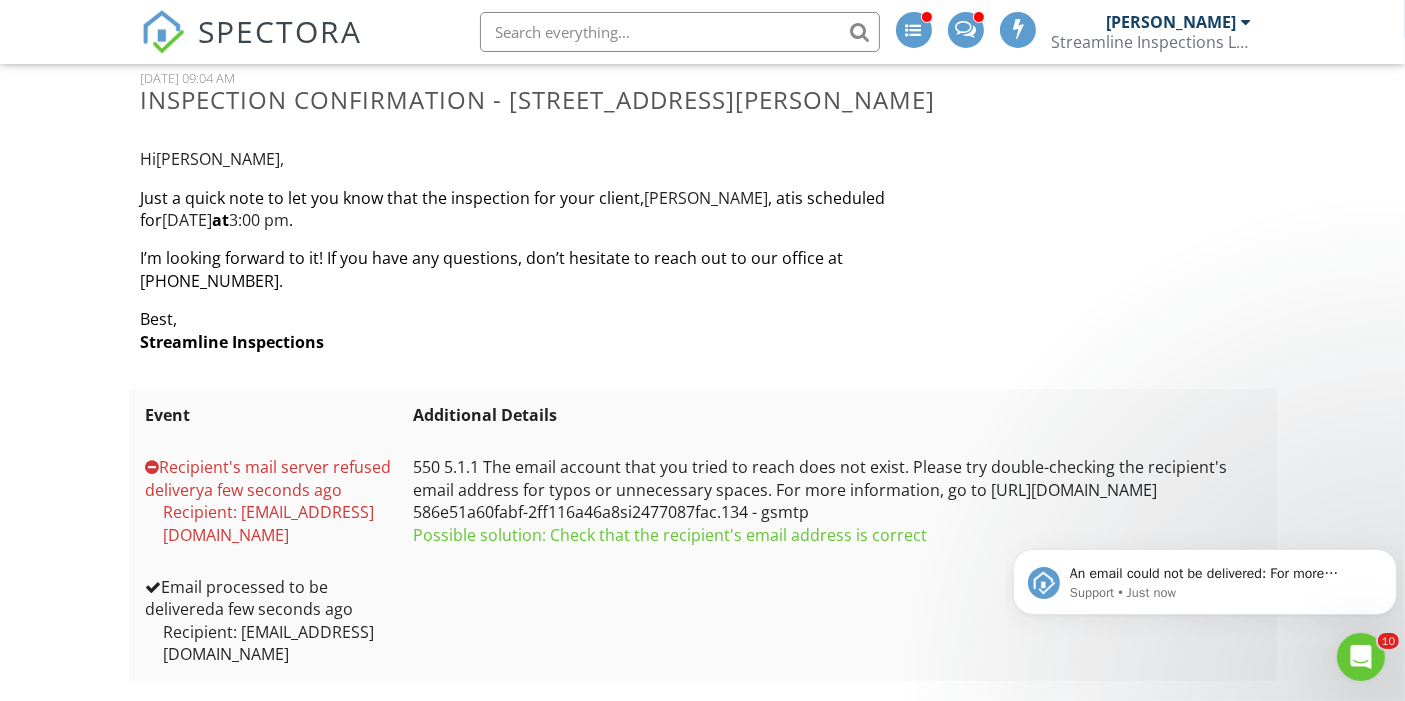 scroll, scrollTop: 0, scrollLeft: 0, axis: both 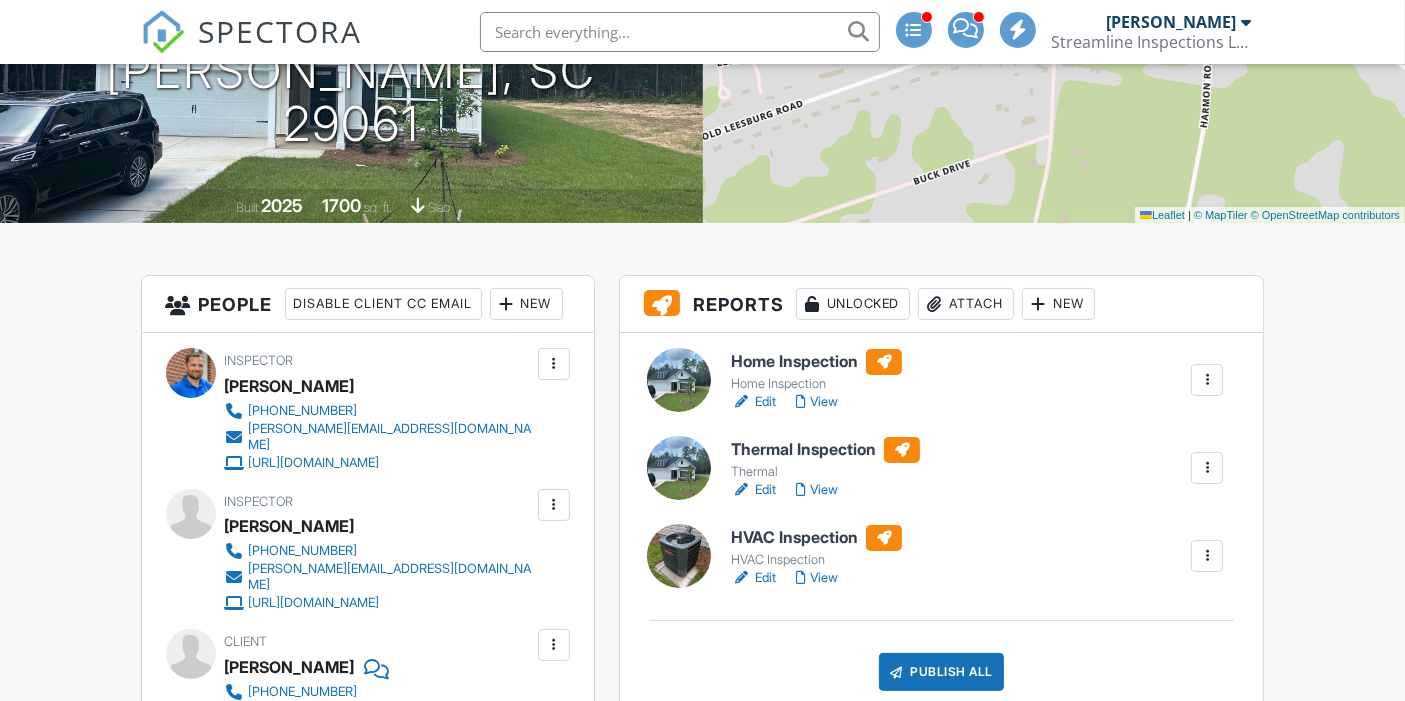 click at bounding box center [801, 402] 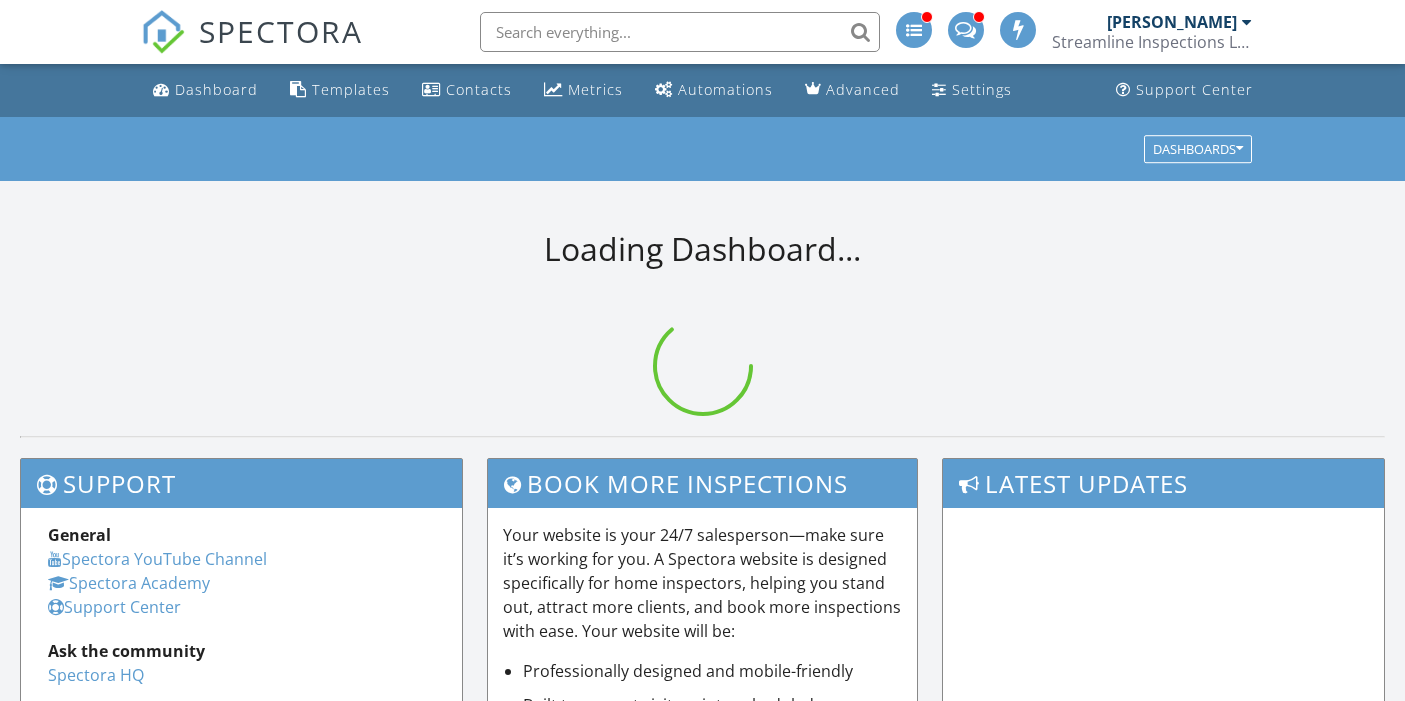 scroll, scrollTop: 0, scrollLeft: 0, axis: both 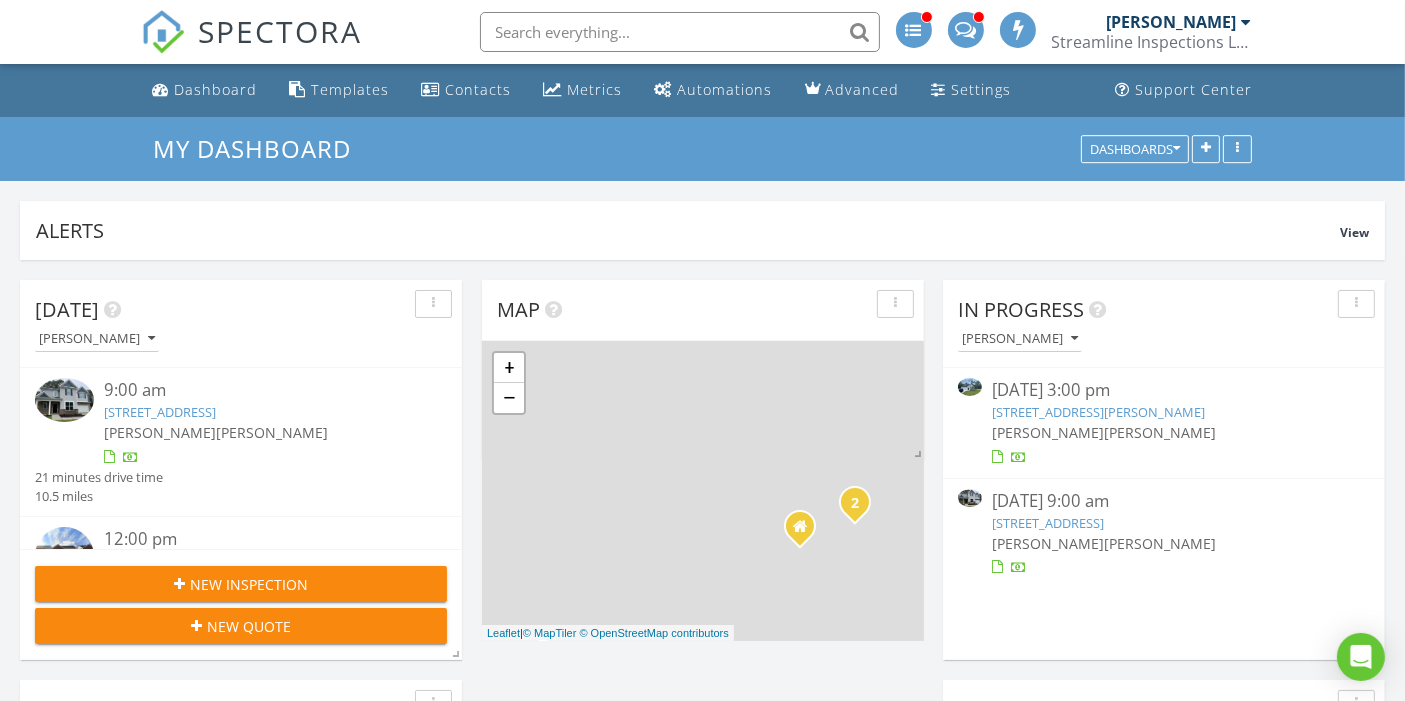 click on "5921 Old Leesburg Rd, Hopkins, SC 29061" at bounding box center [1098, 412] 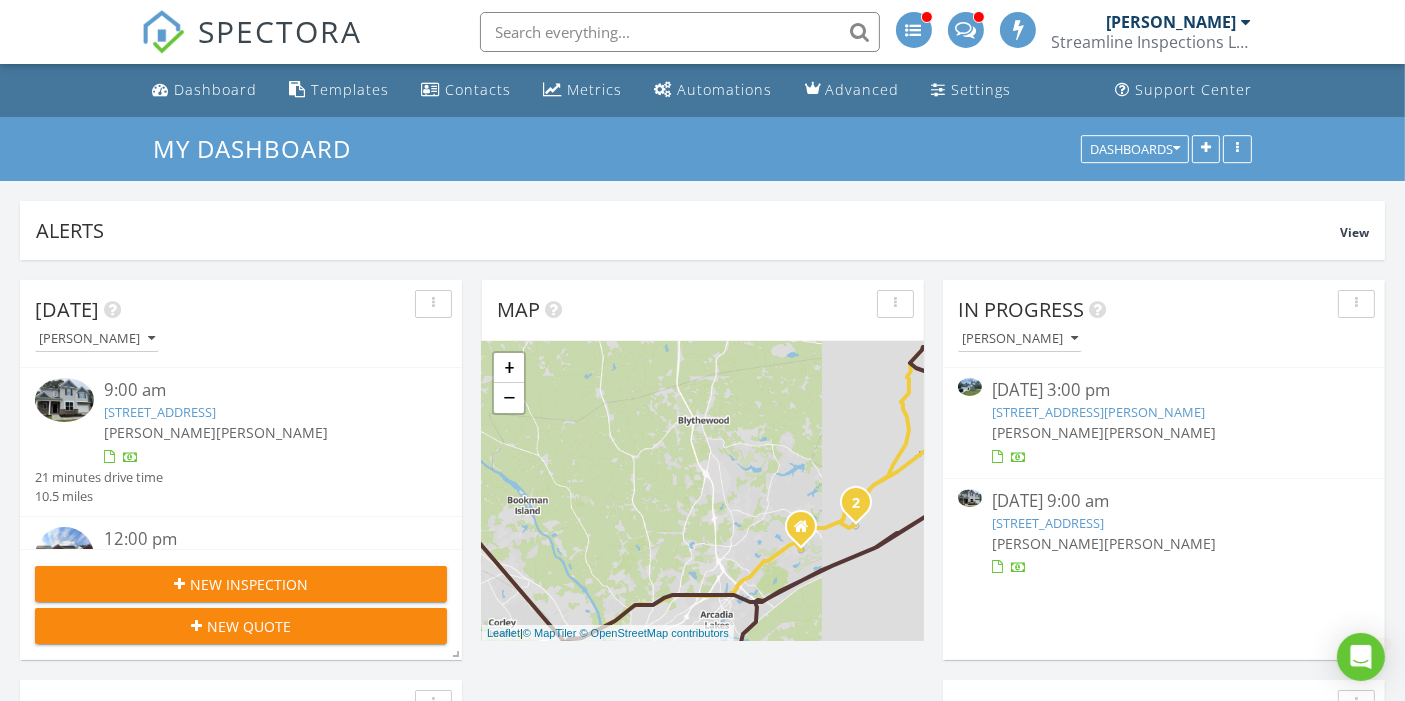 scroll, scrollTop: 0, scrollLeft: 0, axis: both 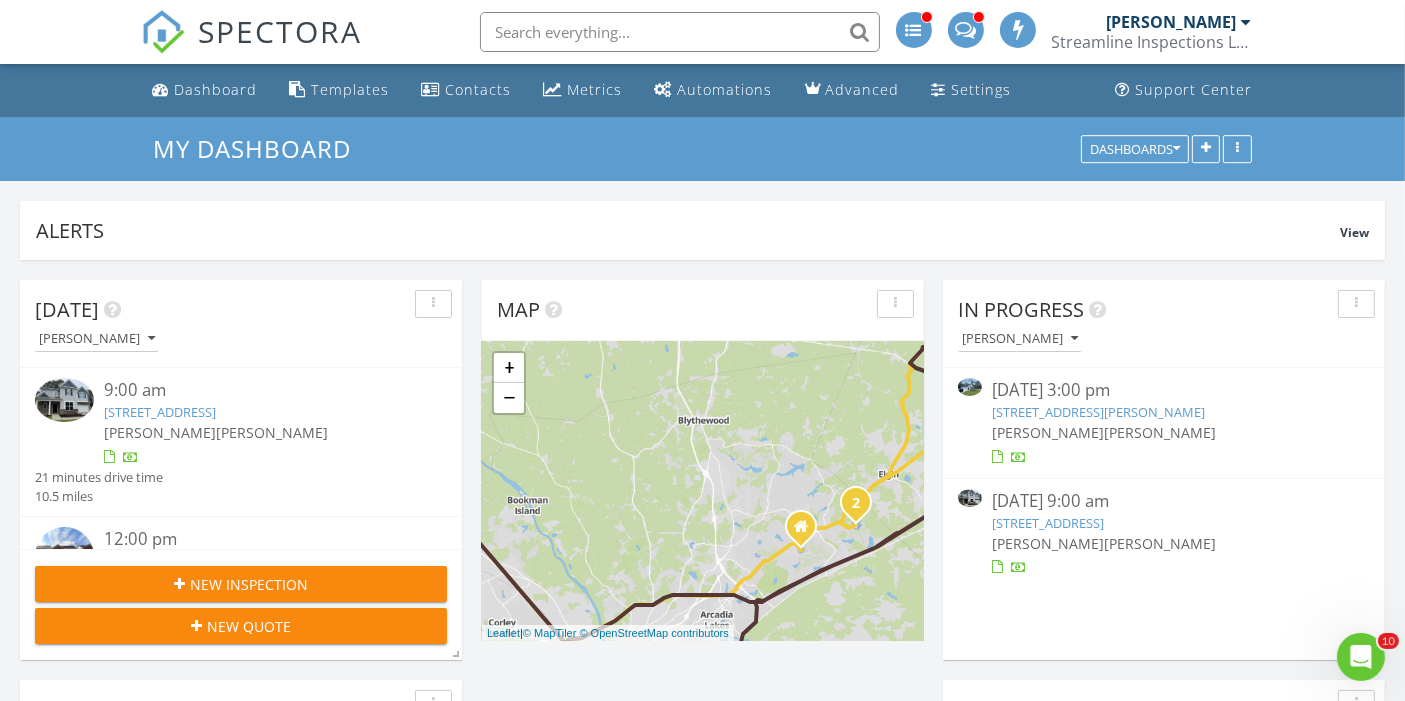 click on "5921 Old Leesburg Rd, Hopkins, SC 29061" at bounding box center [1098, 412] 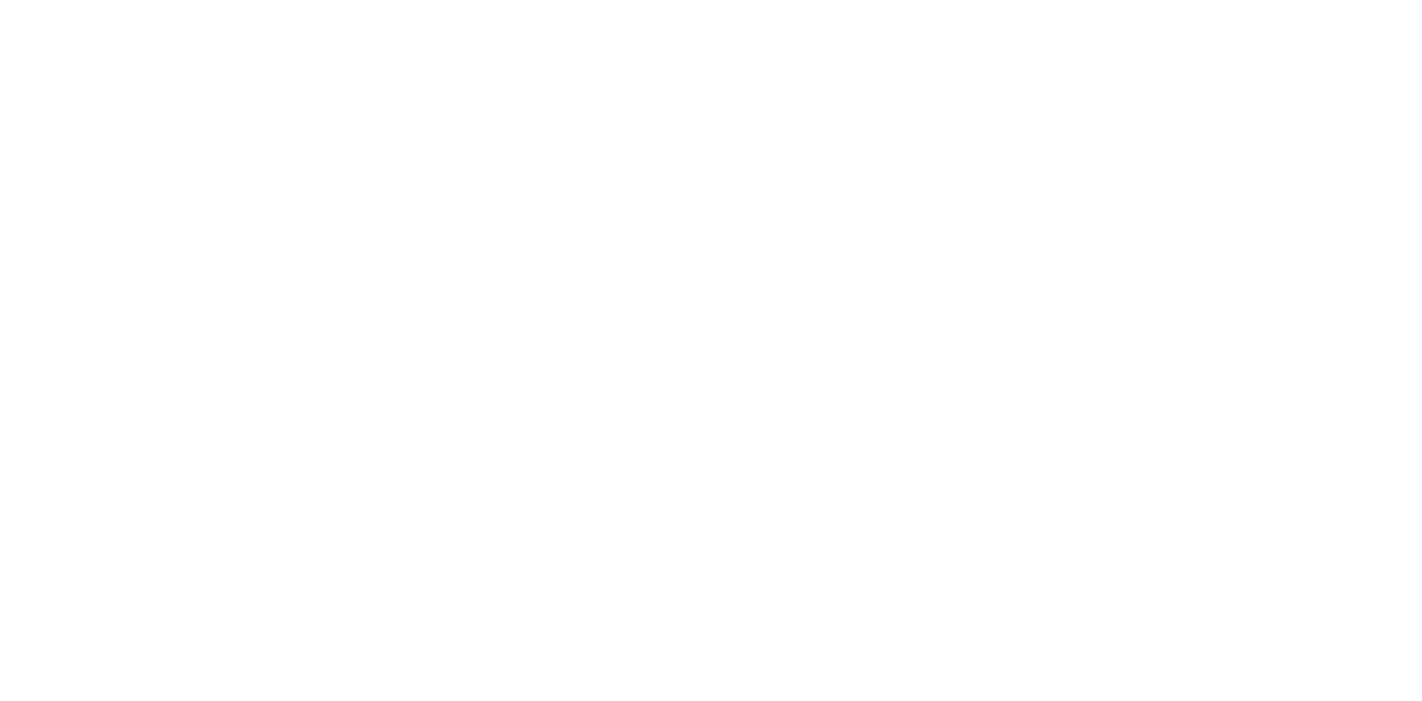 scroll, scrollTop: 0, scrollLeft: 0, axis: both 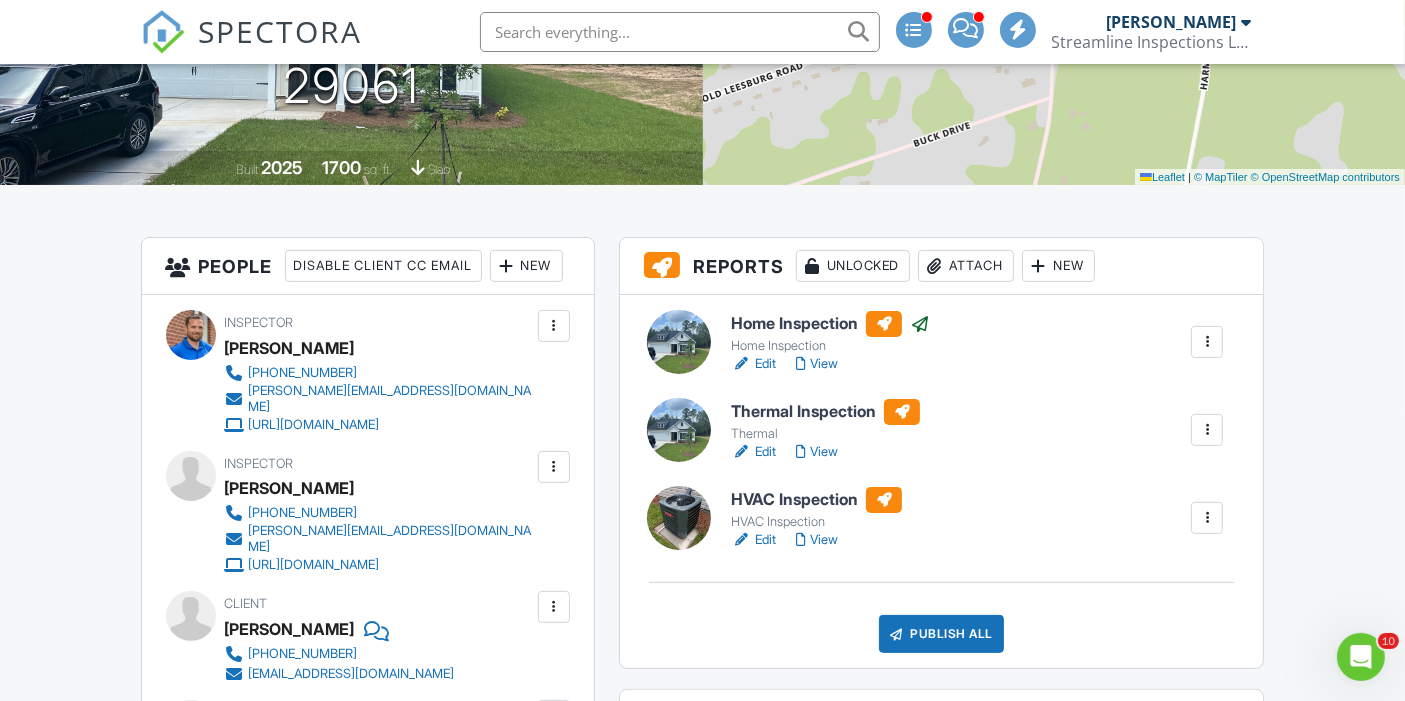 click on "Edit" at bounding box center (753, 452) 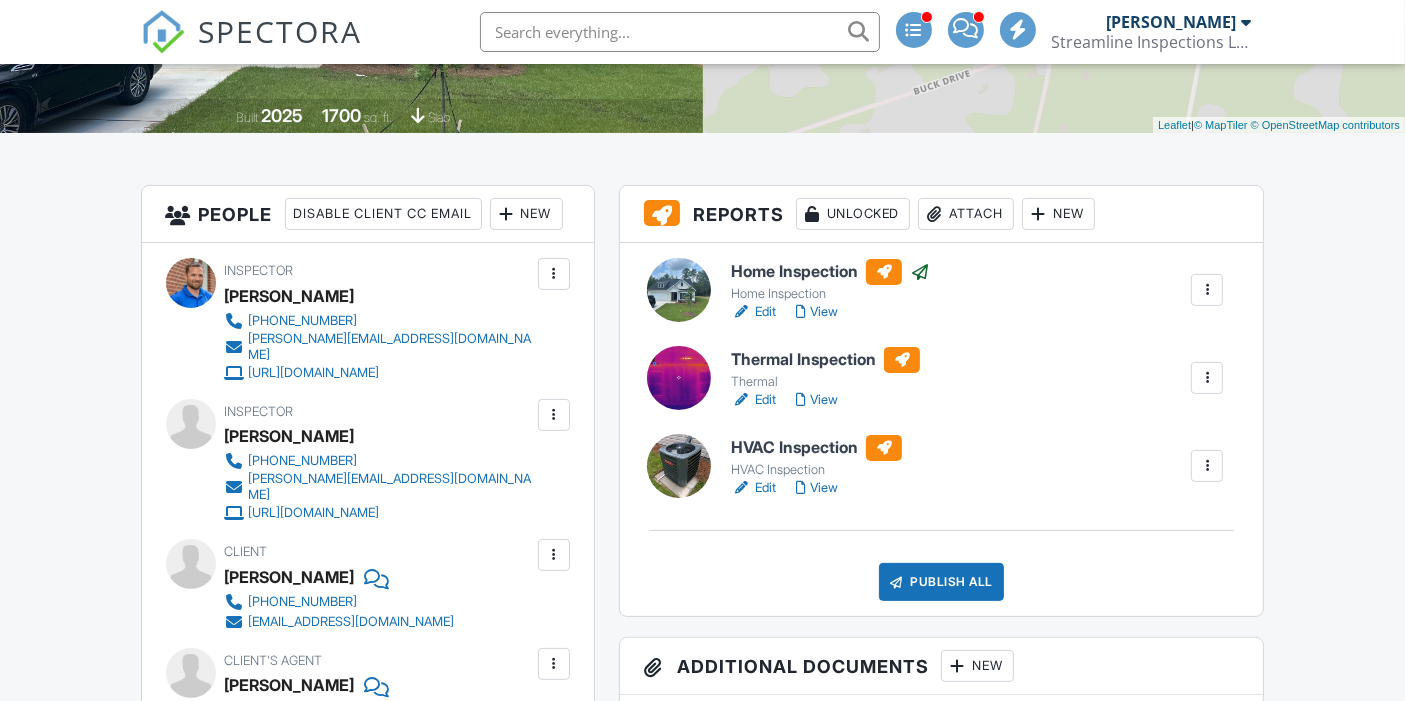 scroll, scrollTop: 401, scrollLeft: 0, axis: vertical 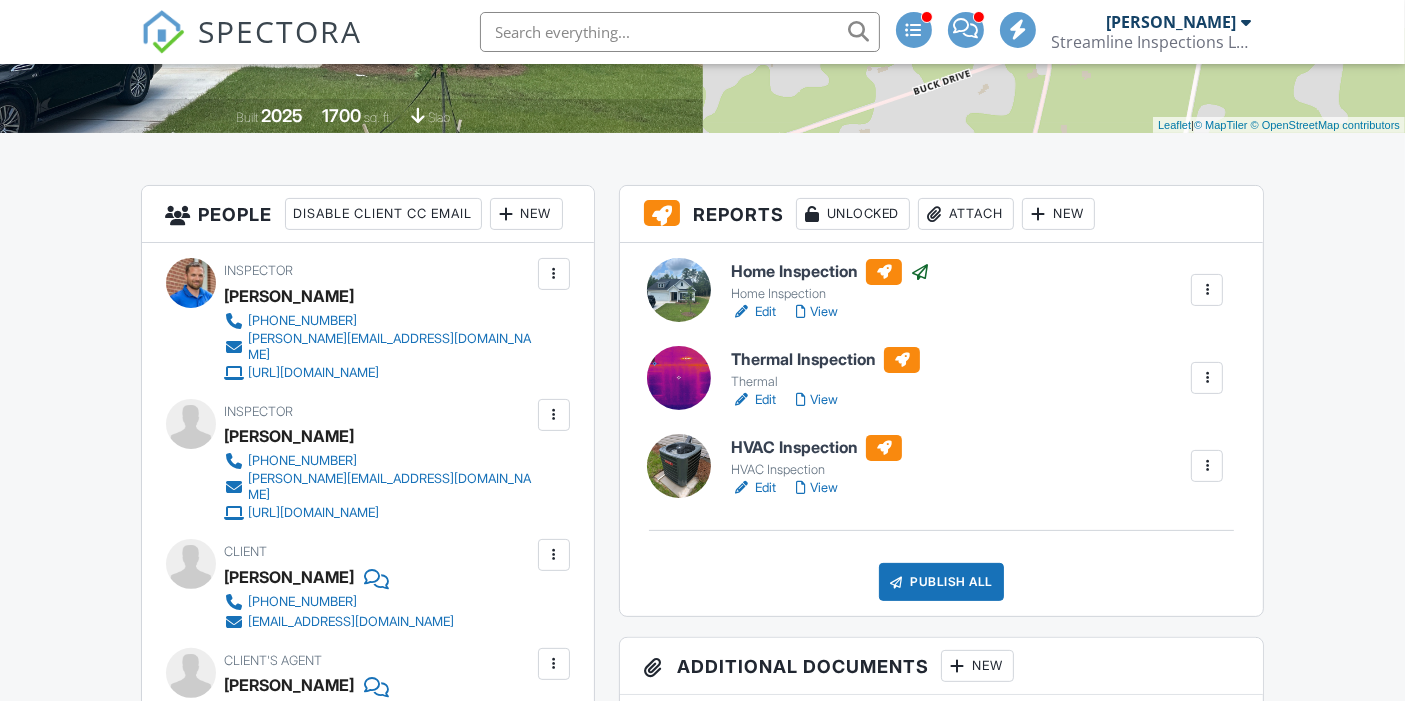 click on "Edit" at bounding box center [753, 488] 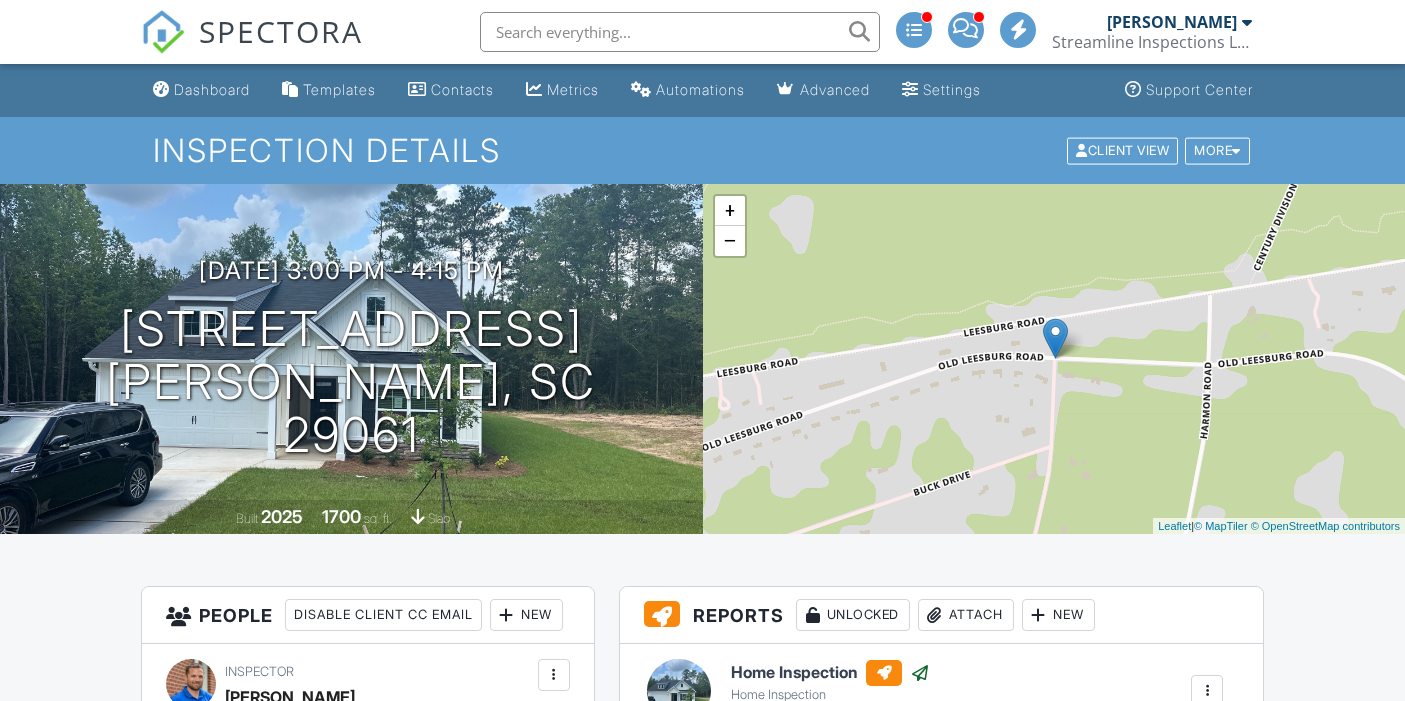 scroll, scrollTop: 380, scrollLeft: 0, axis: vertical 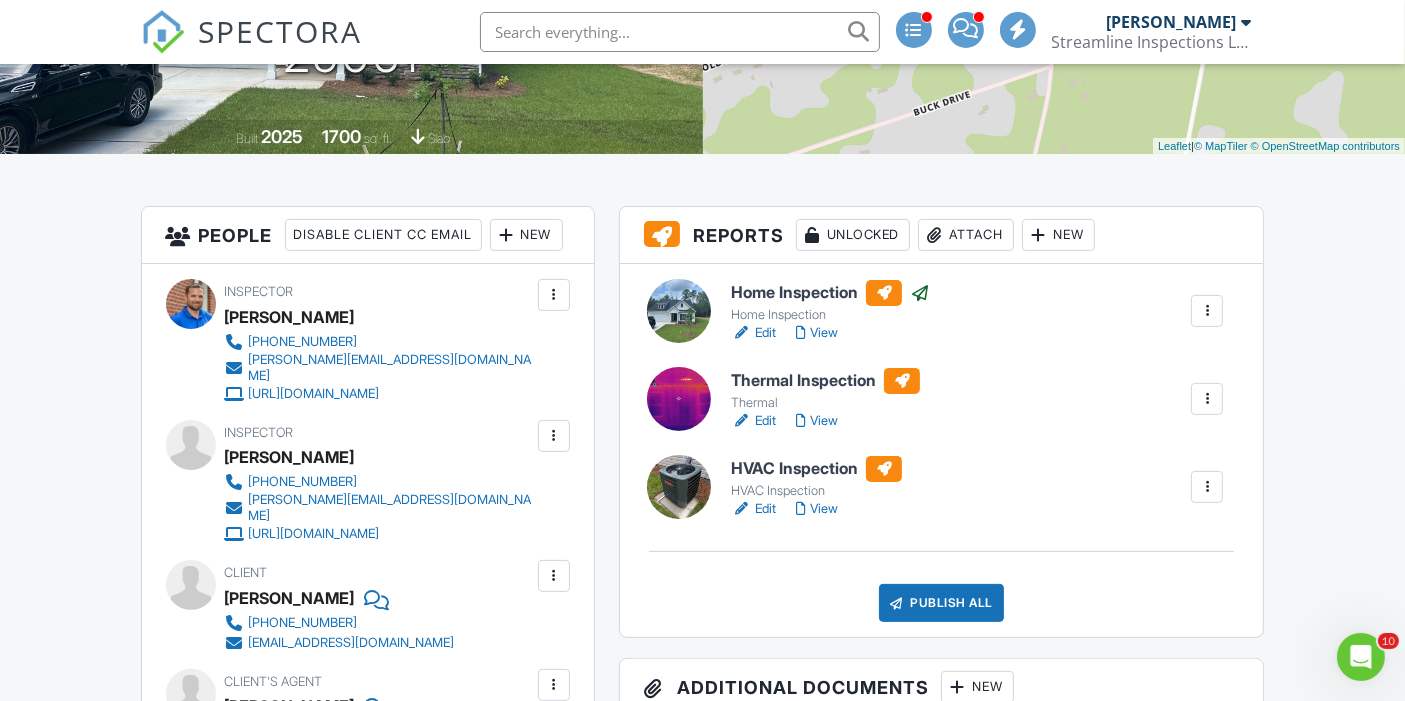 click on "View" at bounding box center (817, 509) 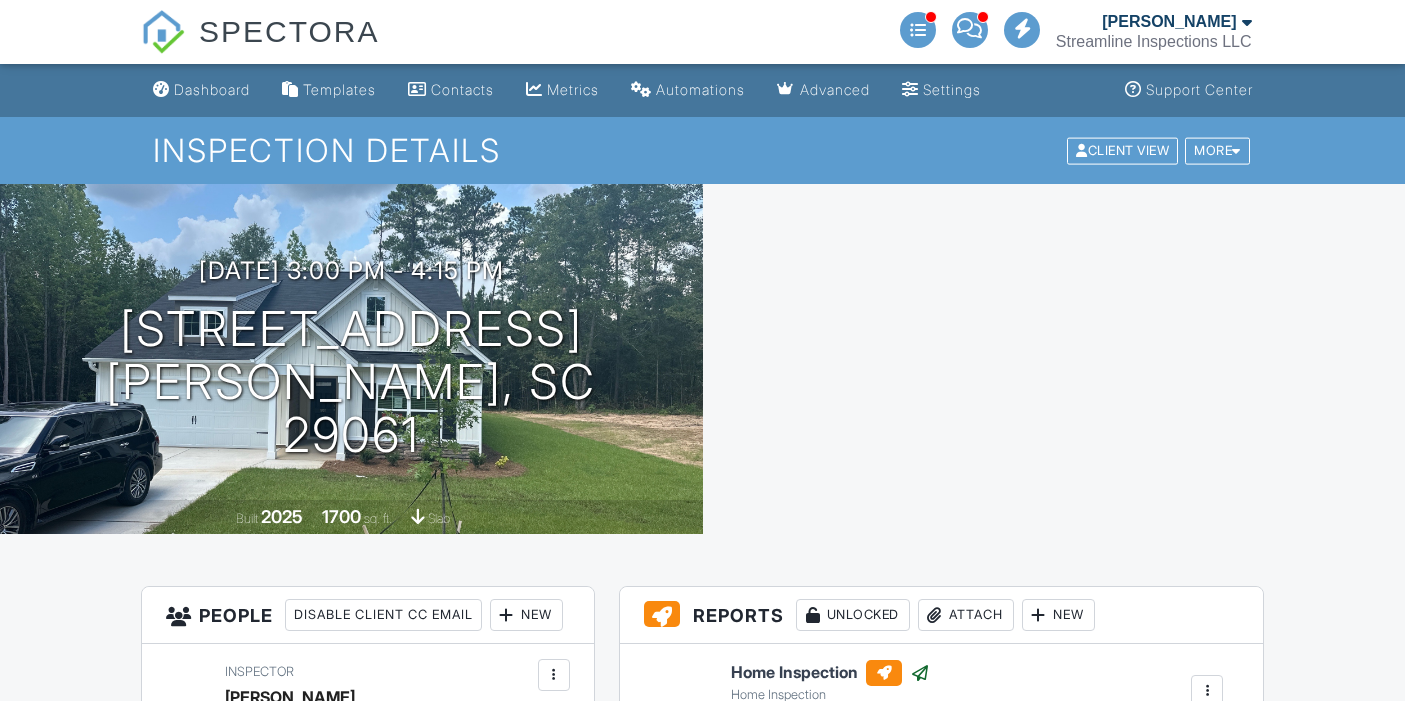 click on "Dashboard
Templates
Contacts
Metrics
Automations
Advanced
Settings
Support Center" at bounding box center (702, 90) 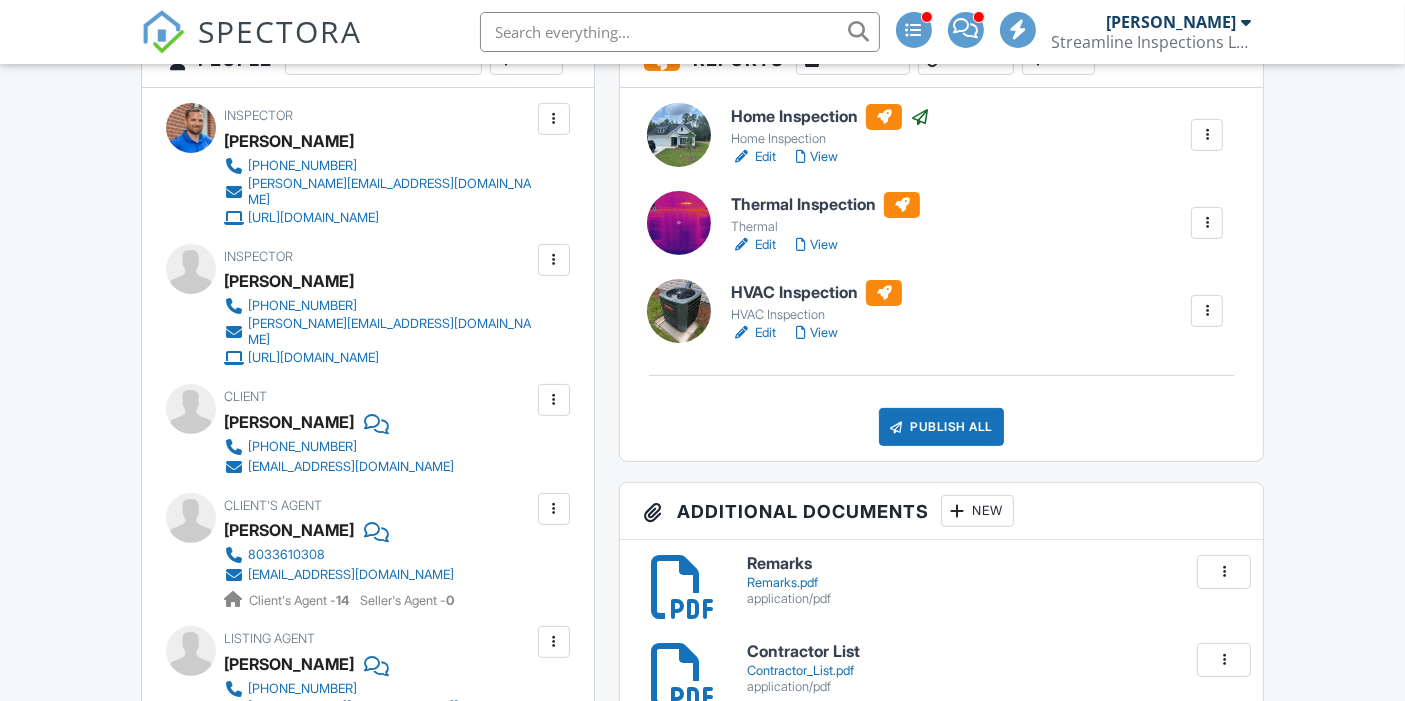 scroll, scrollTop: 561, scrollLeft: 0, axis: vertical 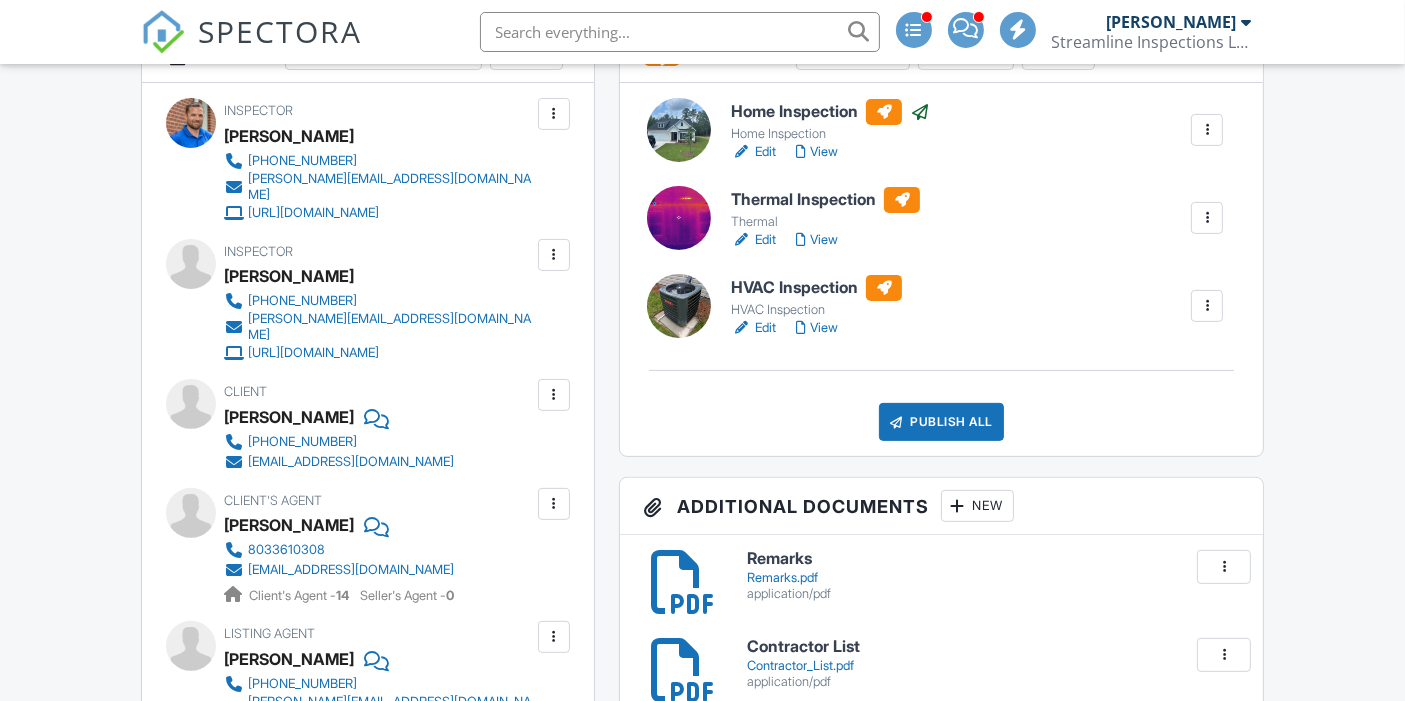 click on "View" at bounding box center (817, 240) 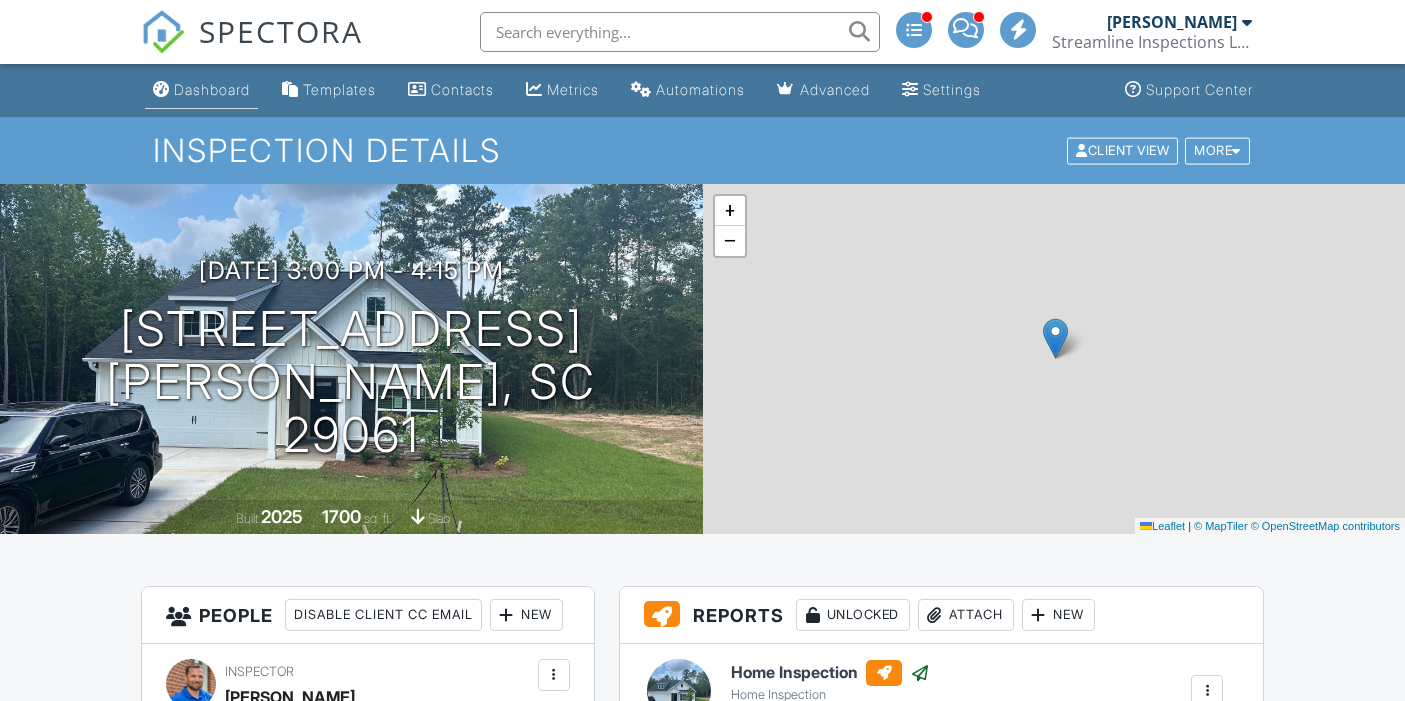 scroll, scrollTop: 0, scrollLeft: 0, axis: both 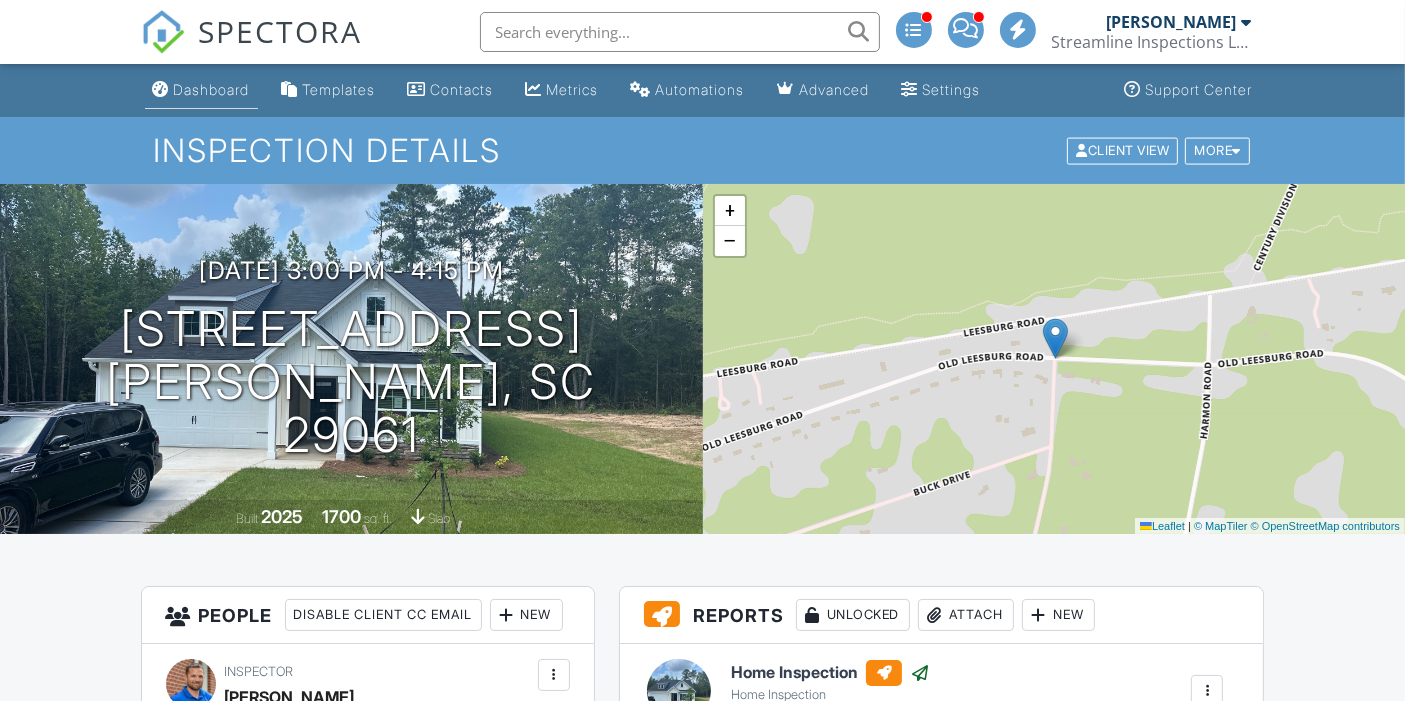 click on "Dashboard" at bounding box center [212, 89] 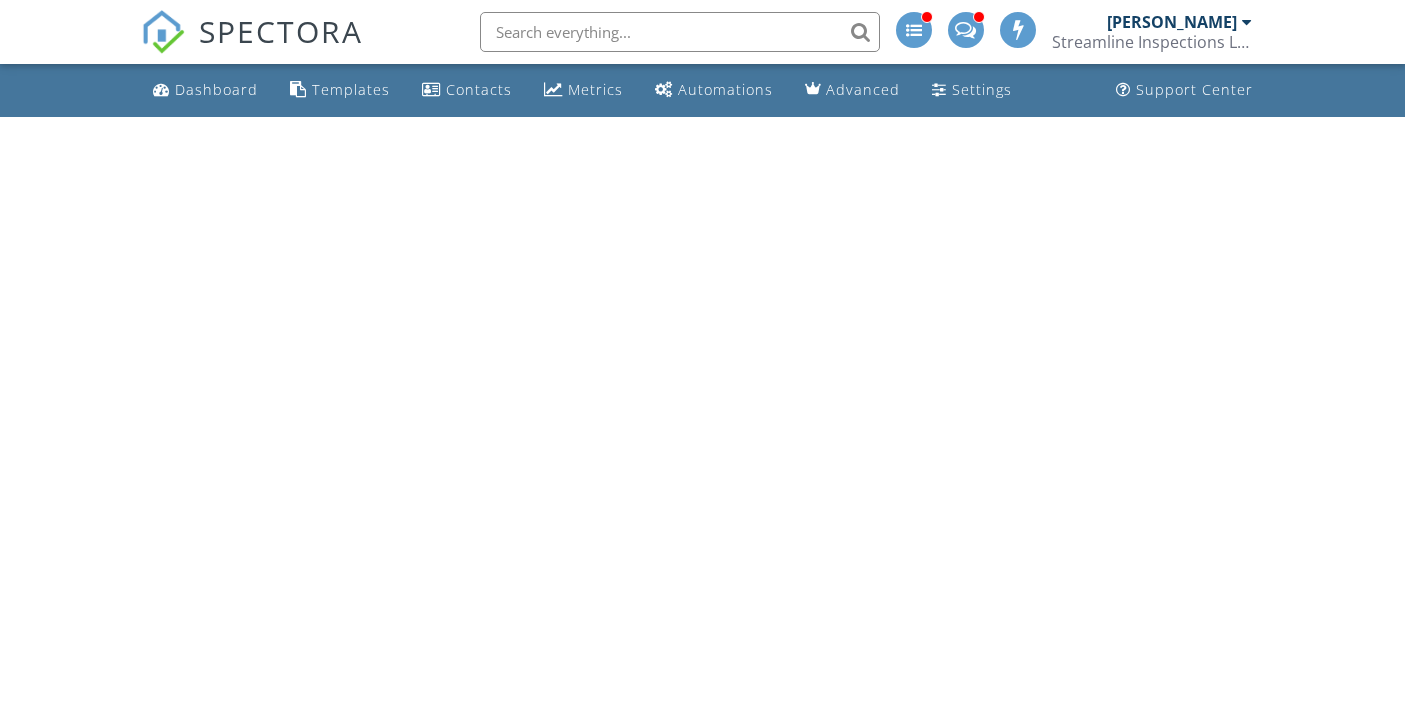 scroll, scrollTop: 0, scrollLeft: 0, axis: both 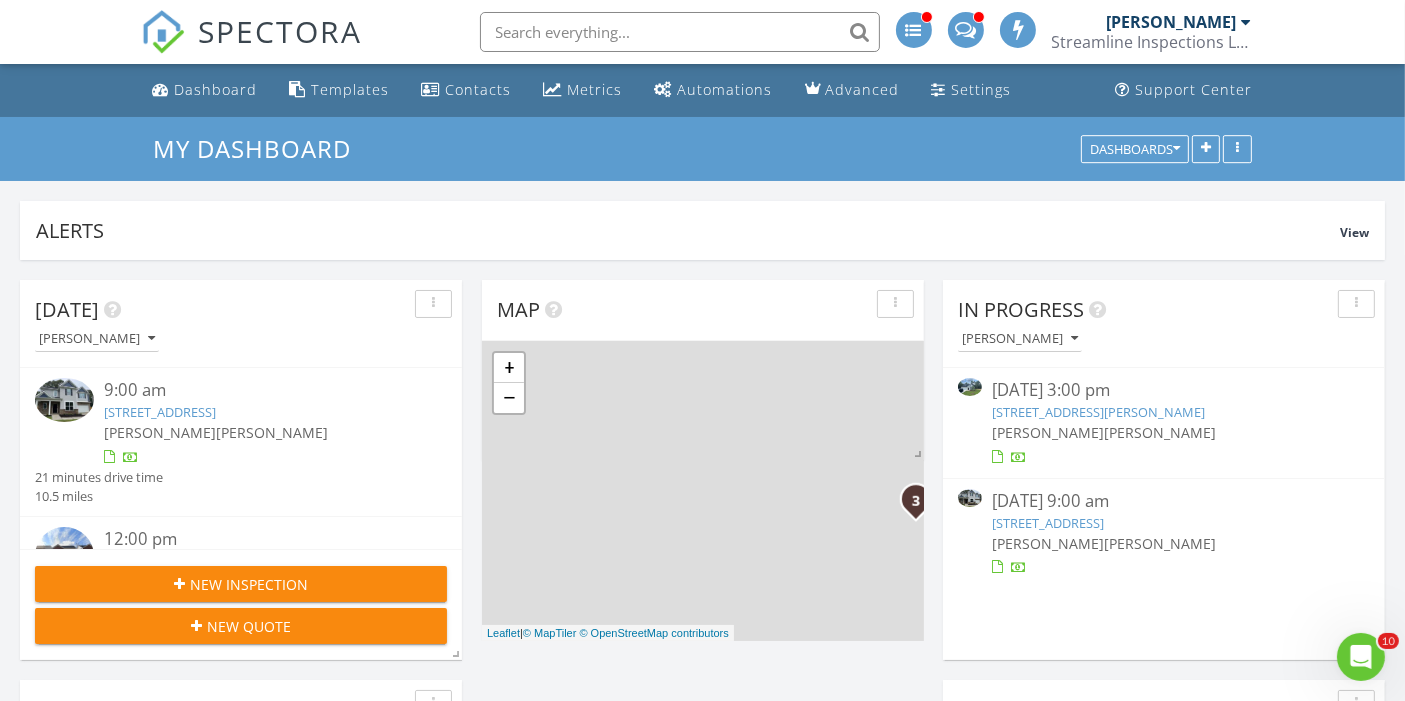 click on "5921 Old Leesburg Rd, Hopkins, SC 29061" at bounding box center (1098, 412) 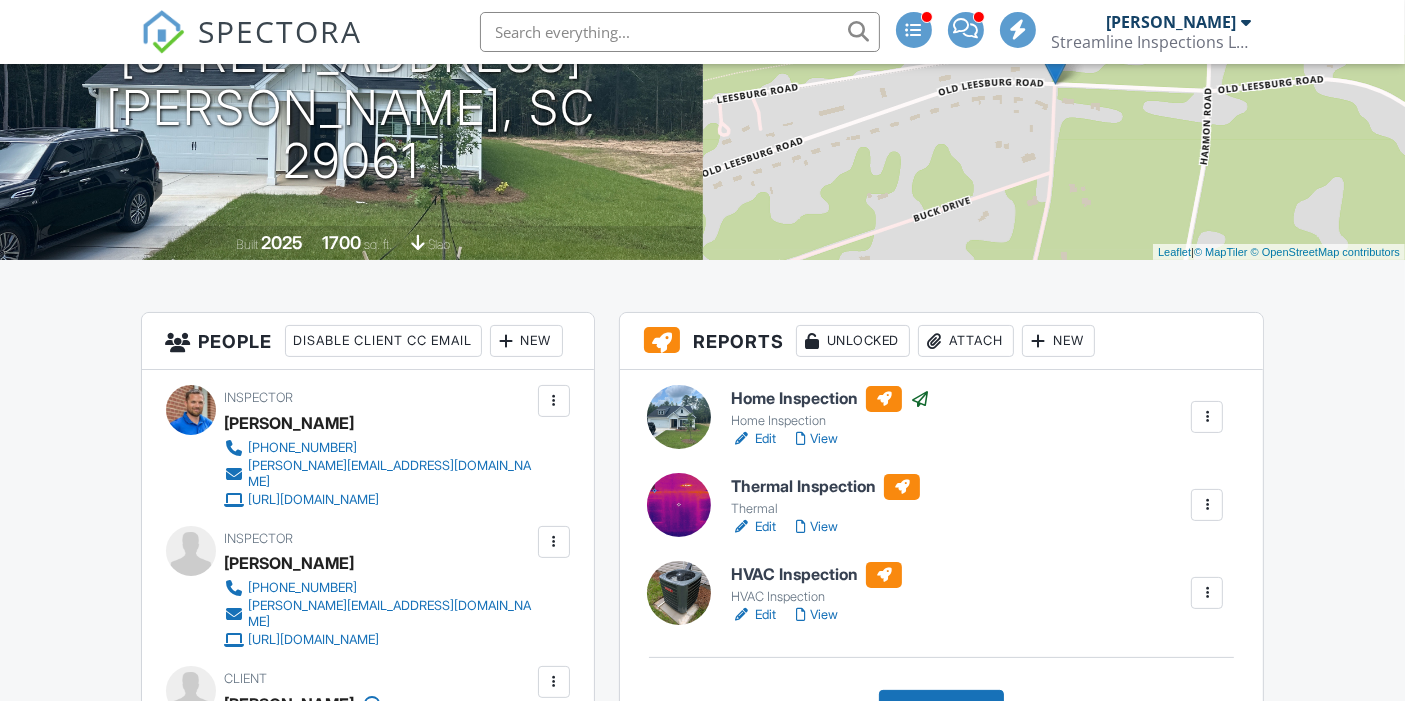 scroll, scrollTop: 293, scrollLeft: 0, axis: vertical 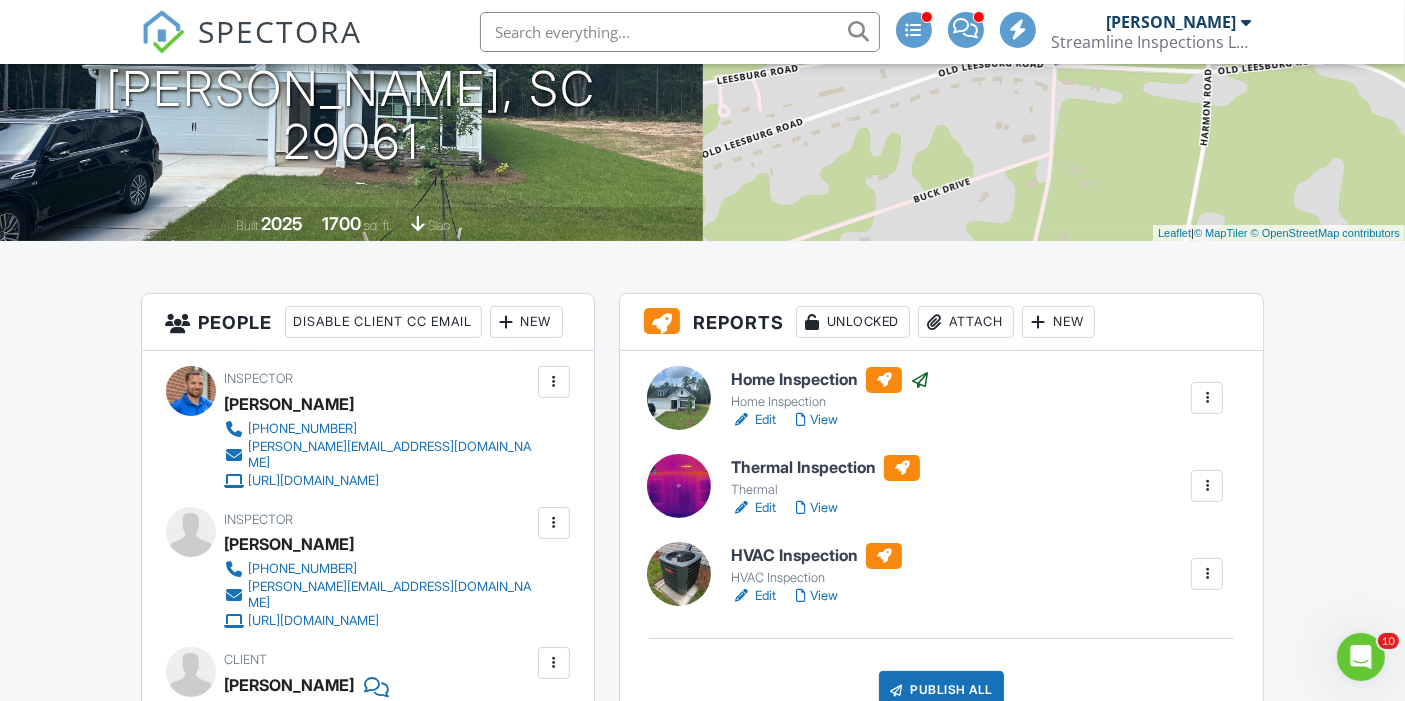 click on "Publish All" at bounding box center [941, 690] 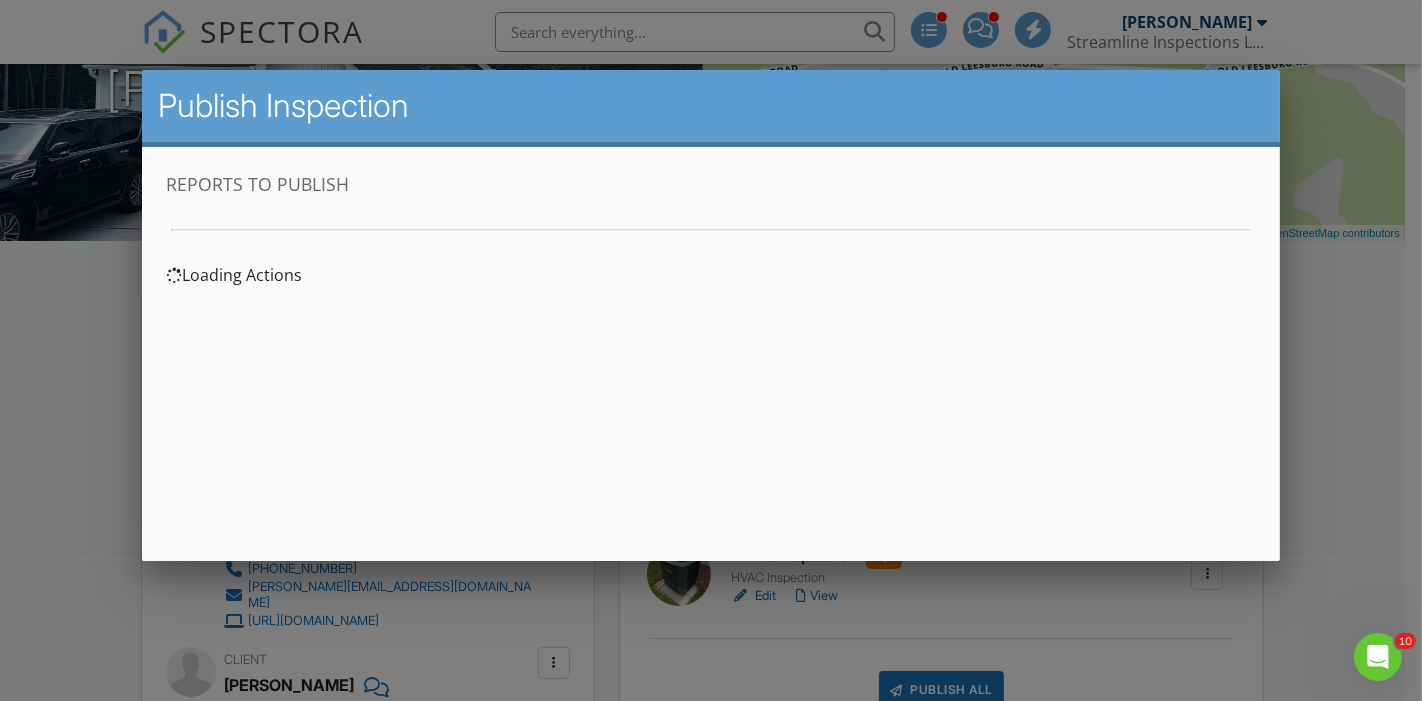 scroll, scrollTop: 0, scrollLeft: 0, axis: both 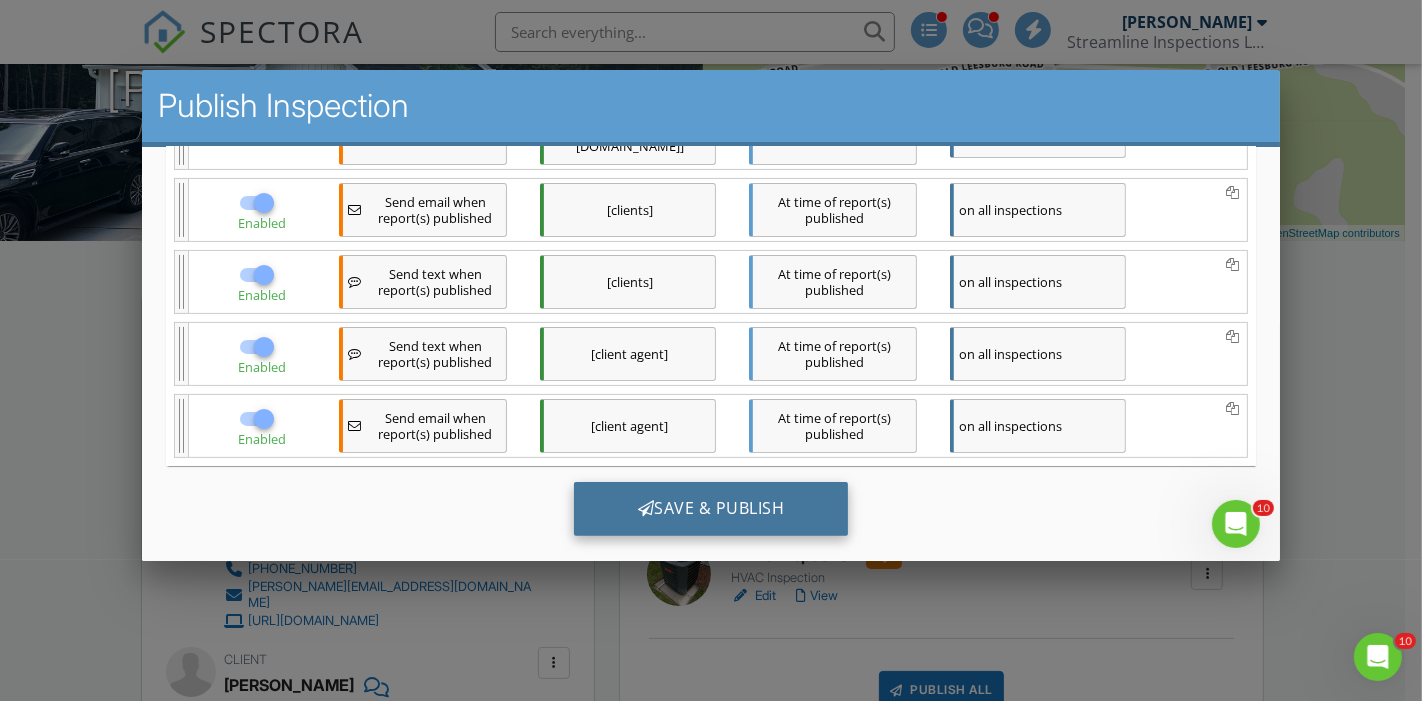 click on "Save & Publish" at bounding box center (711, 509) 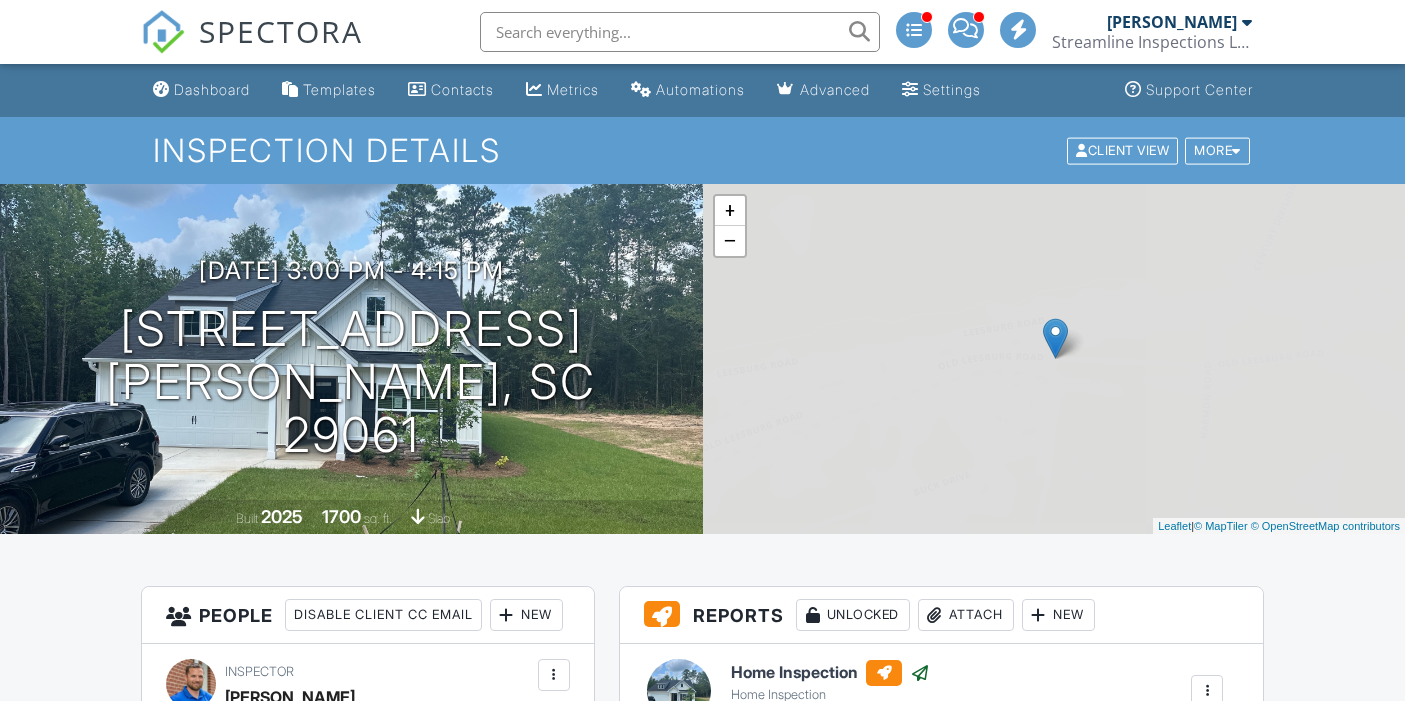 scroll, scrollTop: 0, scrollLeft: 0, axis: both 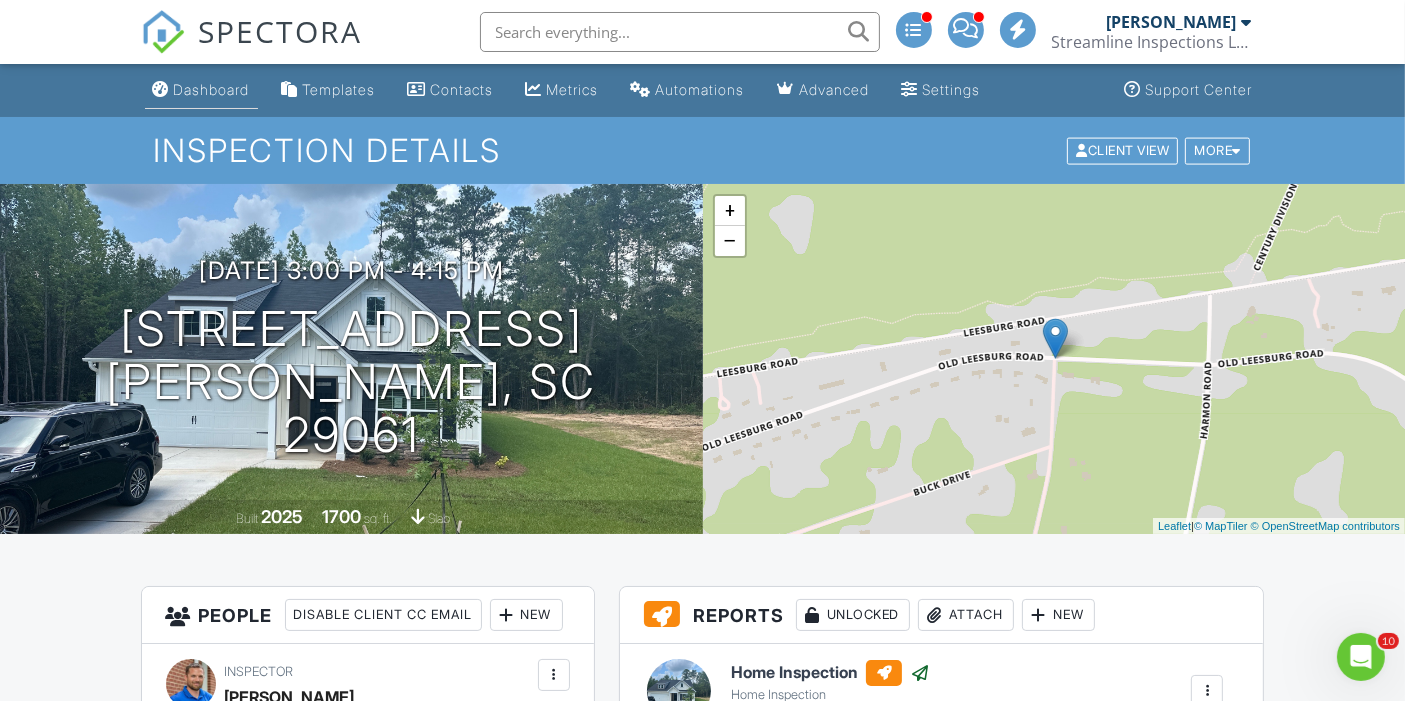 click on "Dashboard" at bounding box center (201, 90) 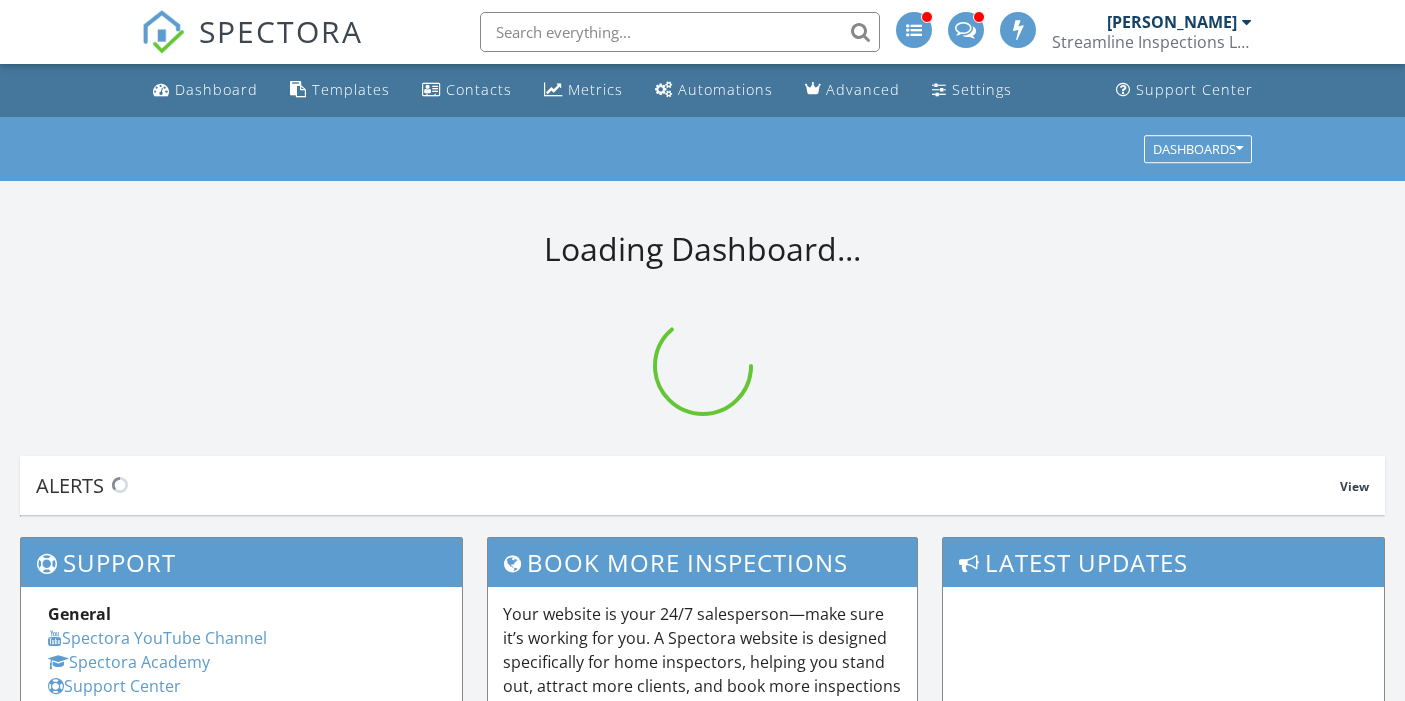 scroll, scrollTop: 0, scrollLeft: 0, axis: both 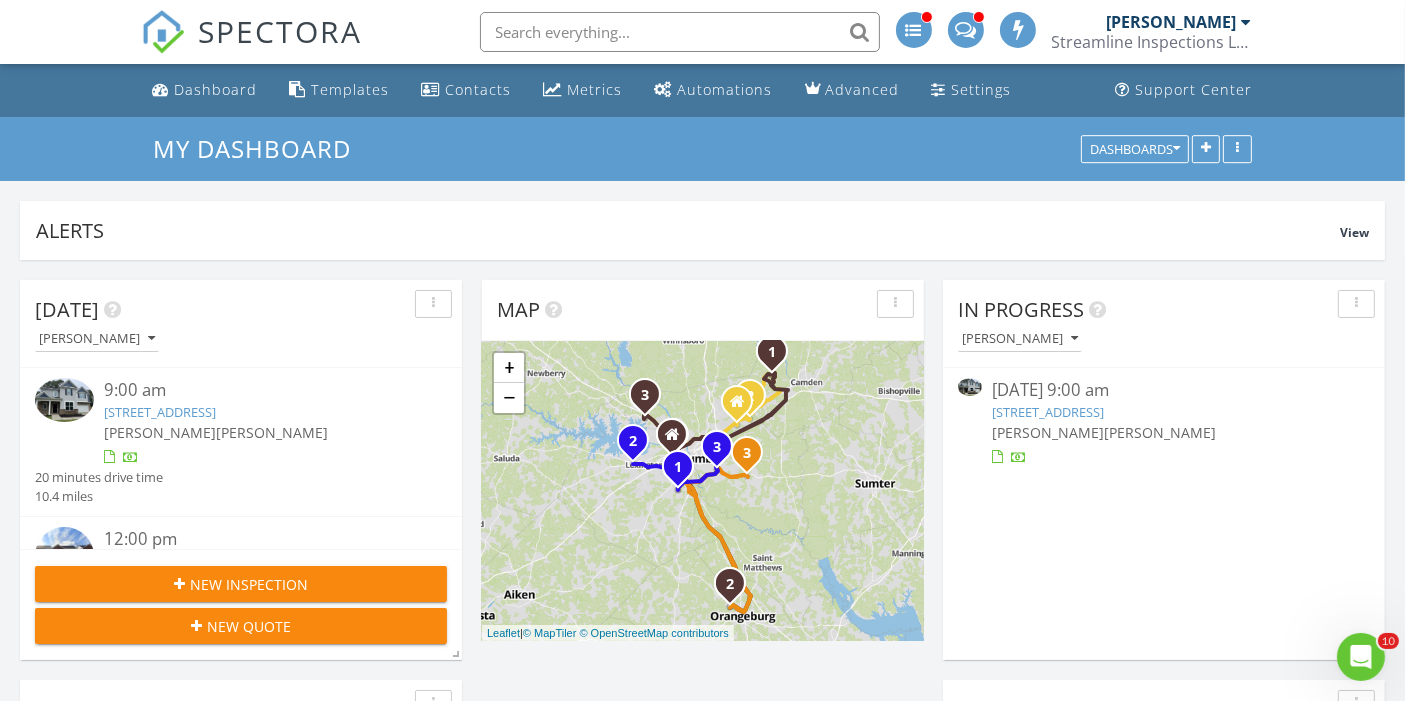 click on "Streamline Inspections LLC" at bounding box center (1152, 42) 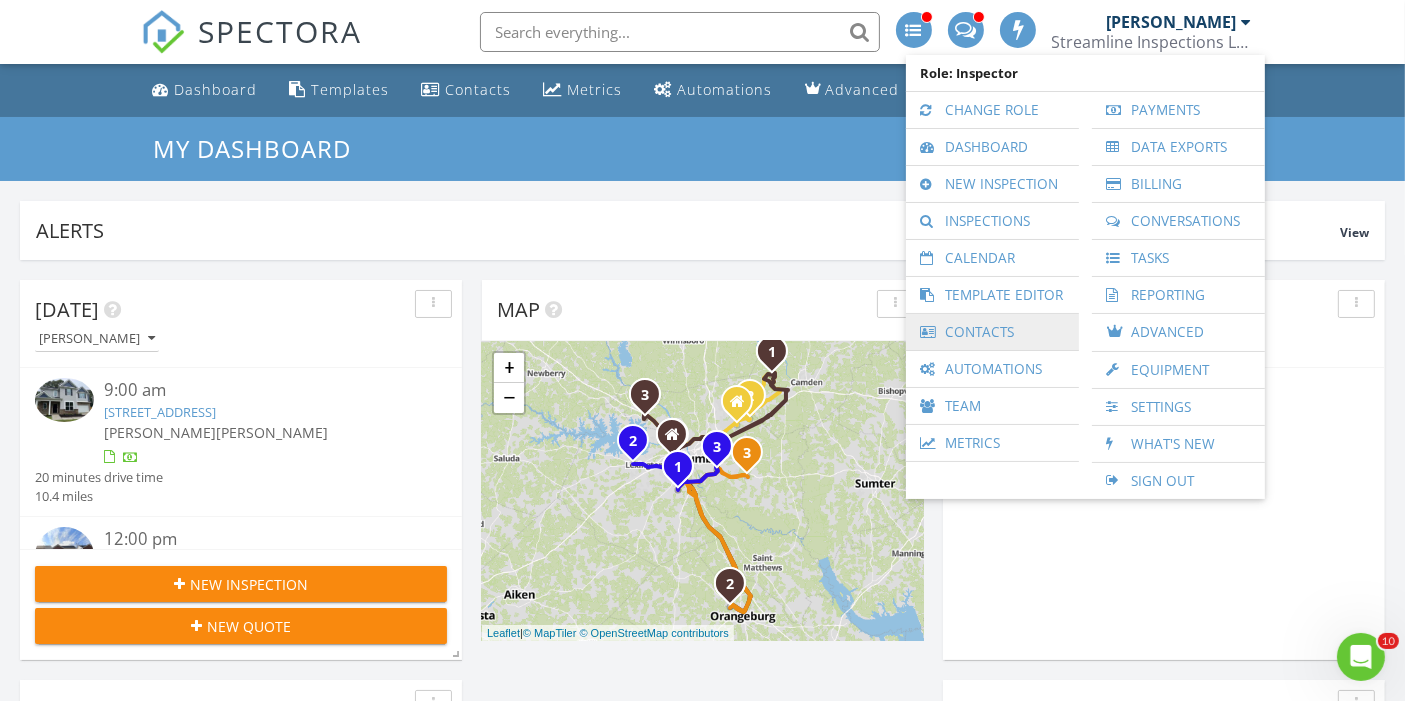click on "Contacts" at bounding box center [992, 332] 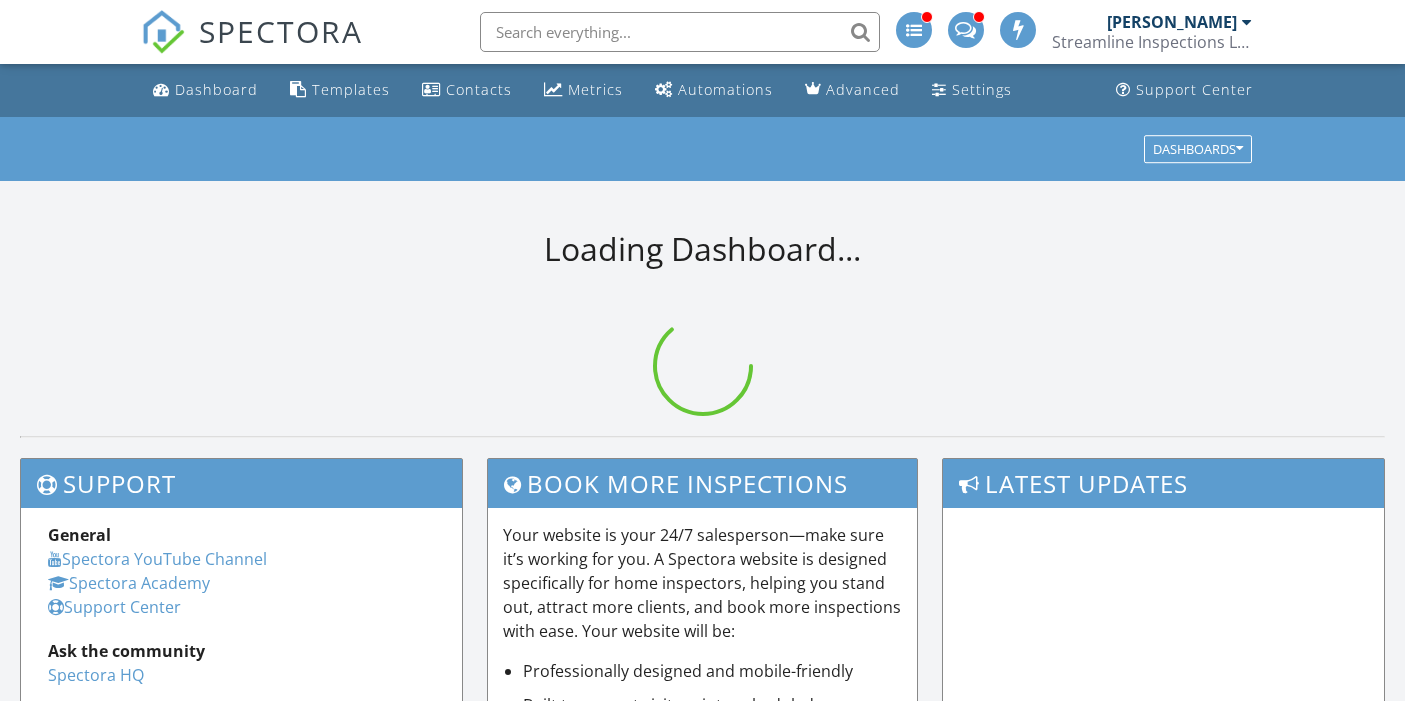 scroll, scrollTop: 0, scrollLeft: 0, axis: both 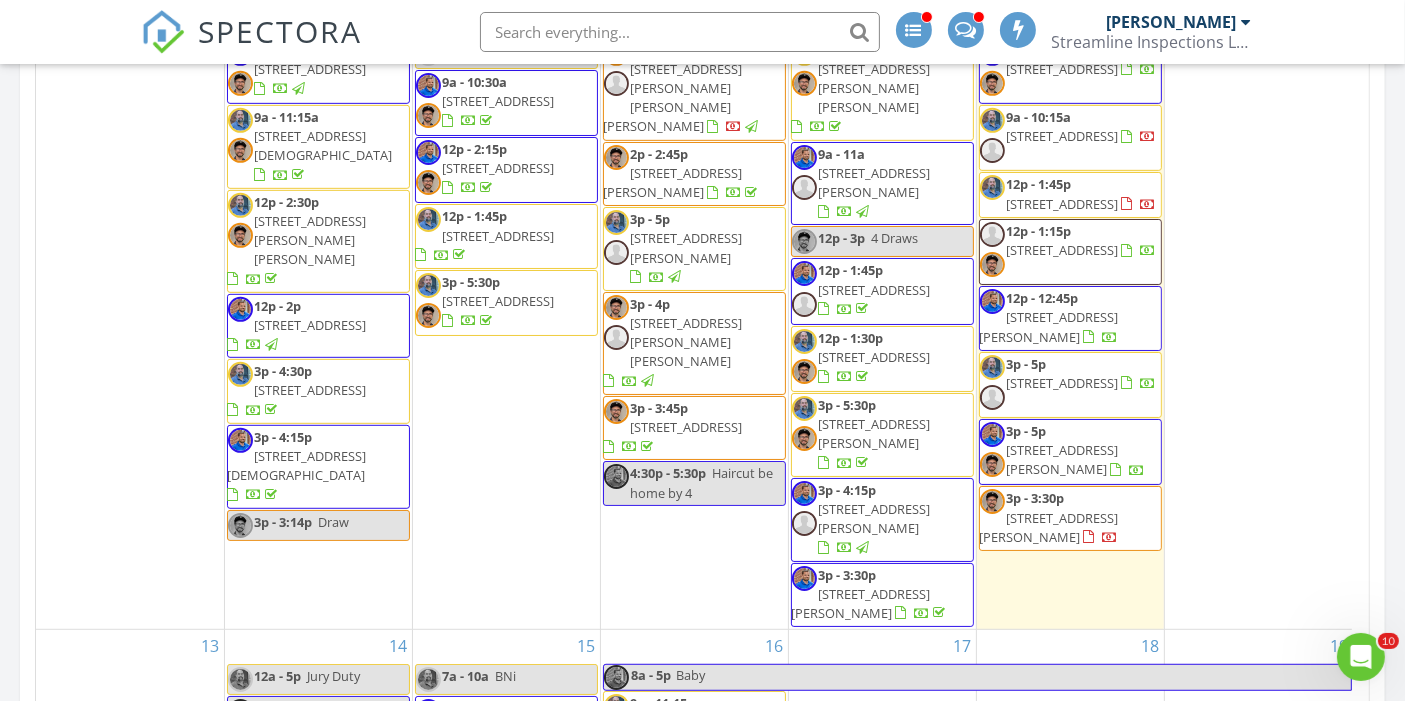 click on "876 Burnside Dr, Columbia 29209" at bounding box center [1063, 459] 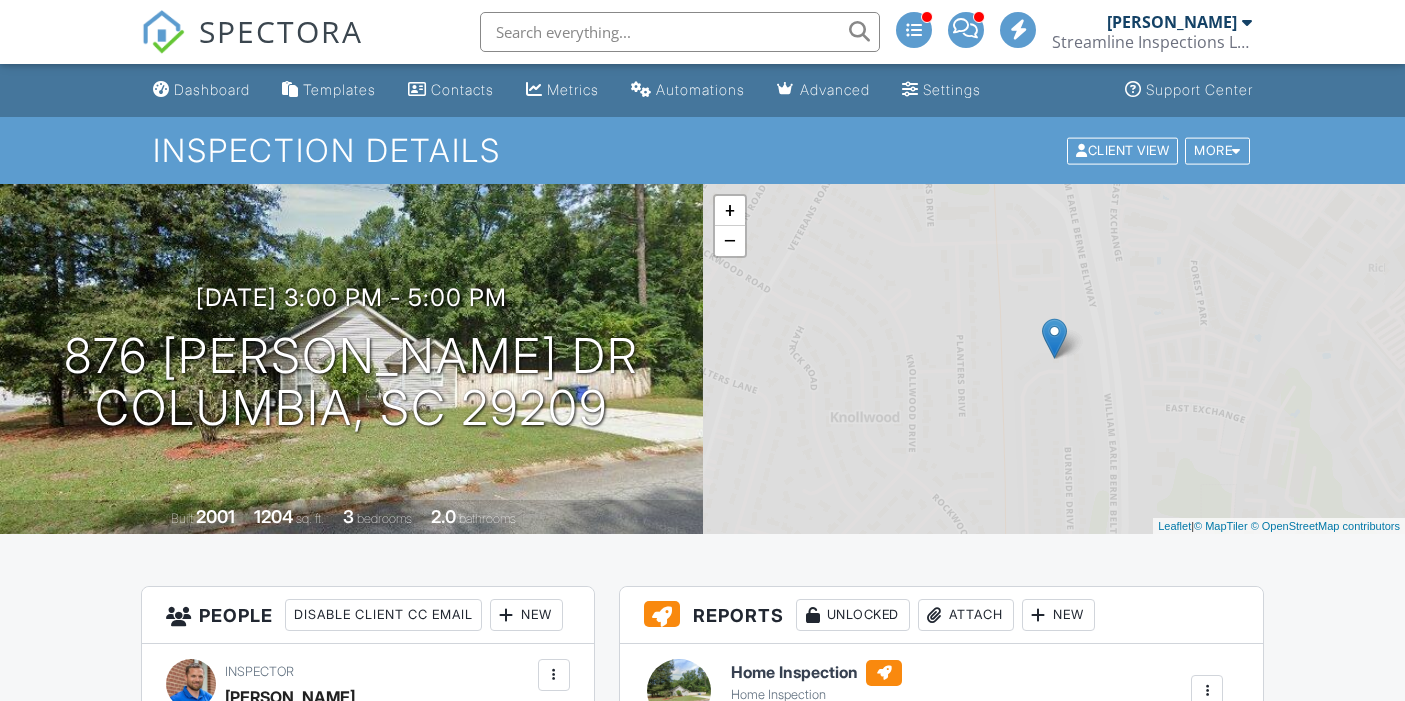 scroll, scrollTop: 250, scrollLeft: 0, axis: vertical 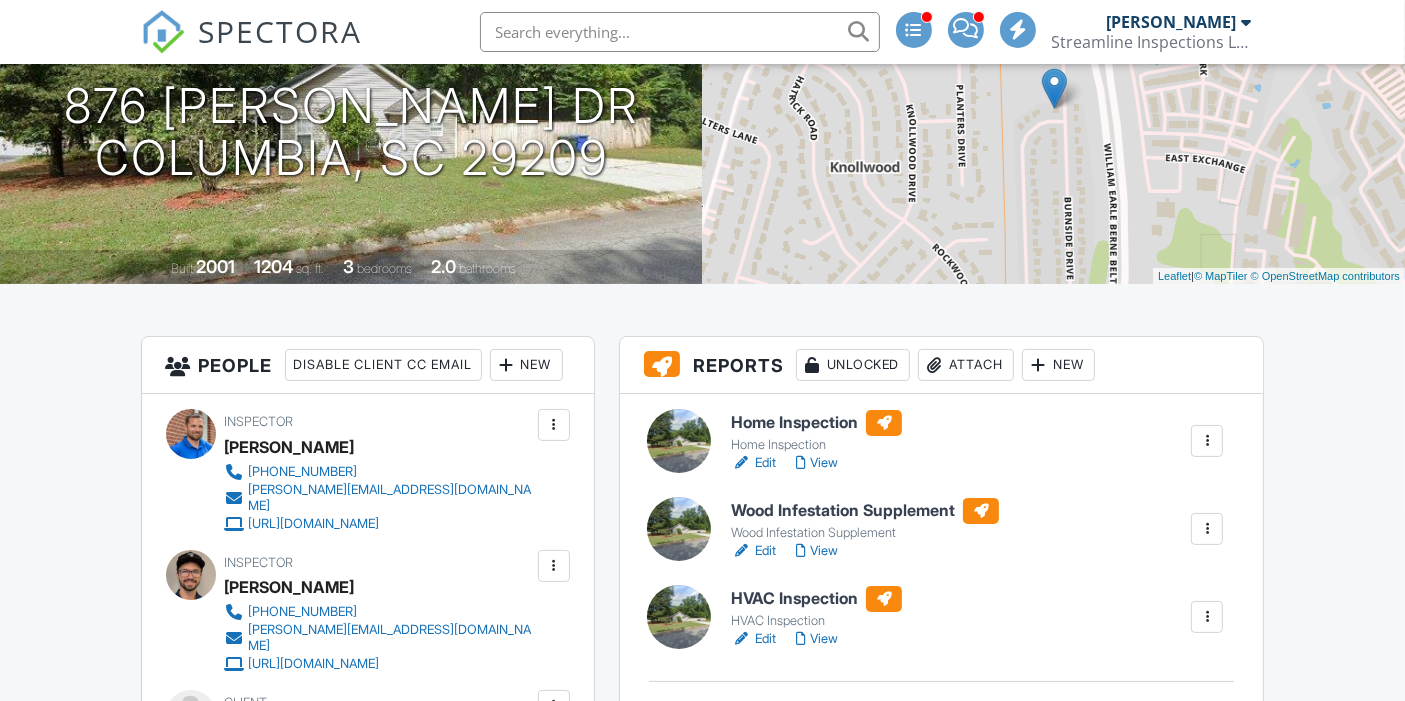 click at bounding box center (554, 566) 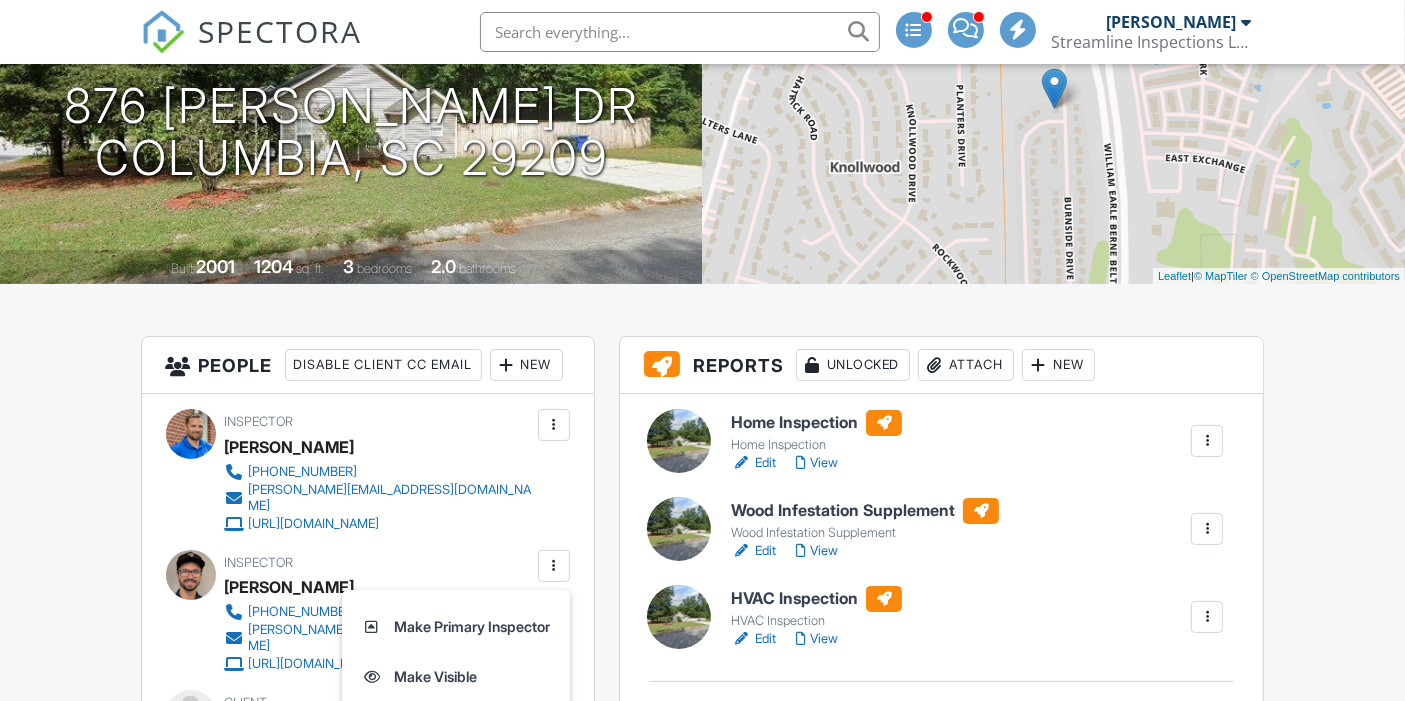 scroll, scrollTop: 0, scrollLeft: 0, axis: both 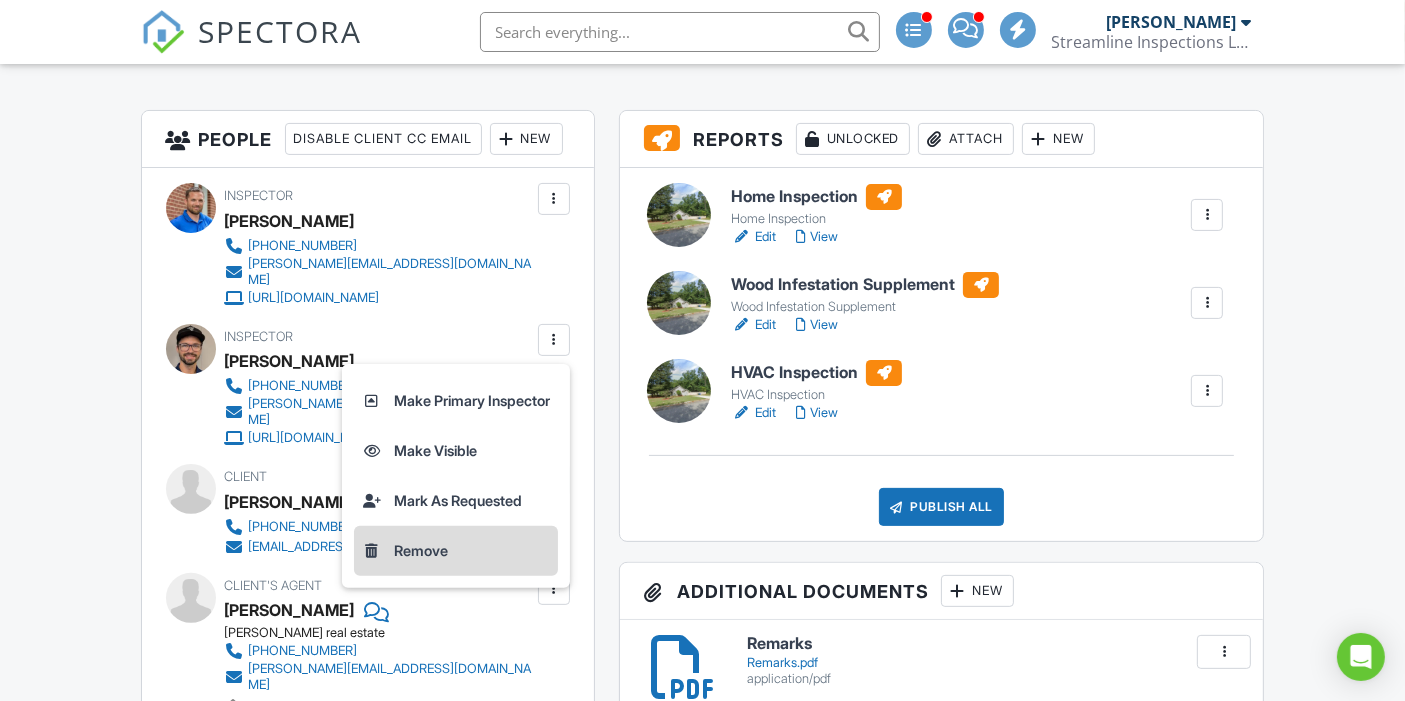 click on "Remove" at bounding box center (456, 551) 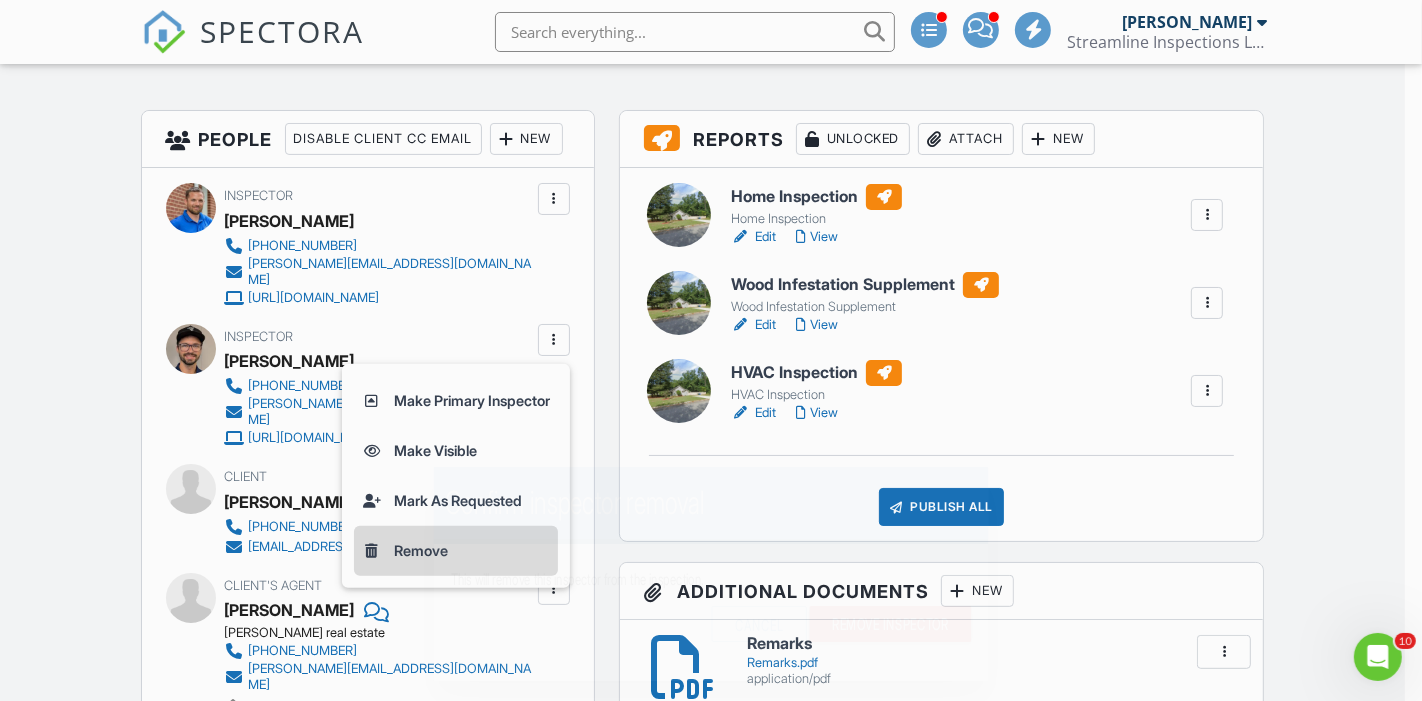 scroll, scrollTop: 0, scrollLeft: 0, axis: both 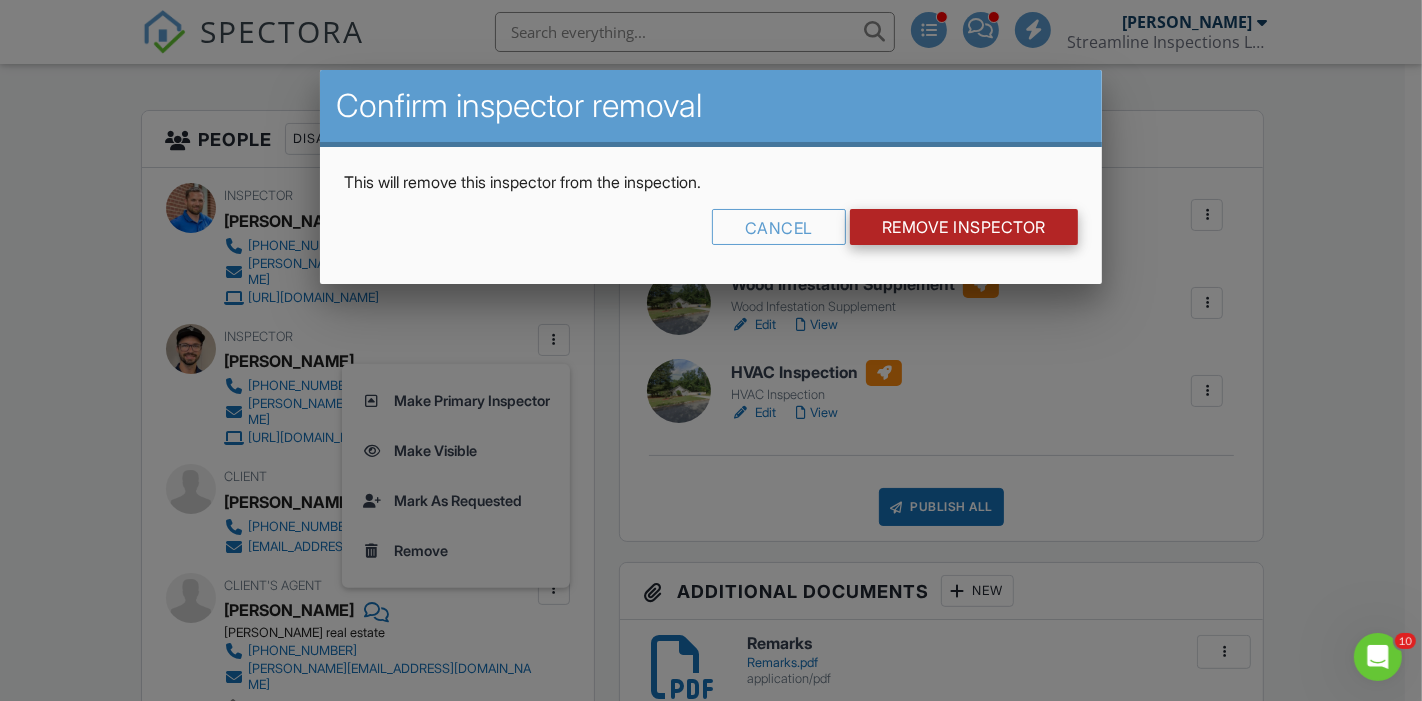 click on "Remove Inspector" at bounding box center (964, 227) 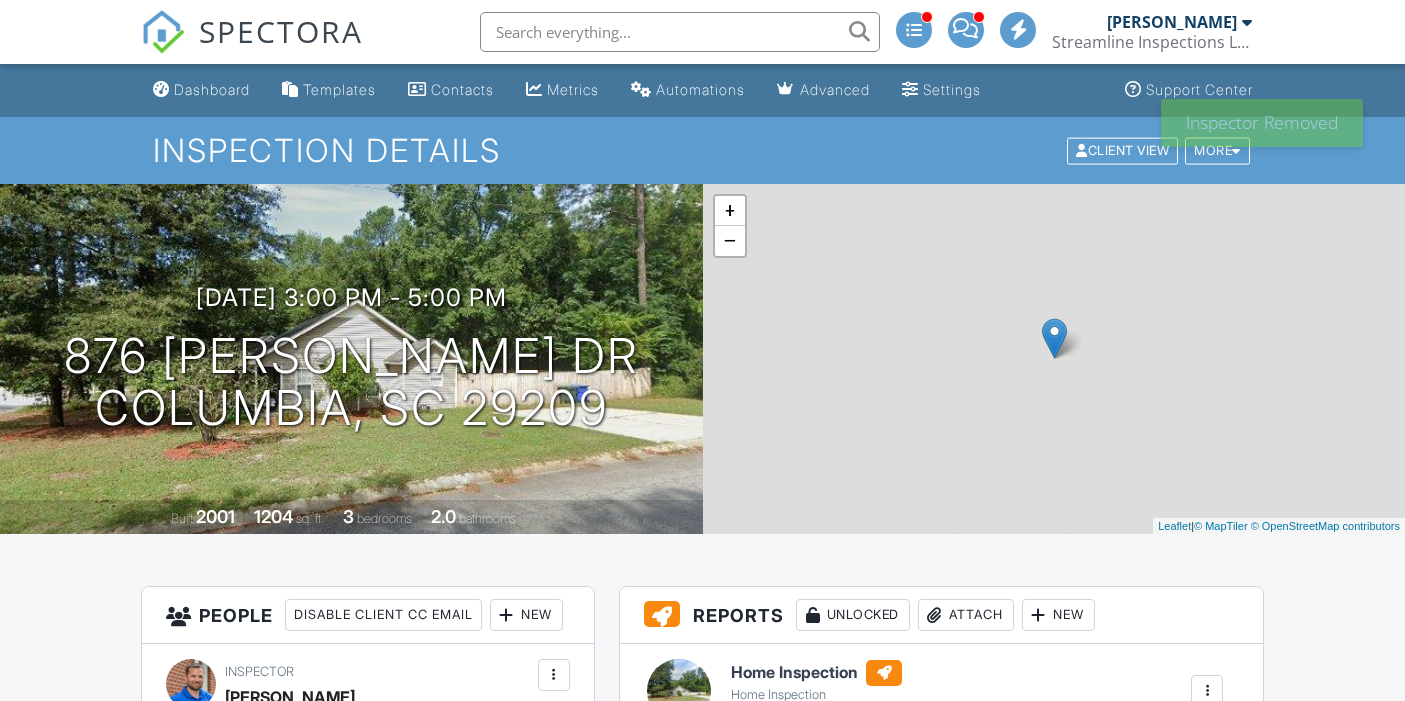 scroll, scrollTop: 0, scrollLeft: 0, axis: both 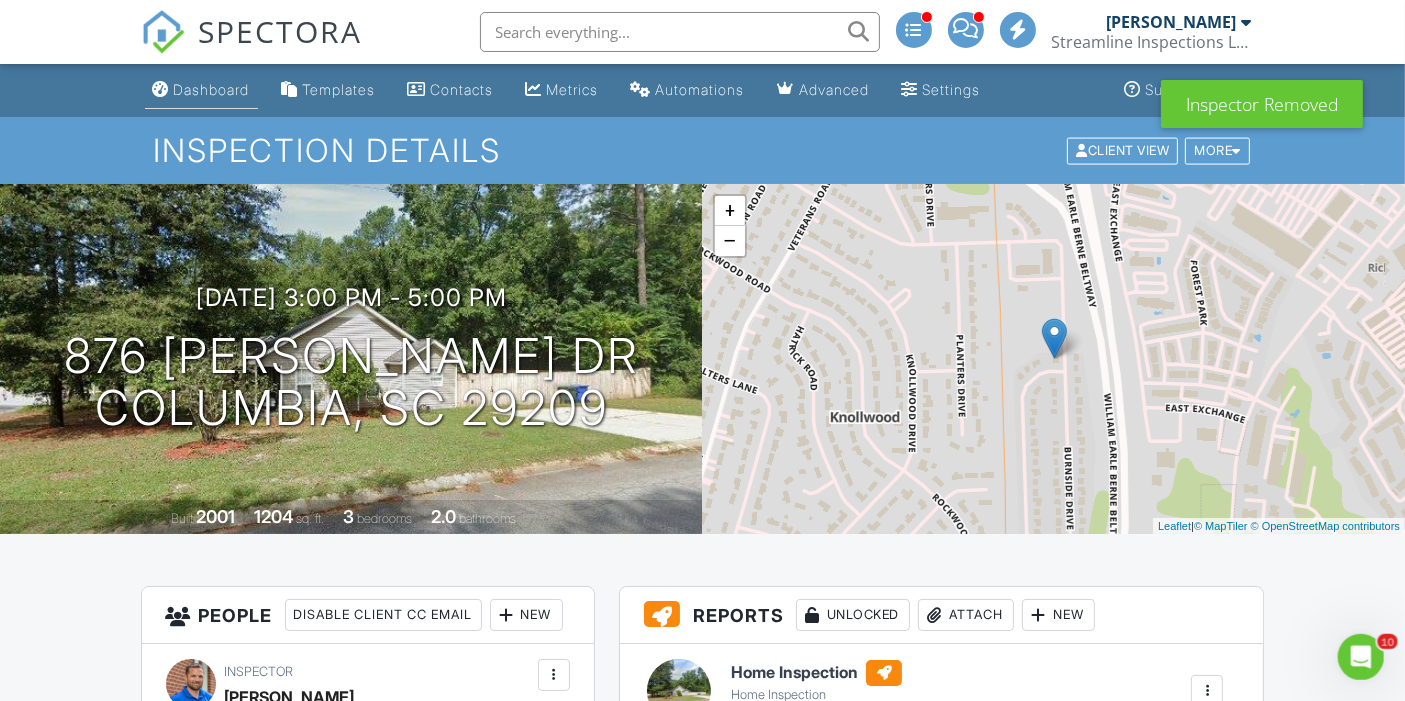 click on "Dashboard" at bounding box center [212, 89] 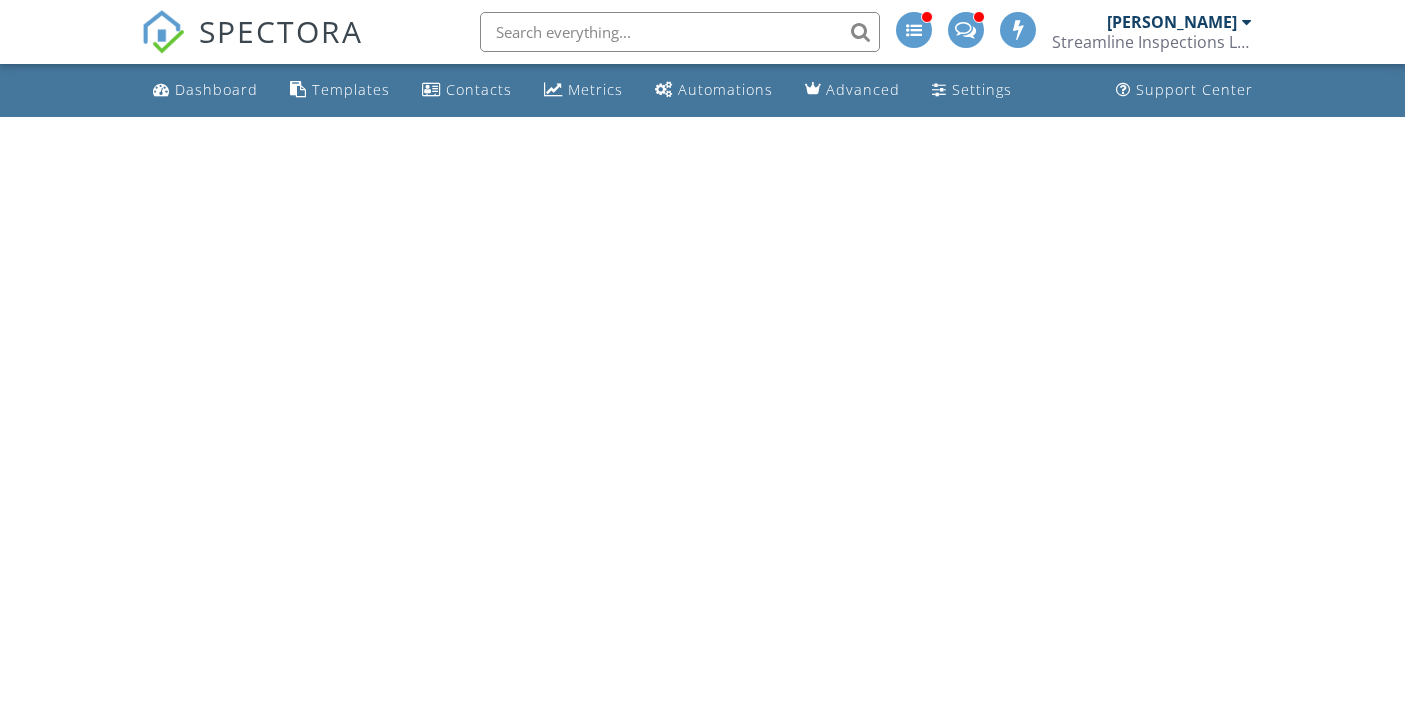 scroll, scrollTop: 0, scrollLeft: 0, axis: both 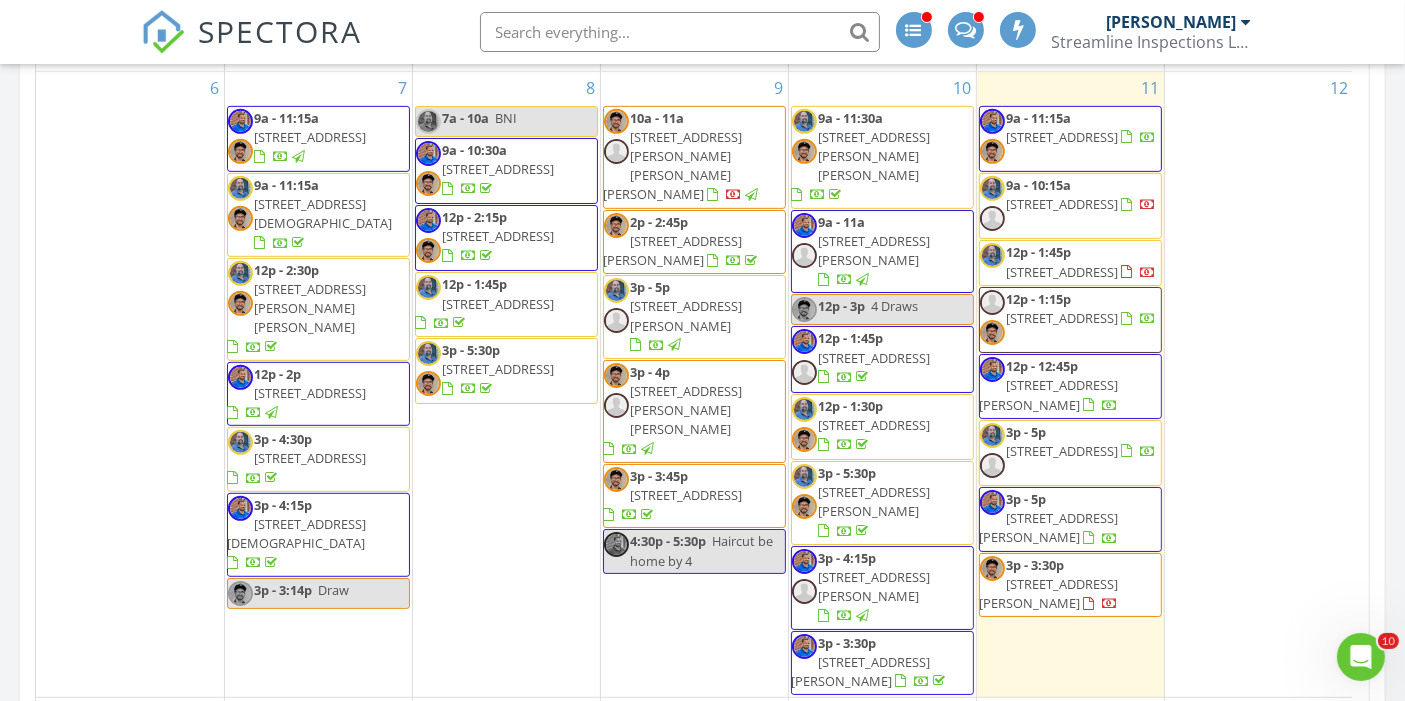 click on "[STREET_ADDRESS][PERSON_NAME]" at bounding box center (1049, 593) 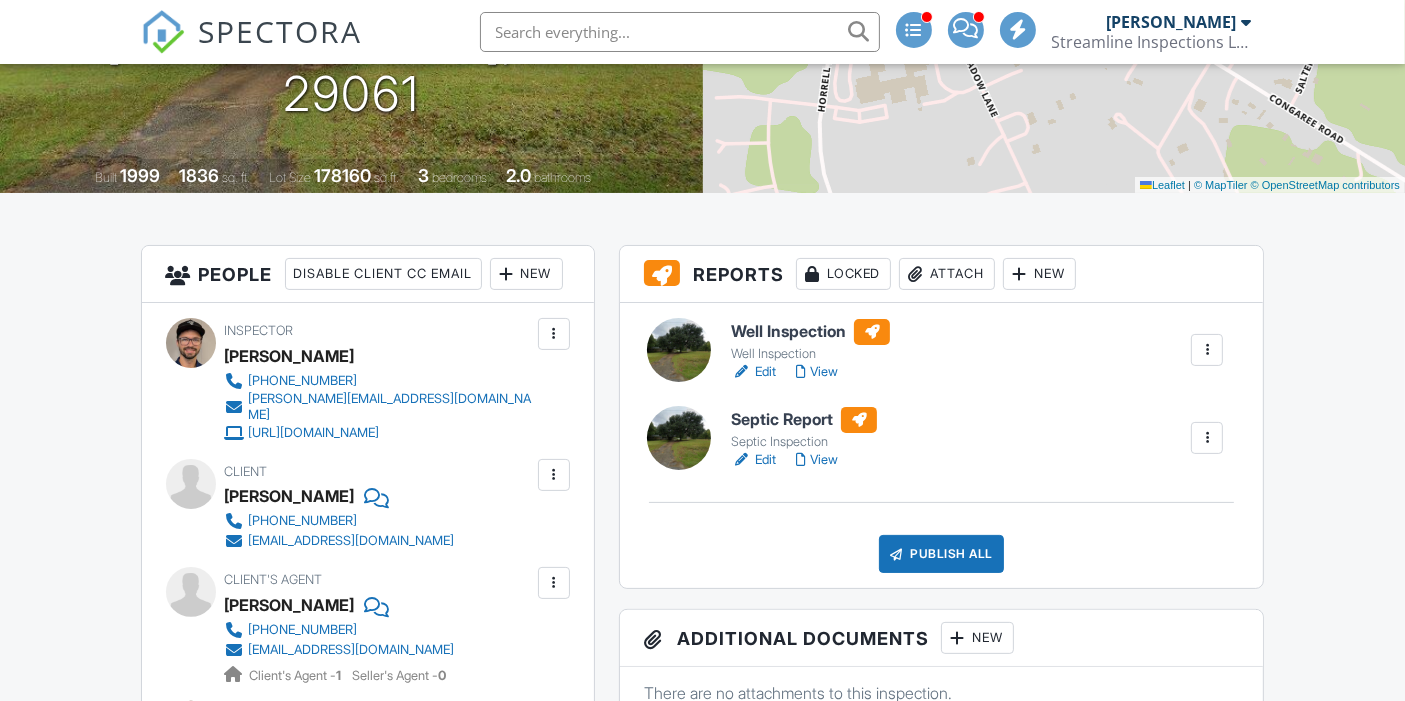 scroll, scrollTop: 419, scrollLeft: 0, axis: vertical 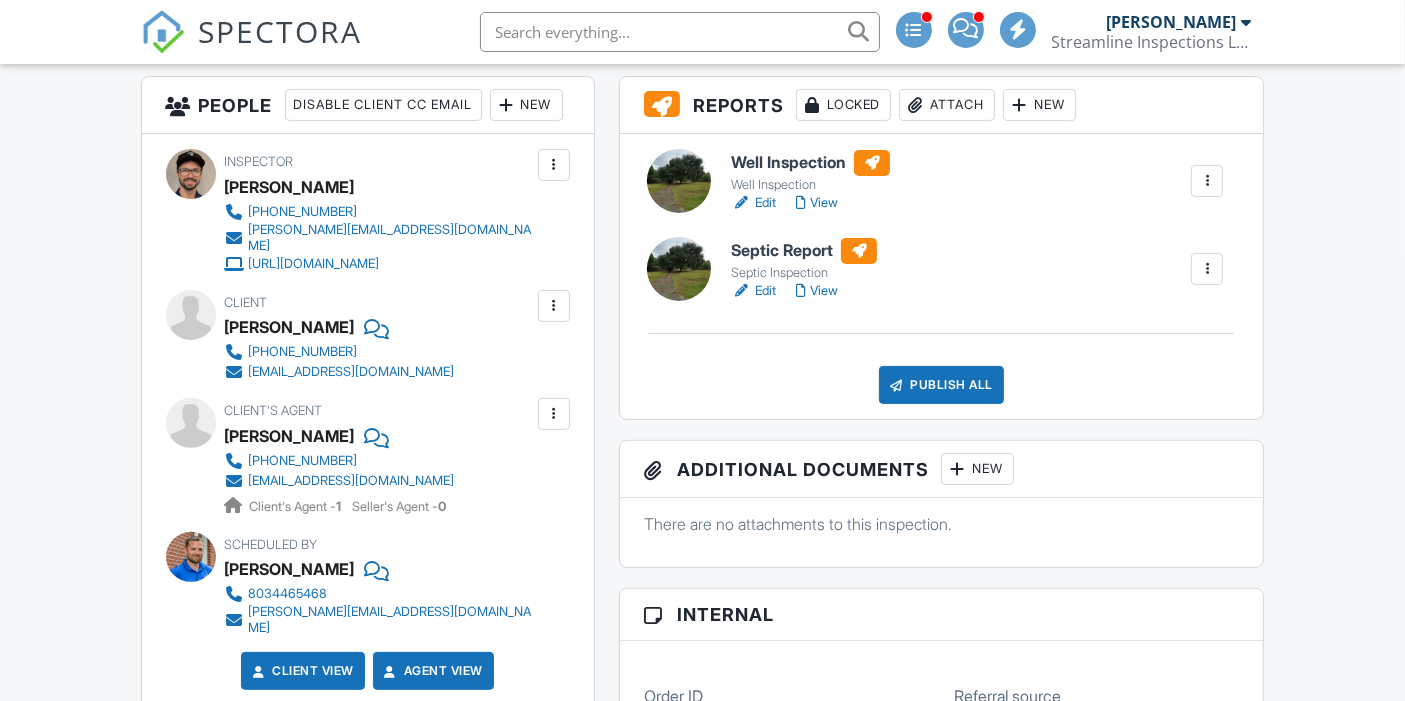click at bounding box center (554, 414) 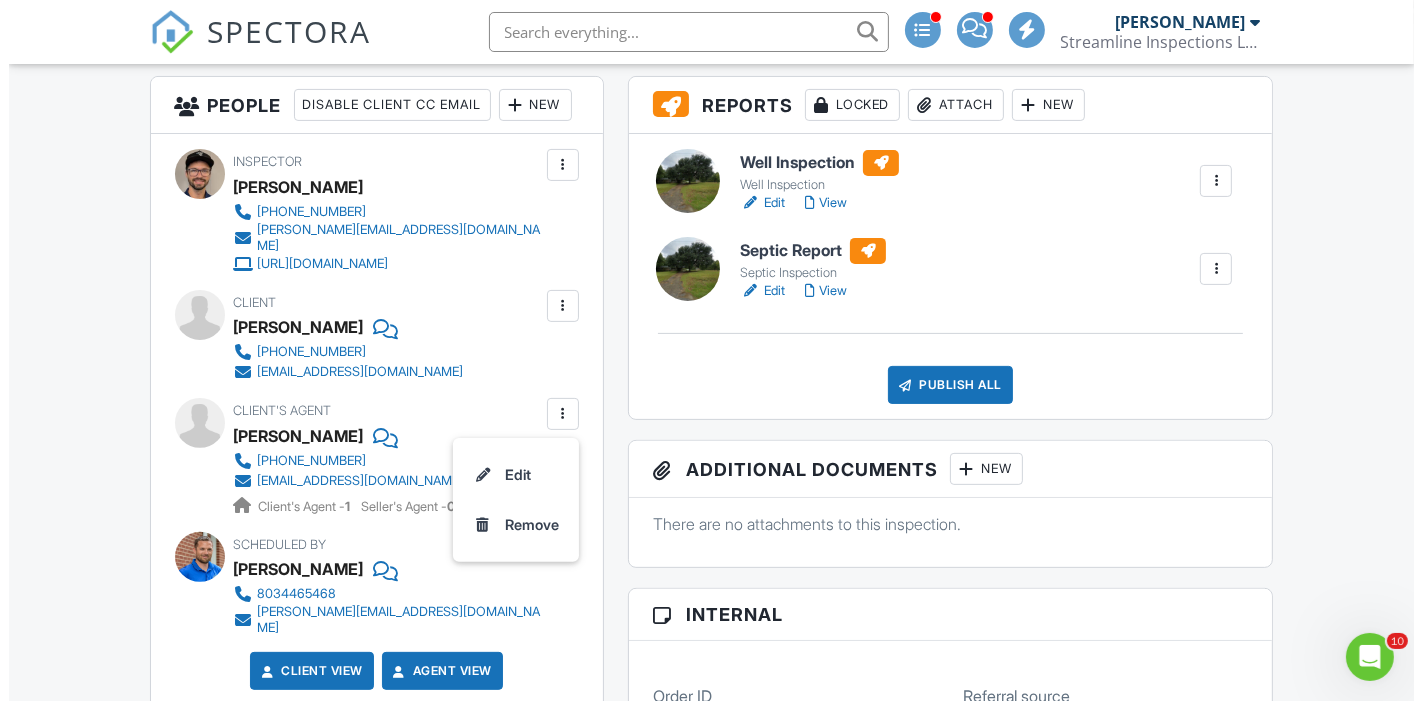 scroll, scrollTop: 0, scrollLeft: 0, axis: both 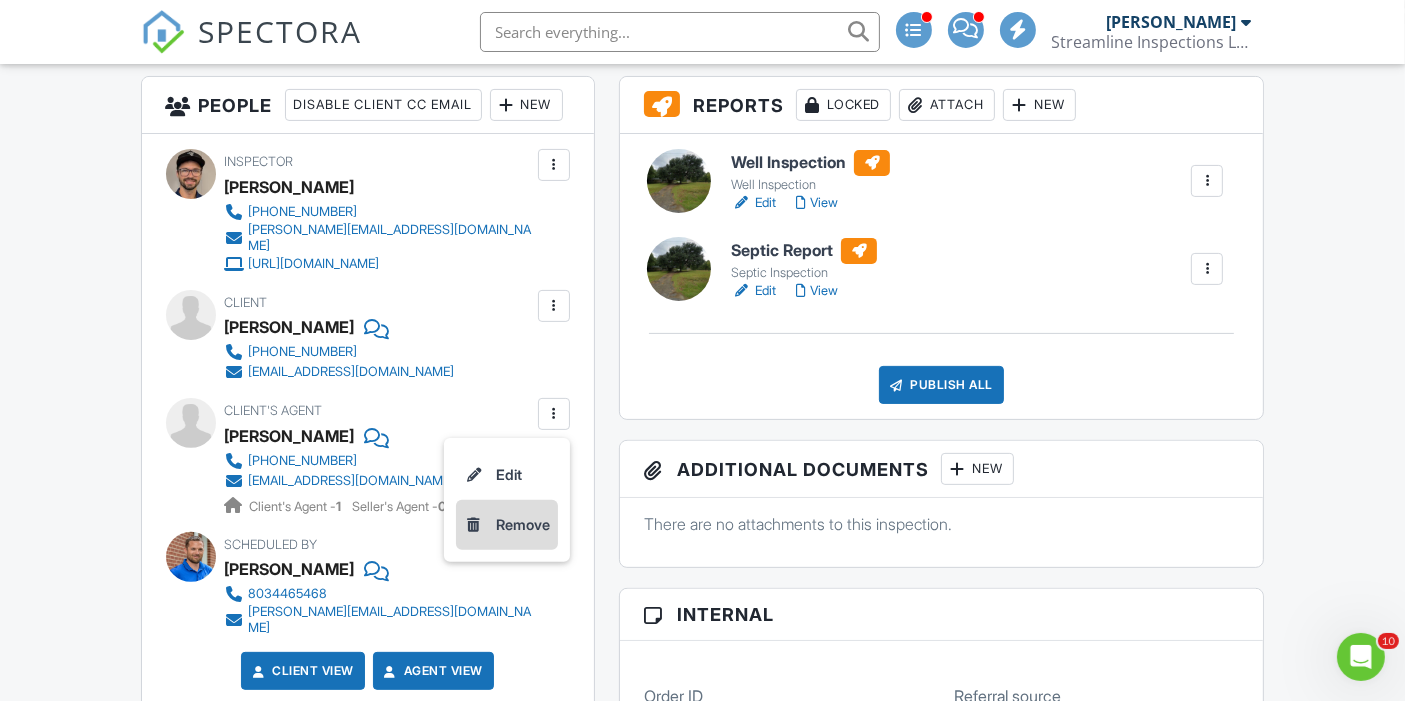 click on "Remove" at bounding box center (507, 525) 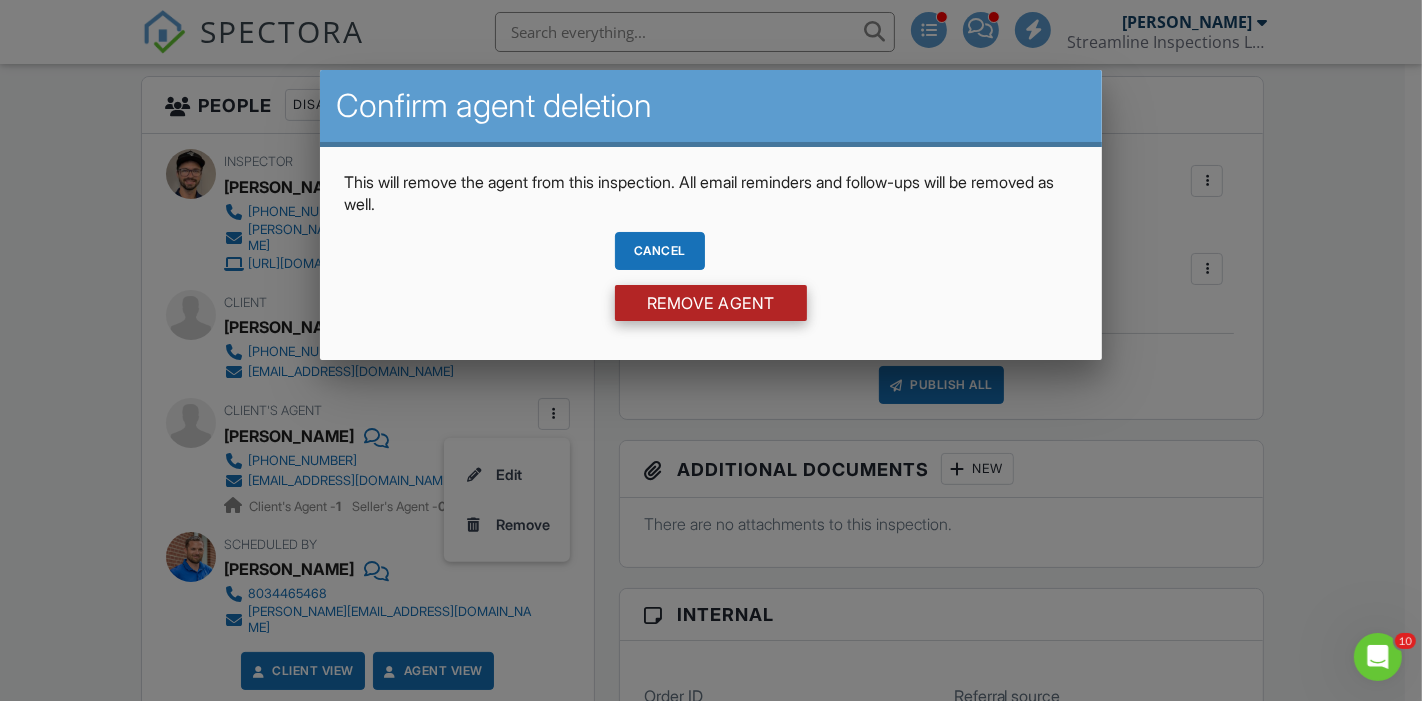 click on "Remove Agent" at bounding box center (711, 303) 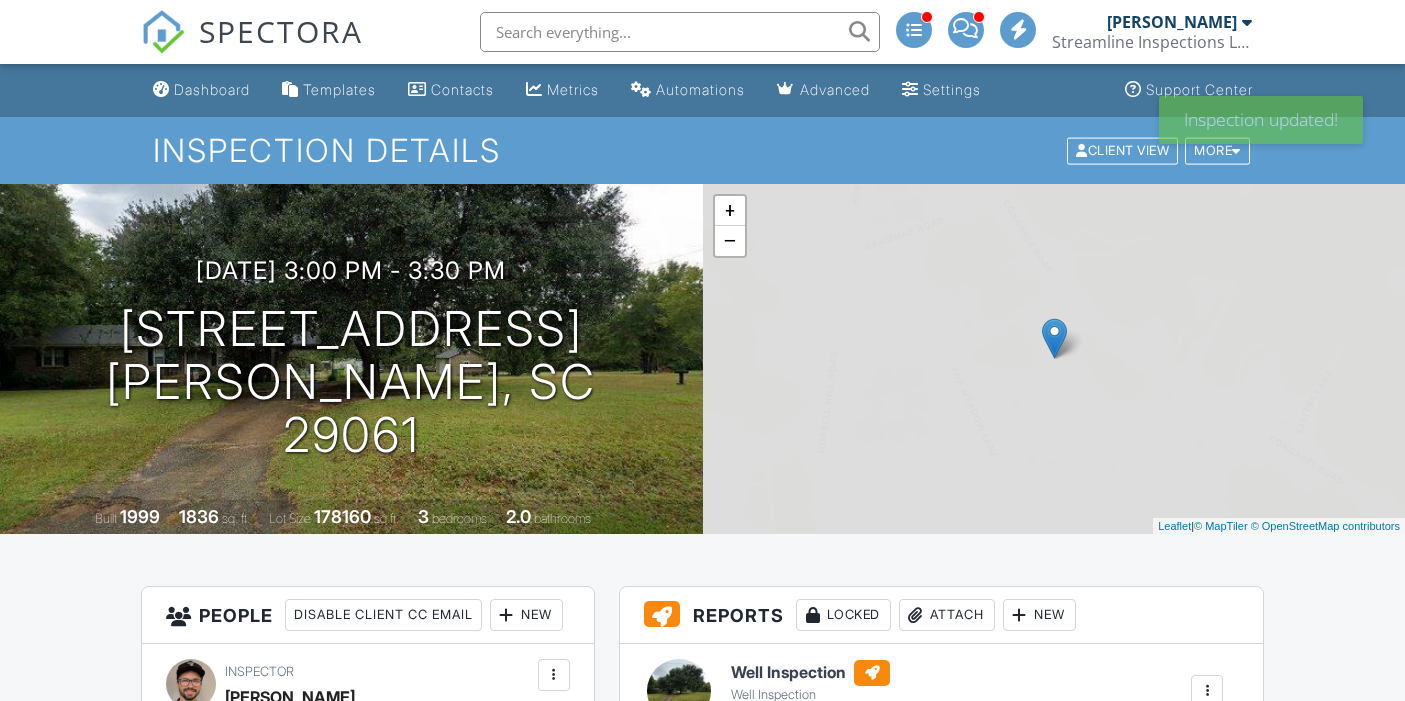 scroll, scrollTop: 0, scrollLeft: 0, axis: both 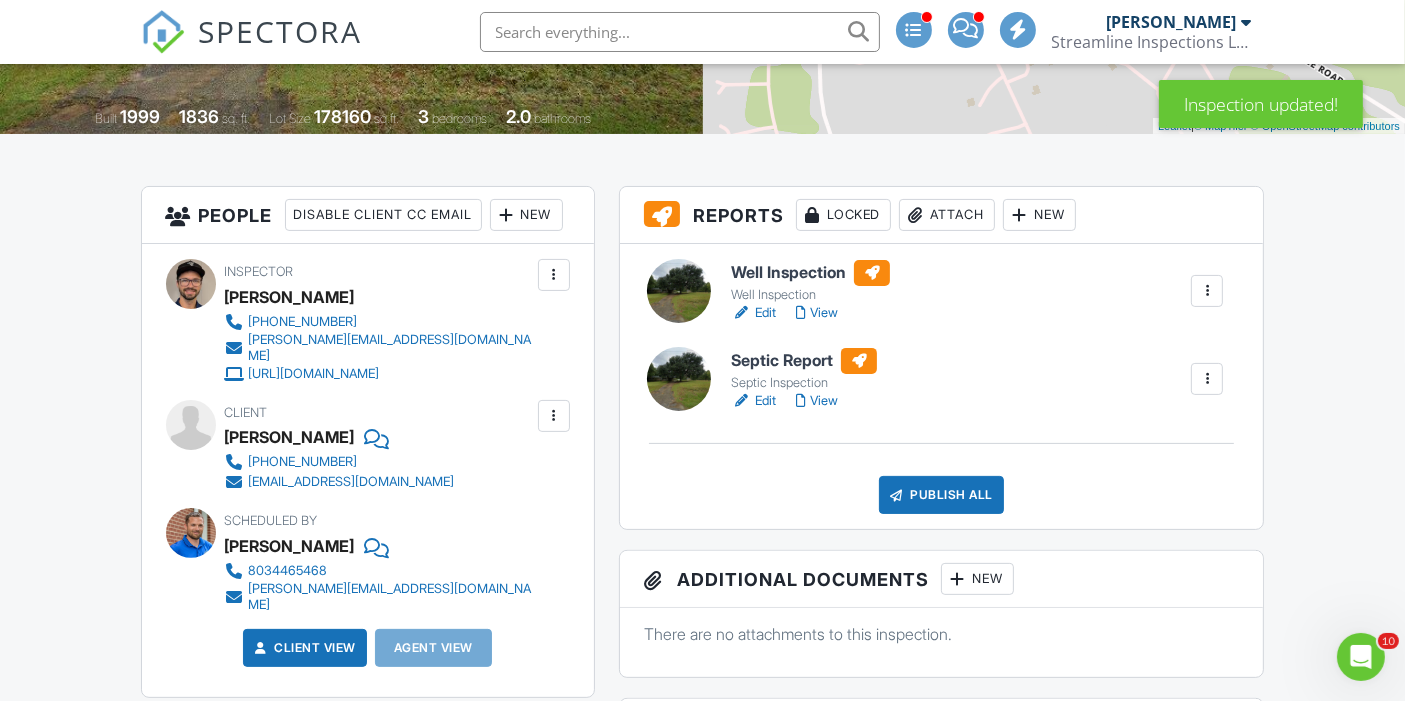 click on "New" at bounding box center [526, 215] 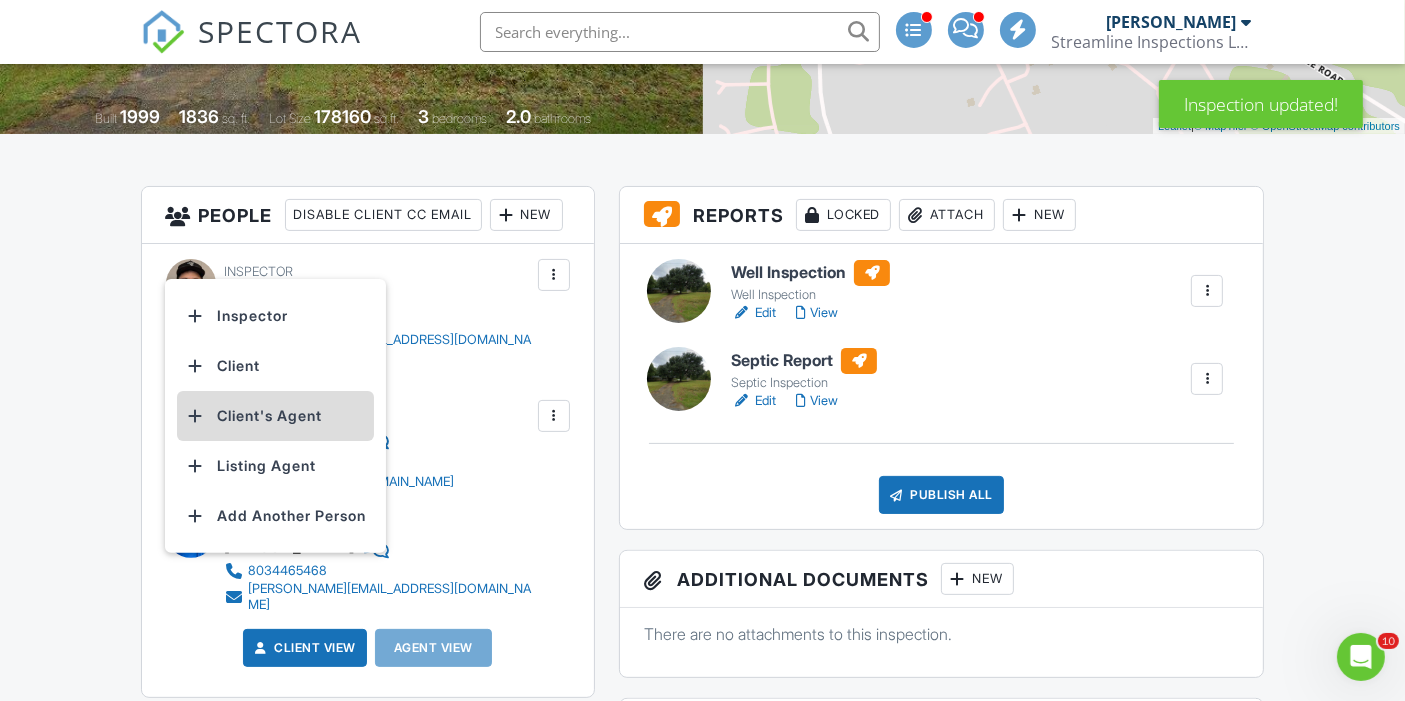 click on "Client's Agent" at bounding box center [275, 416] 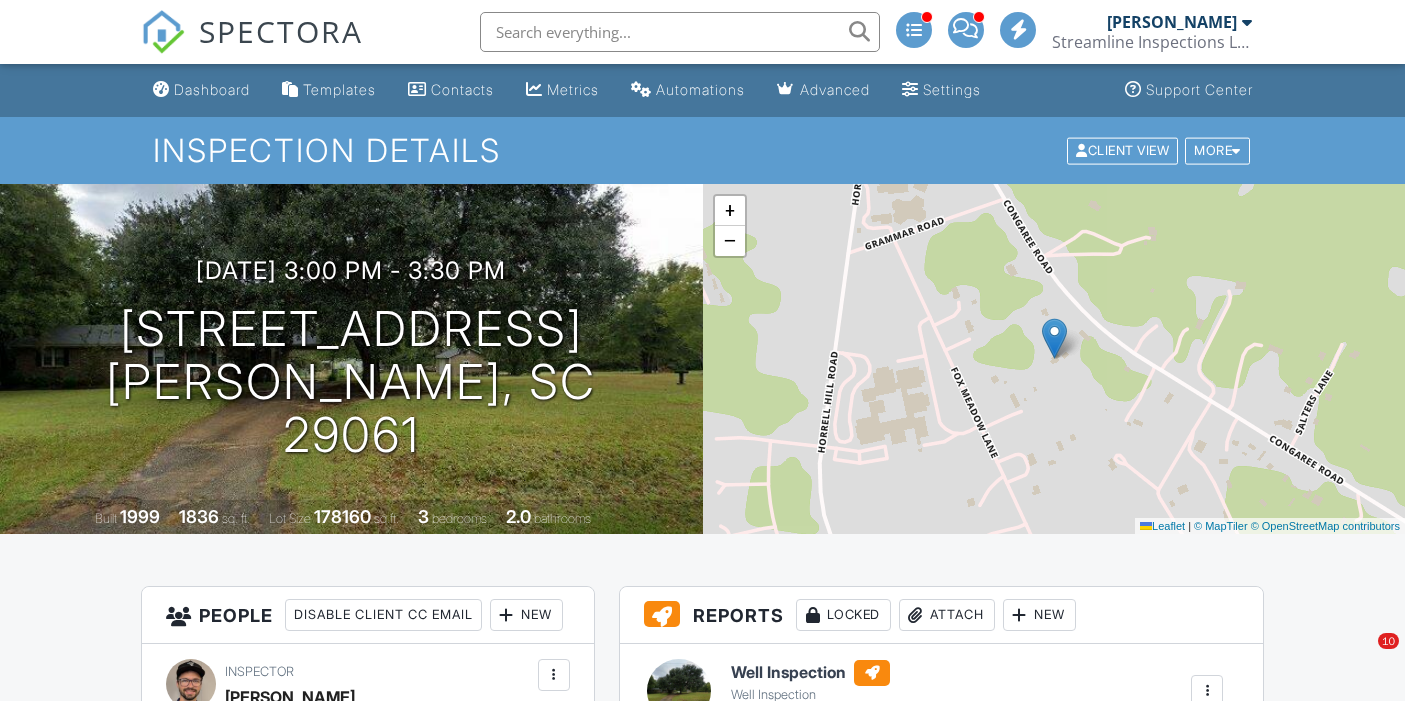 scroll, scrollTop: 400, scrollLeft: 0, axis: vertical 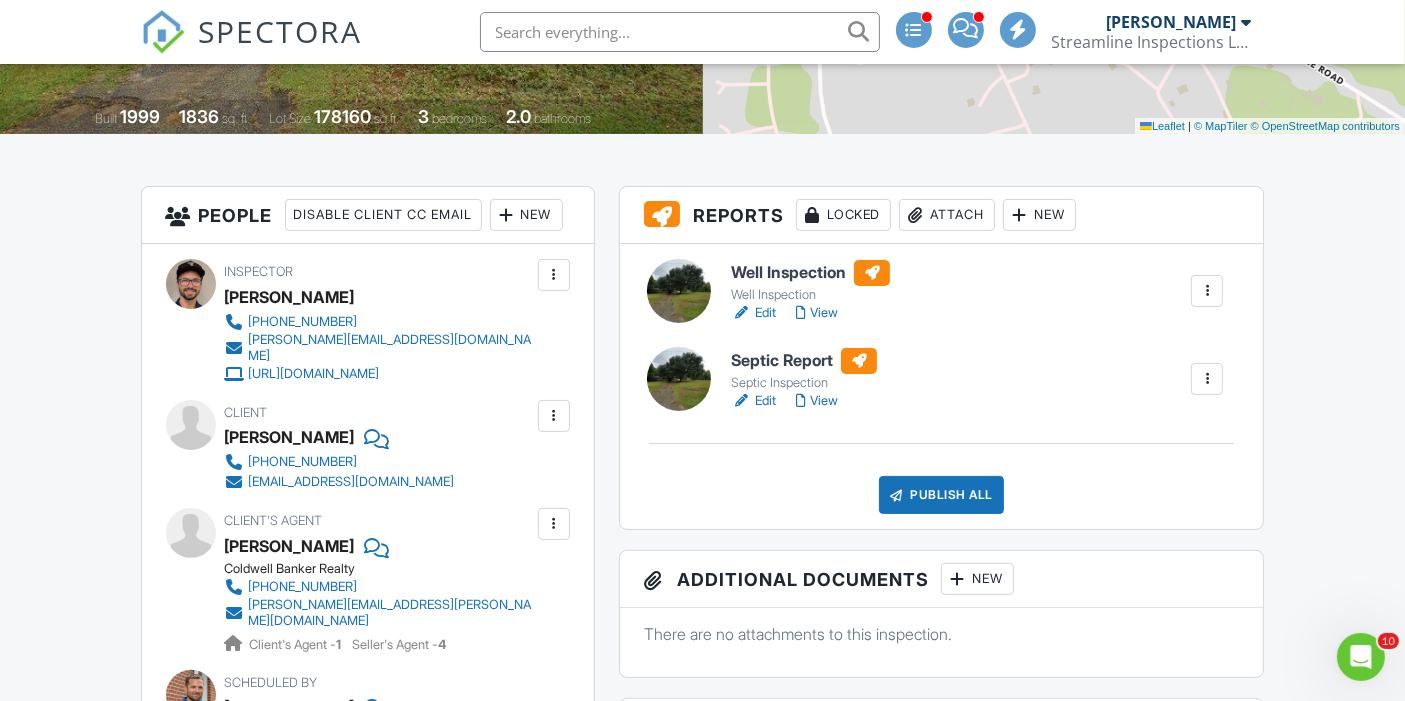 click at bounding box center [554, 524] 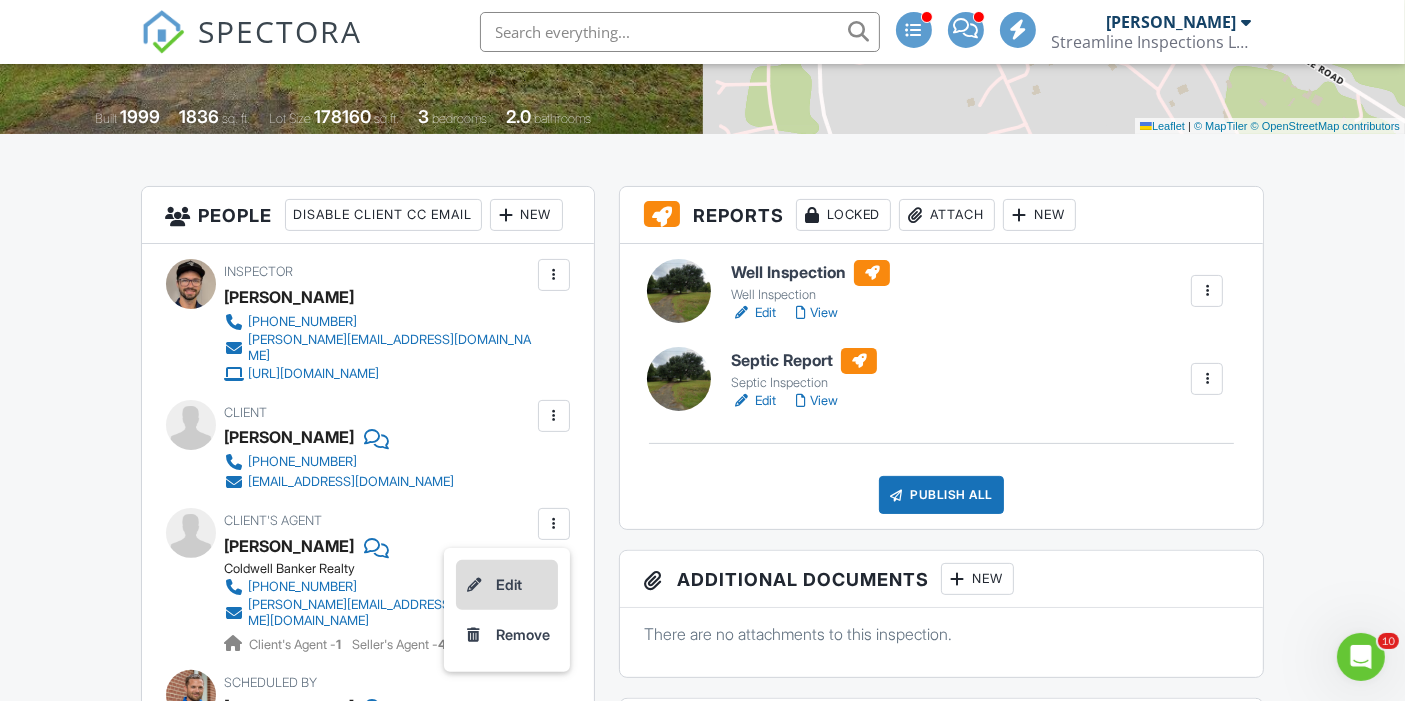 click on "Edit" at bounding box center (507, 585) 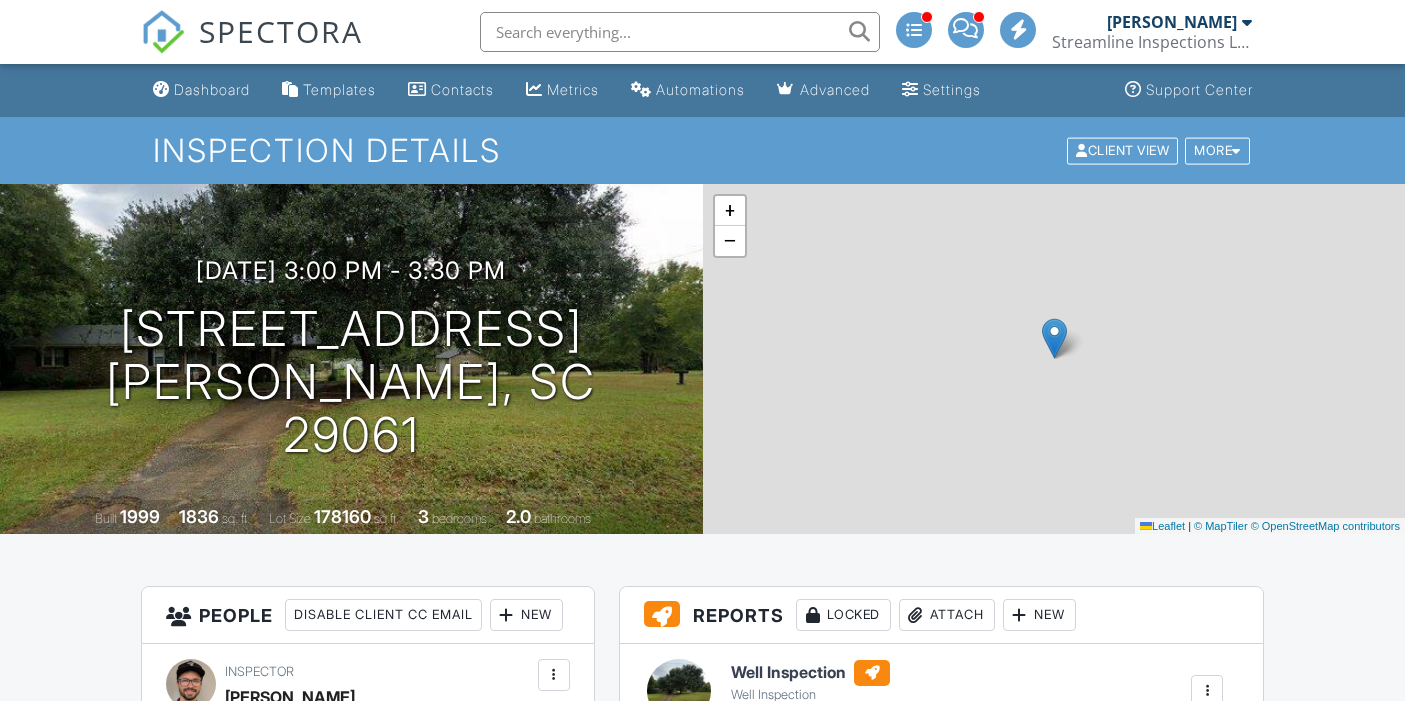 scroll, scrollTop: 350, scrollLeft: 0, axis: vertical 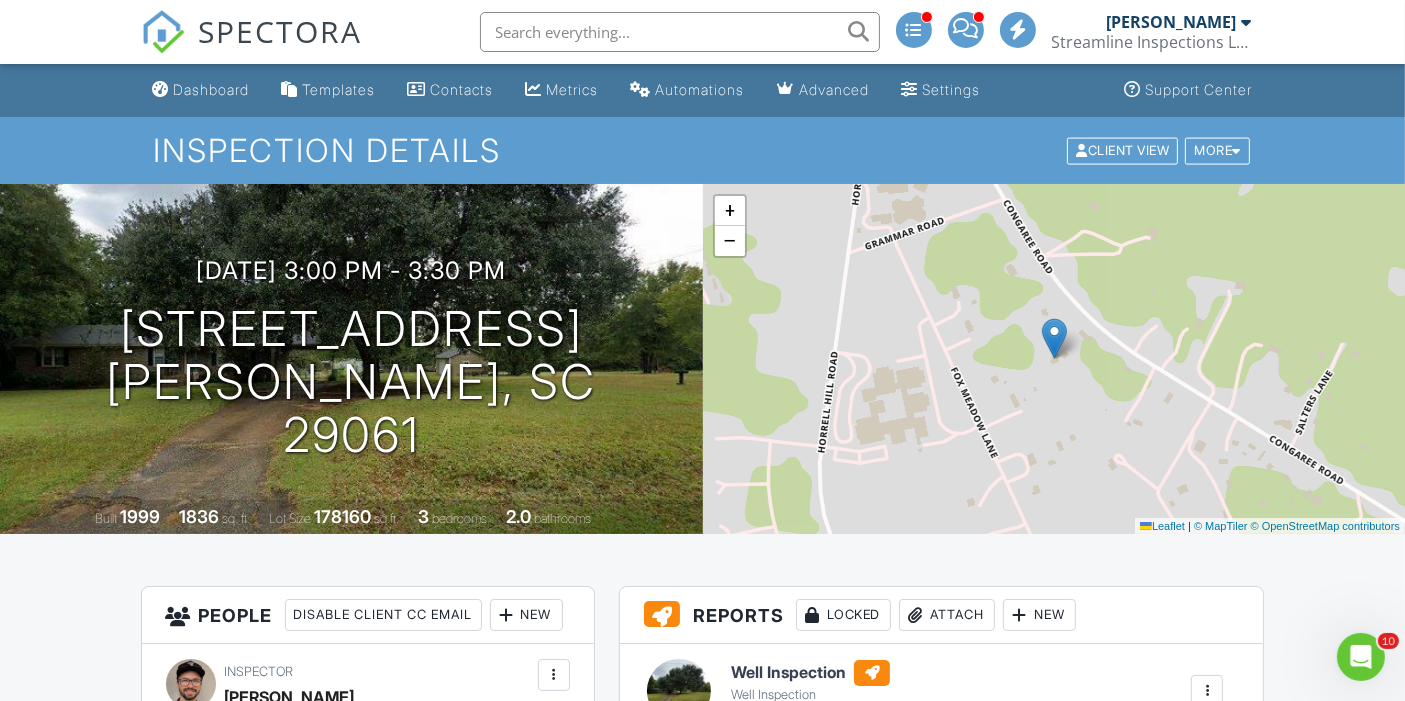click on "[PERSON_NAME]" at bounding box center (1172, 22) 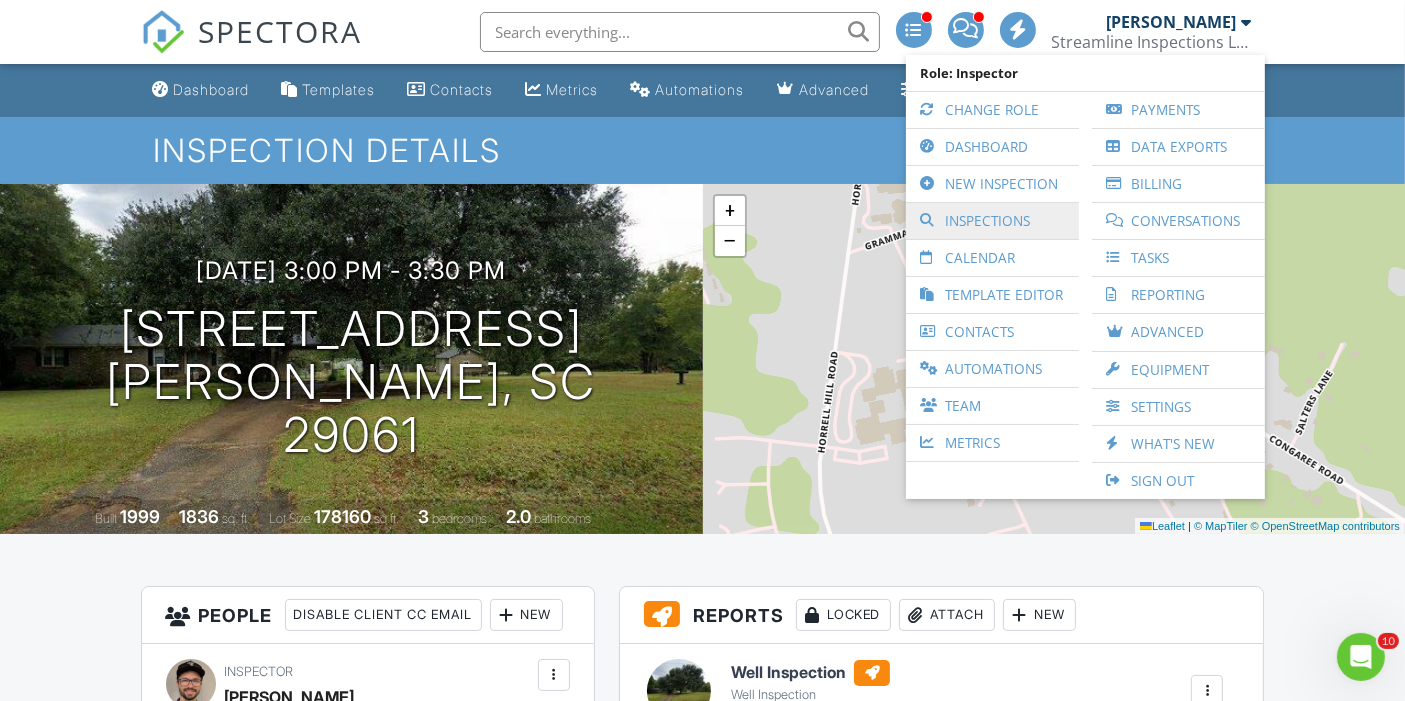 click on "Inspections" at bounding box center (992, 221) 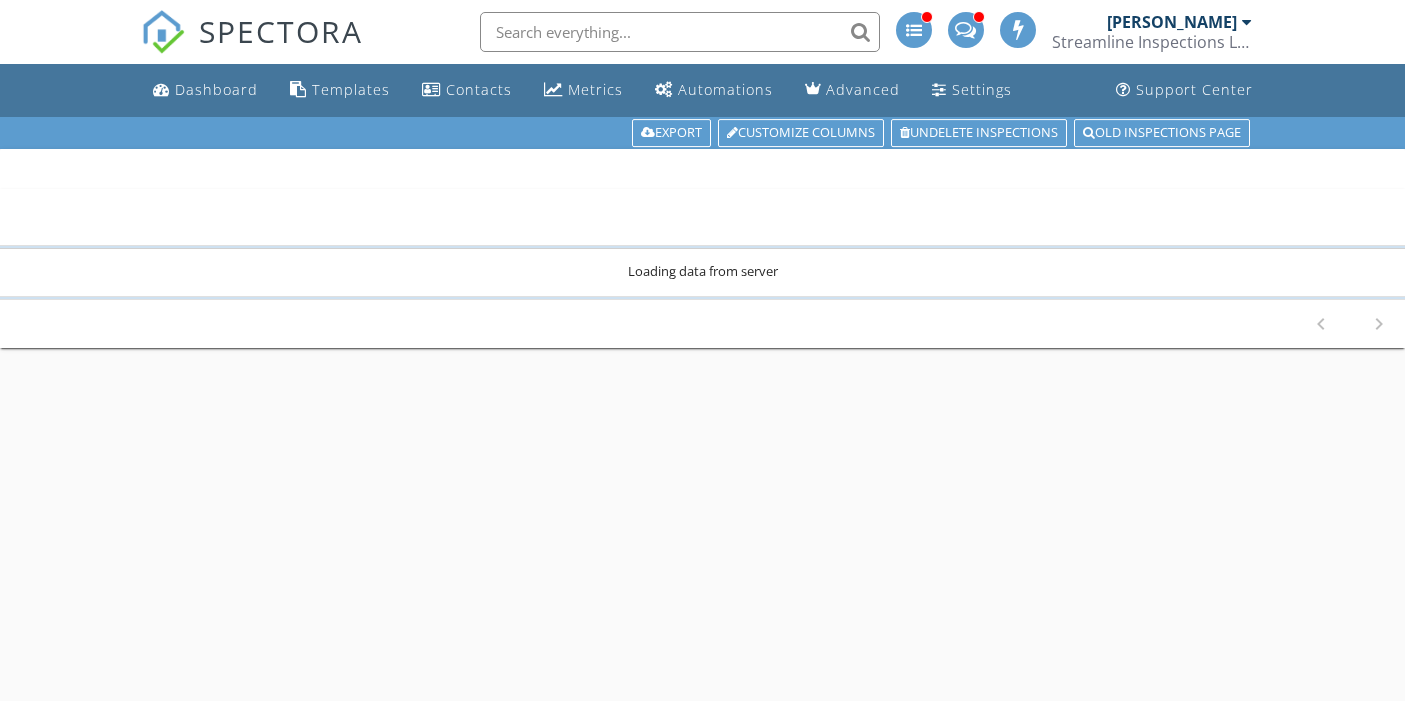scroll, scrollTop: 0, scrollLeft: 0, axis: both 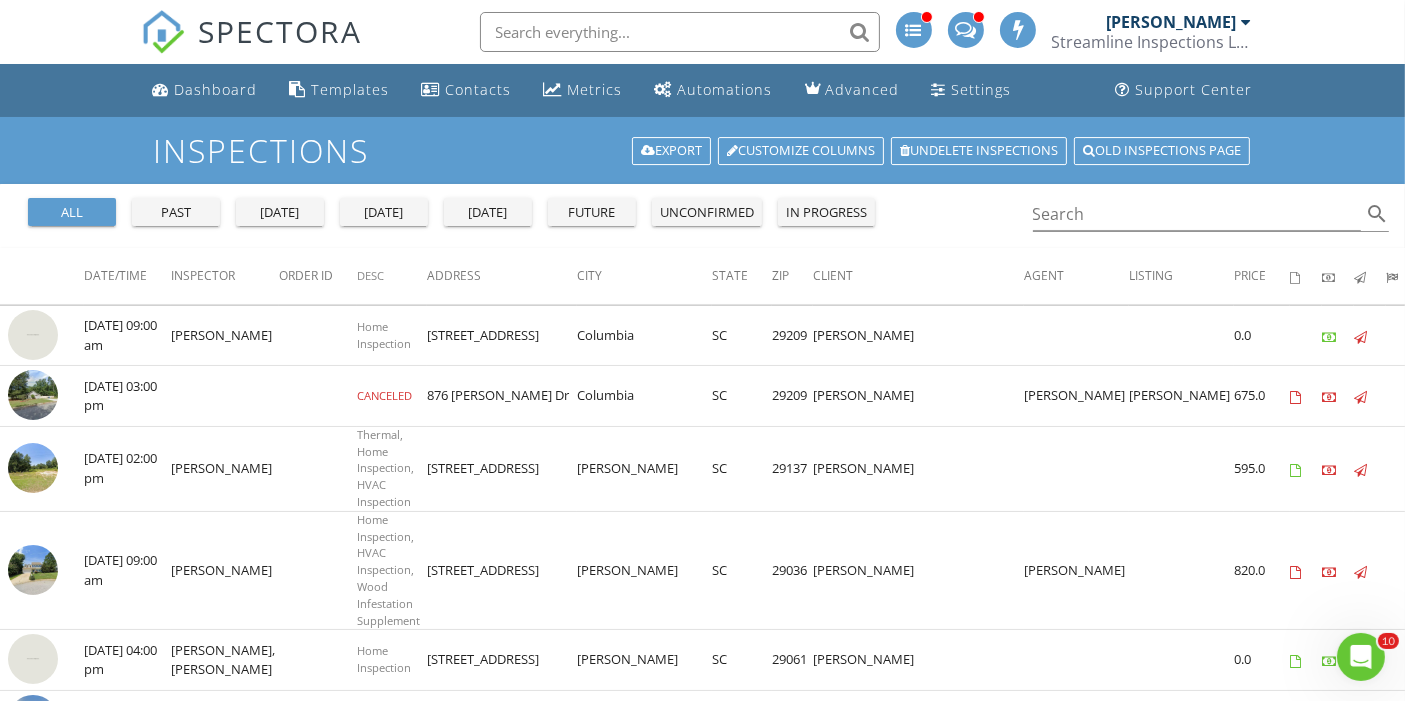 click on "[PERSON_NAME]" at bounding box center (1172, 22) 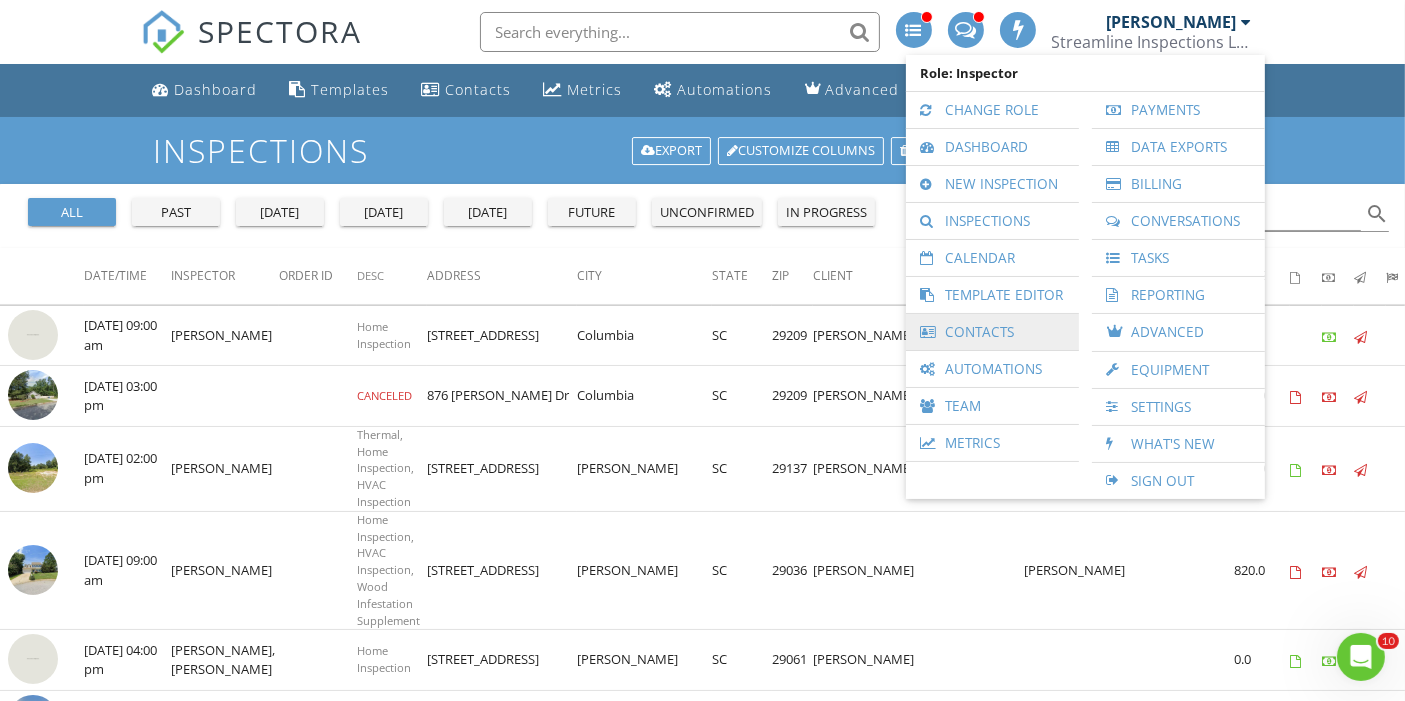 click on "Contacts" at bounding box center (992, 332) 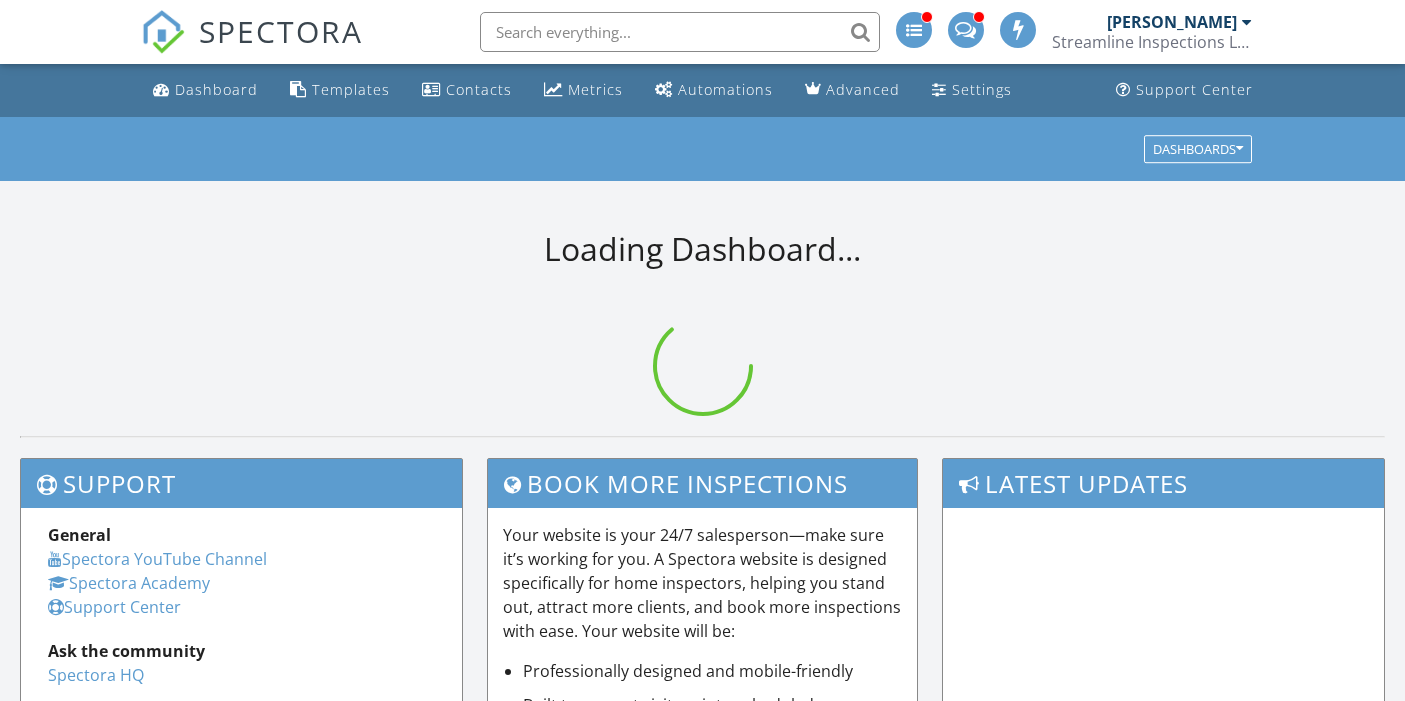 scroll, scrollTop: 0, scrollLeft: 0, axis: both 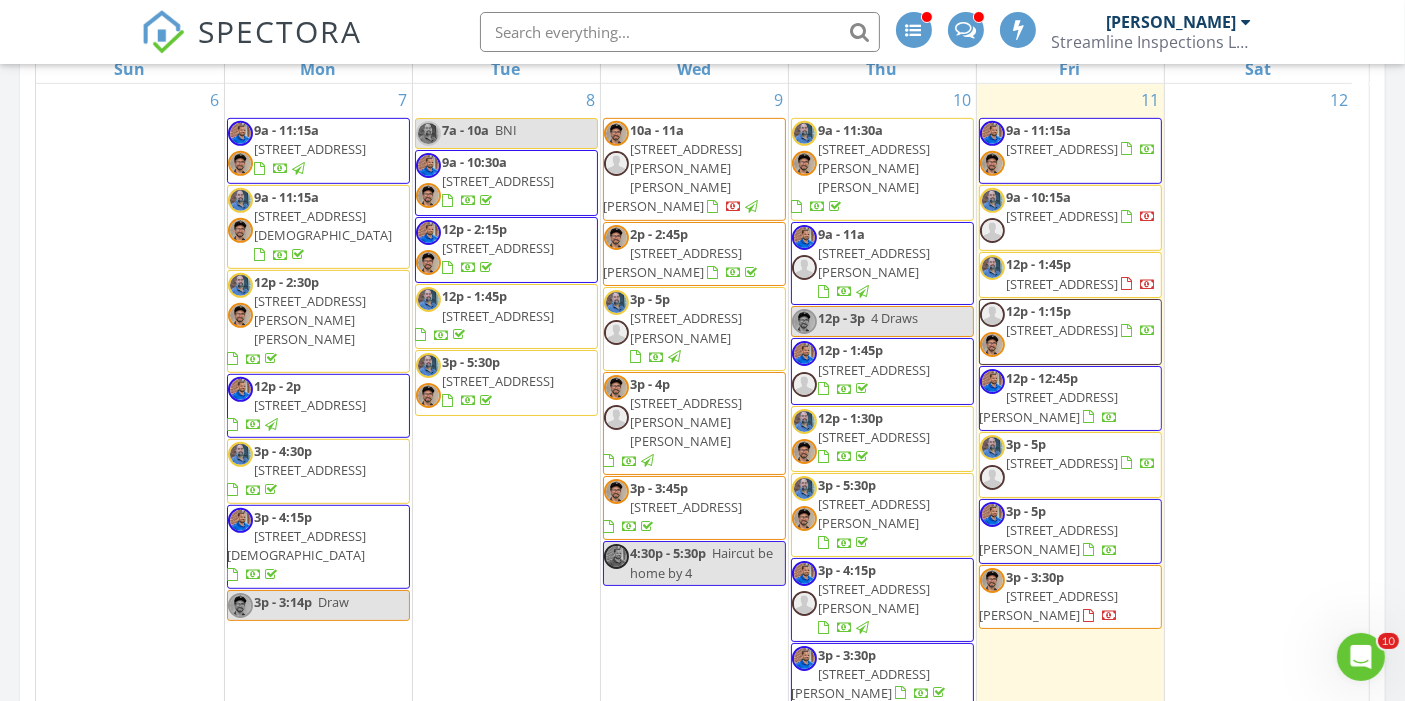 click on "127 Long Iron Ct, West Columbia 29172" at bounding box center [1063, 149] 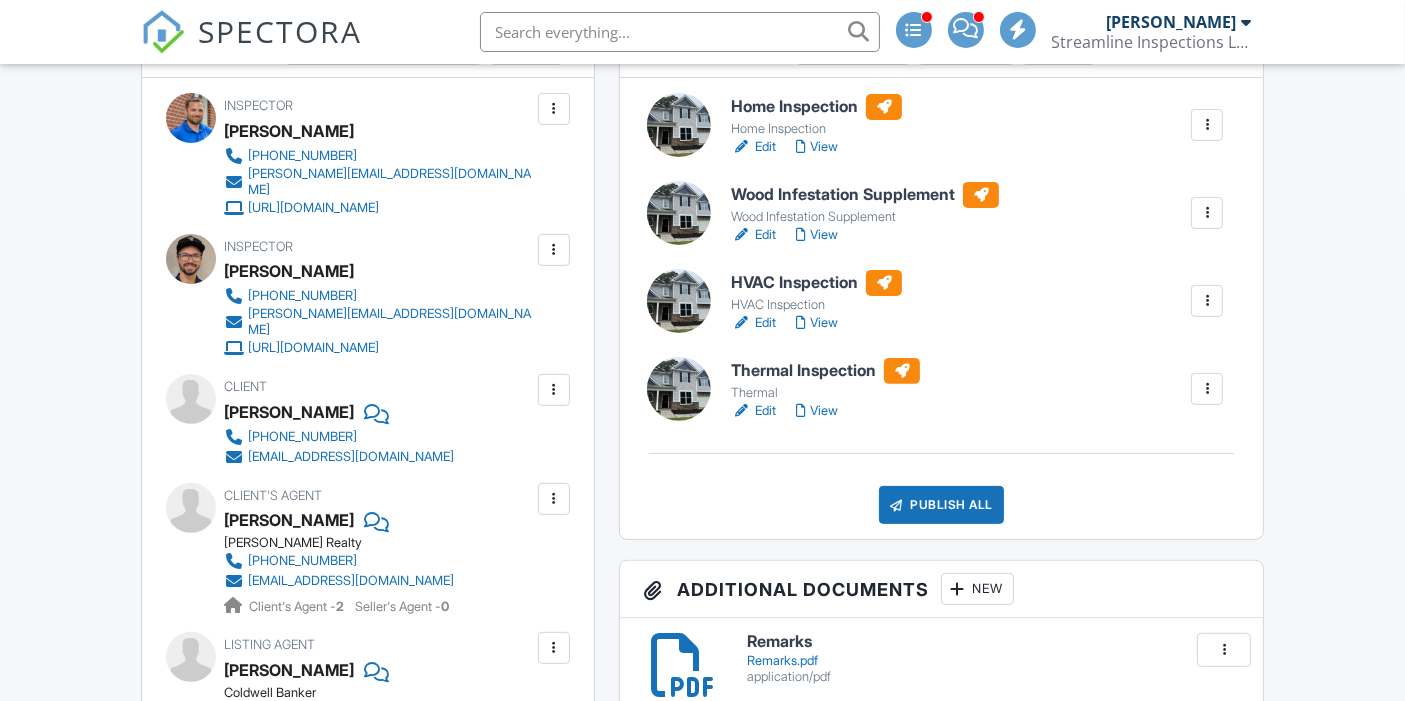 scroll, scrollTop: 566, scrollLeft: 0, axis: vertical 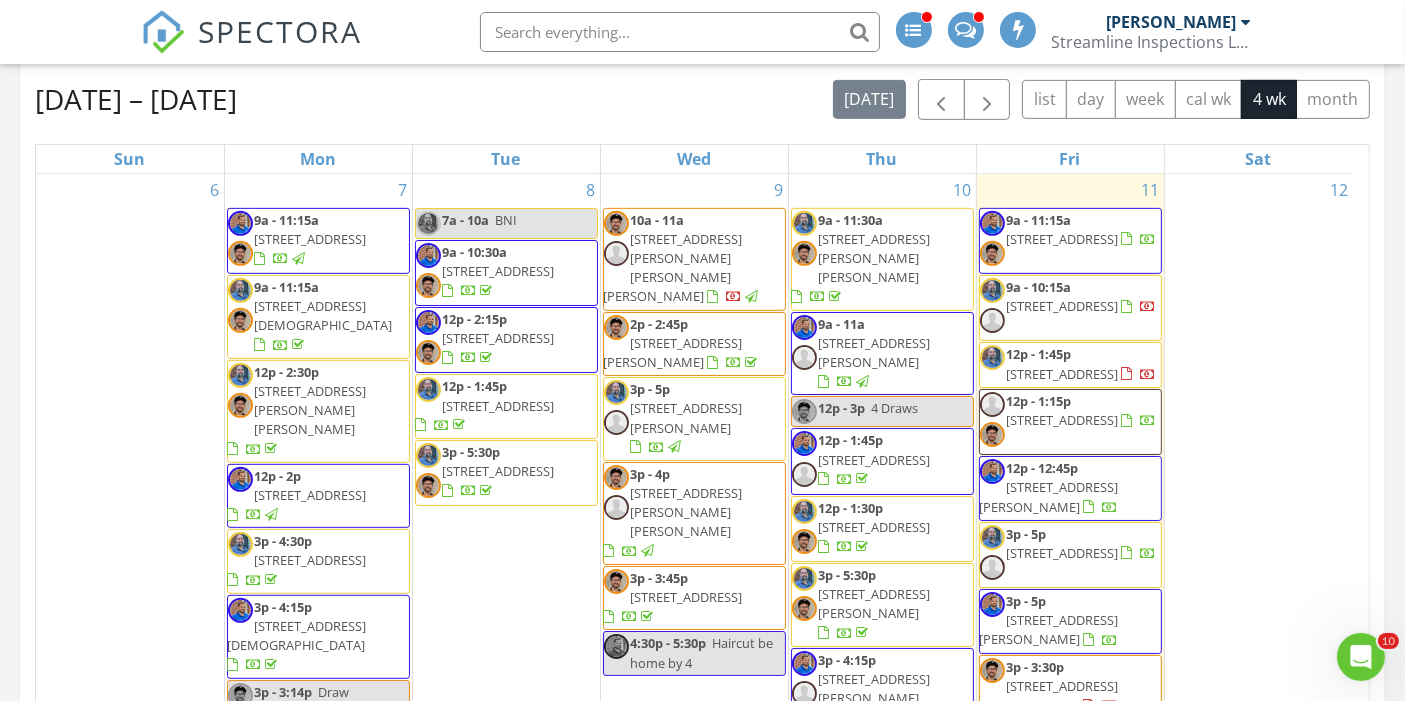 click on "12p - 2:30p
[STREET_ADDRESS][PERSON_NAME][PERSON_NAME]" at bounding box center [318, 411] 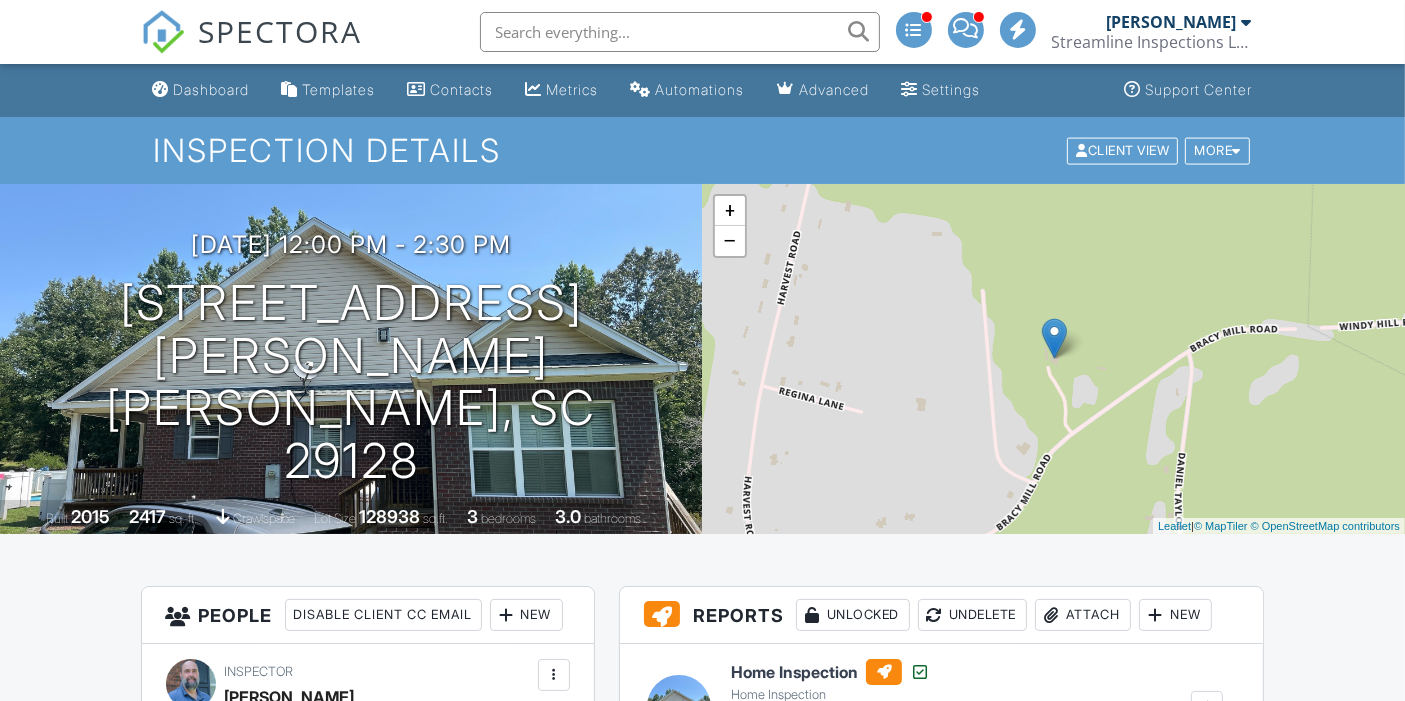 scroll, scrollTop: 0, scrollLeft: 0, axis: both 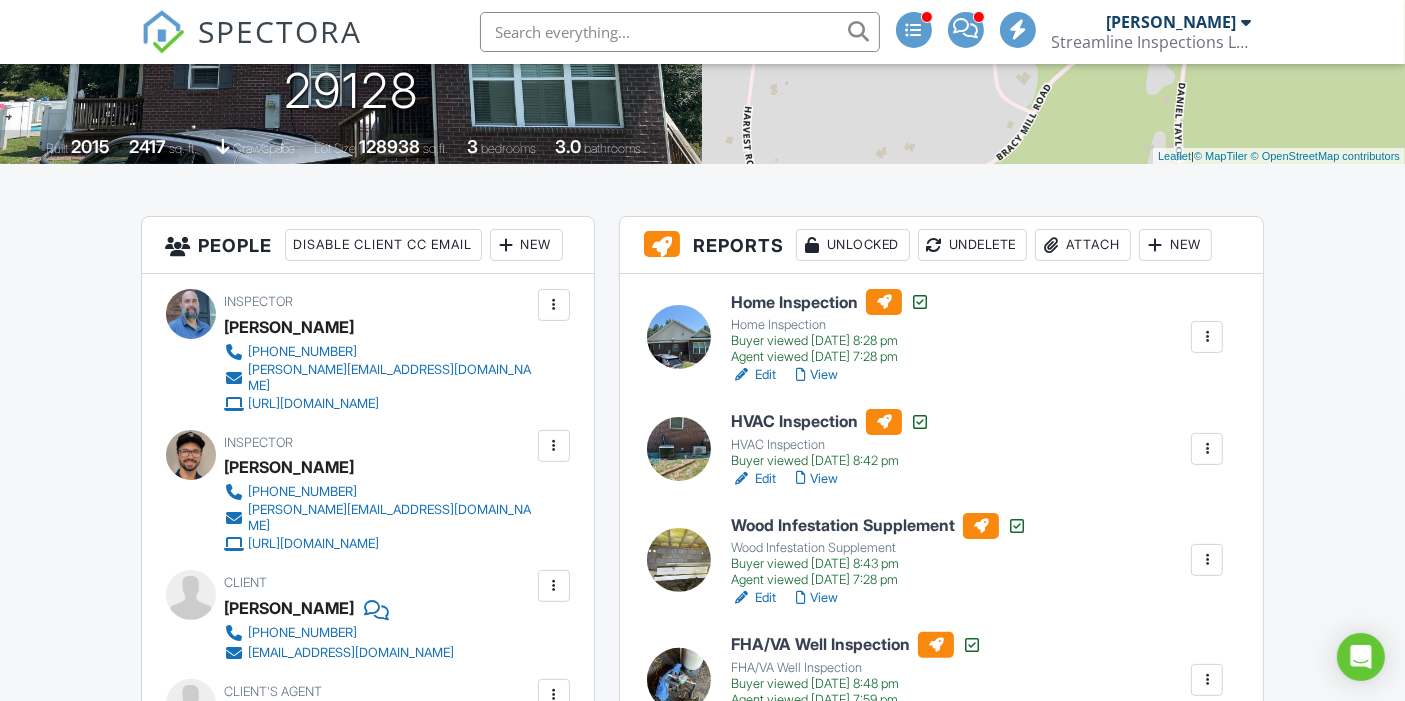click on "Attach" at bounding box center [1083, 245] 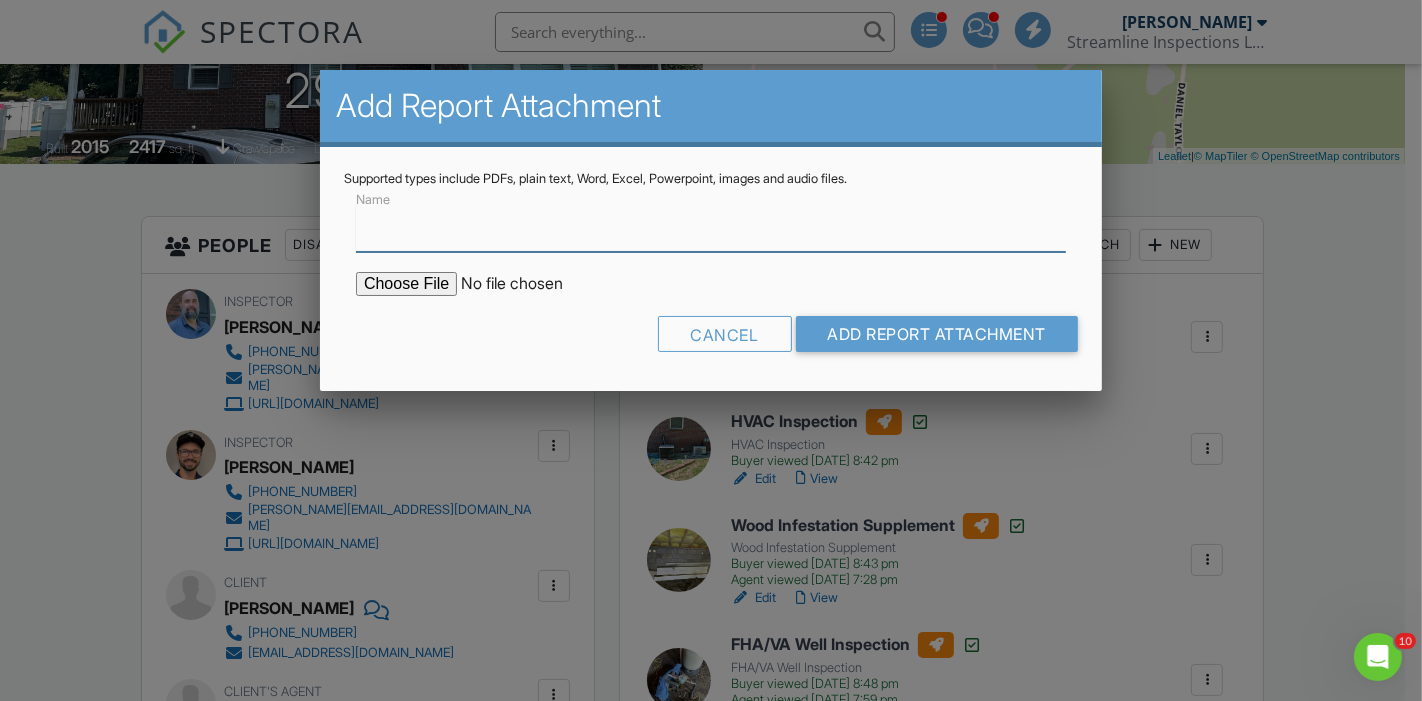 scroll, scrollTop: 0, scrollLeft: 0, axis: both 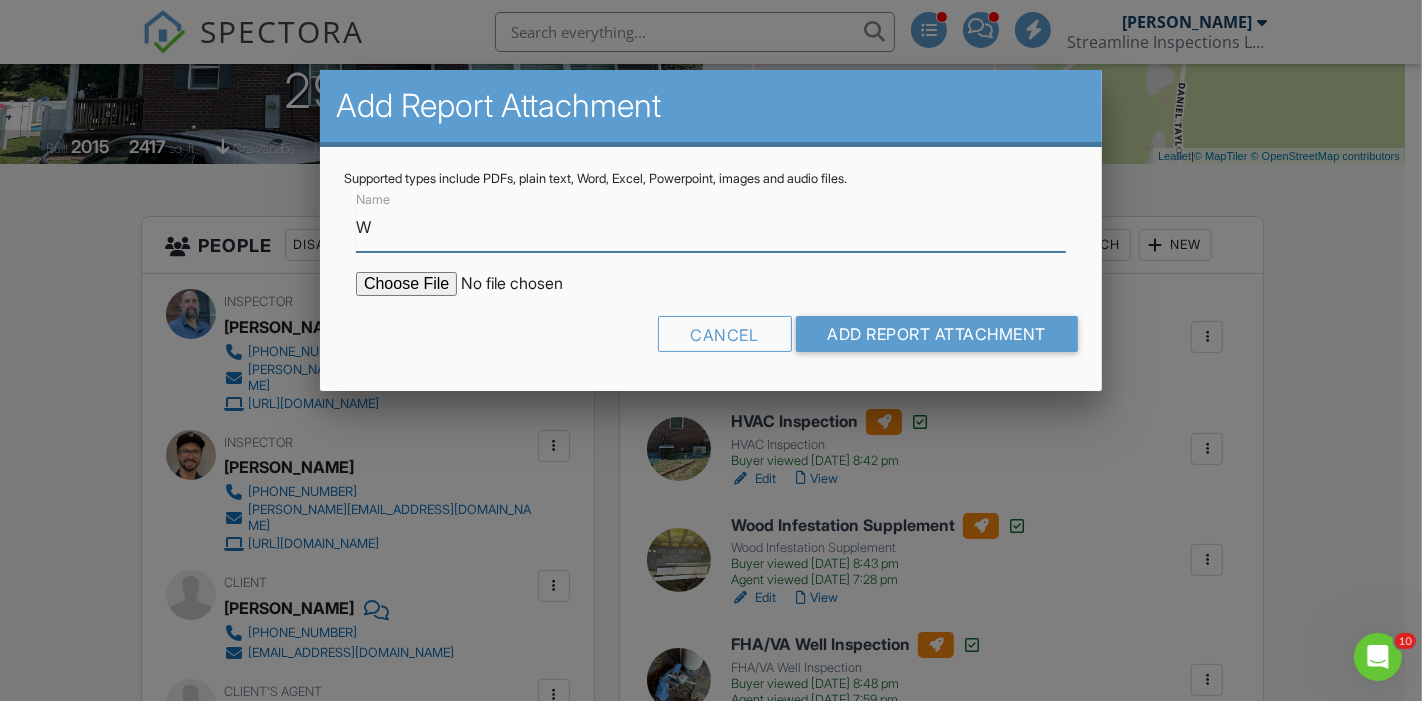 type on "Well Lab Results" 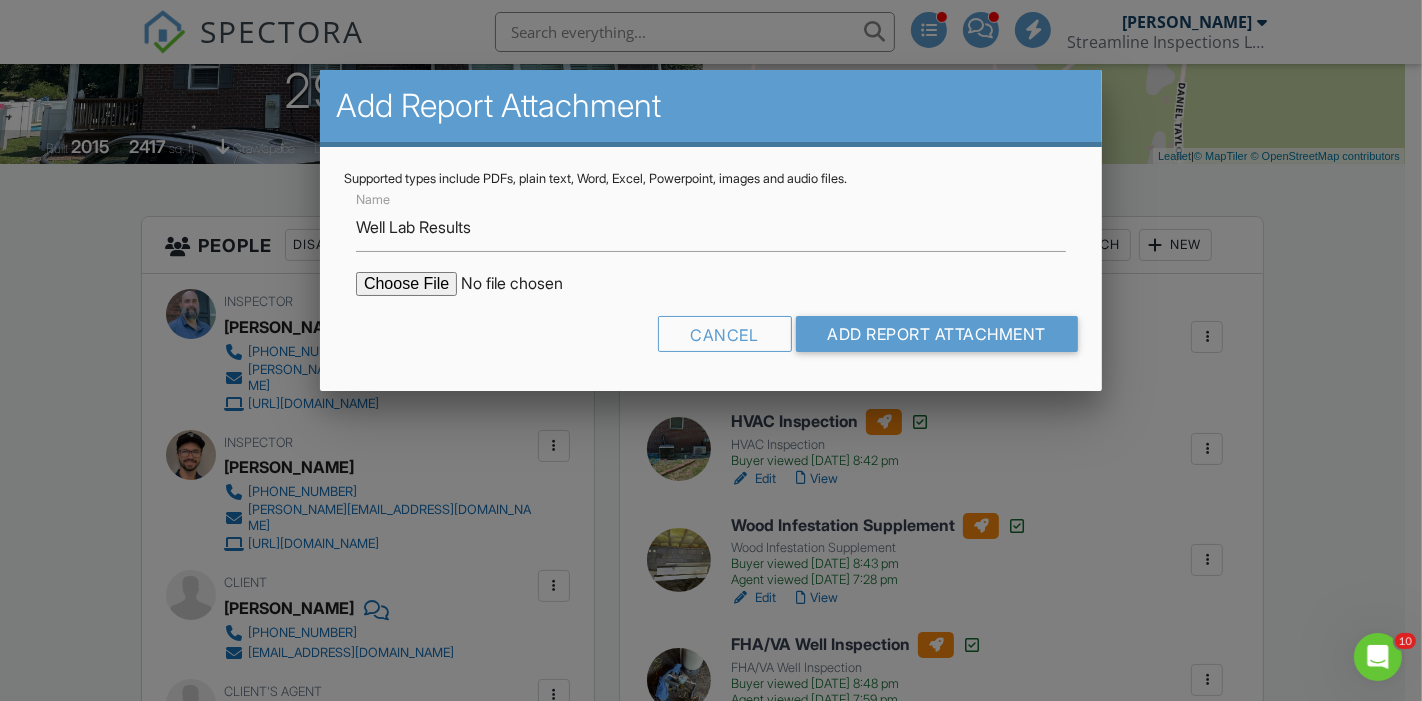 drag, startPoint x: 394, startPoint y: 282, endPoint x: 872, endPoint y: 275, distance: 478.05124 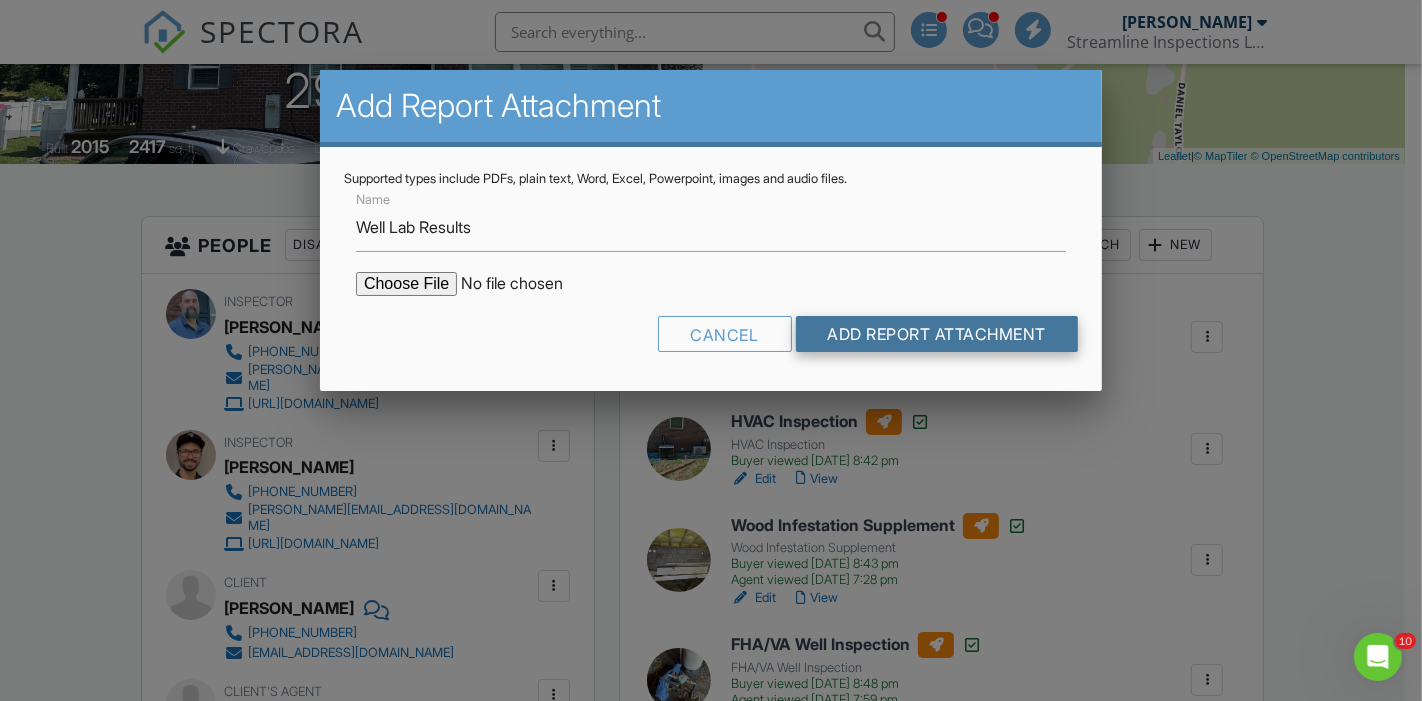 click on "Add Report Attachment" at bounding box center [937, 334] 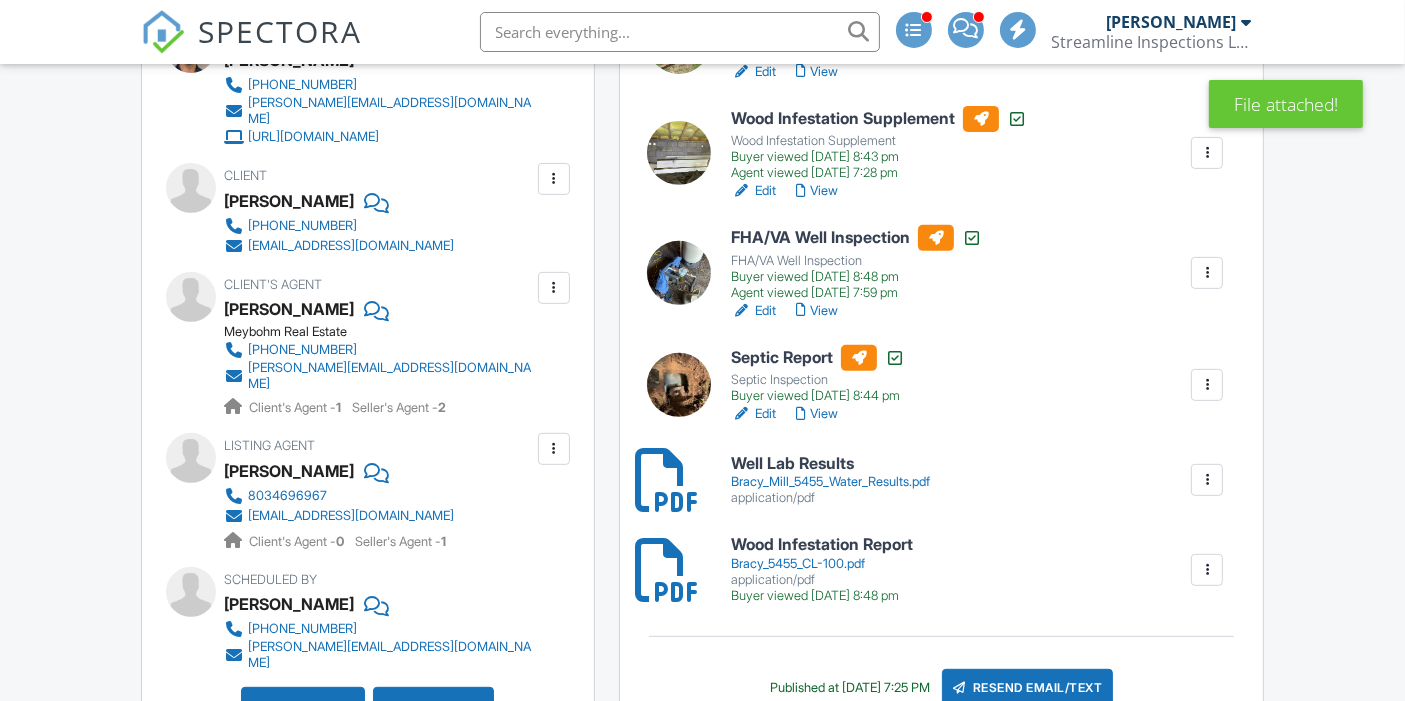 scroll, scrollTop: 948, scrollLeft: 0, axis: vertical 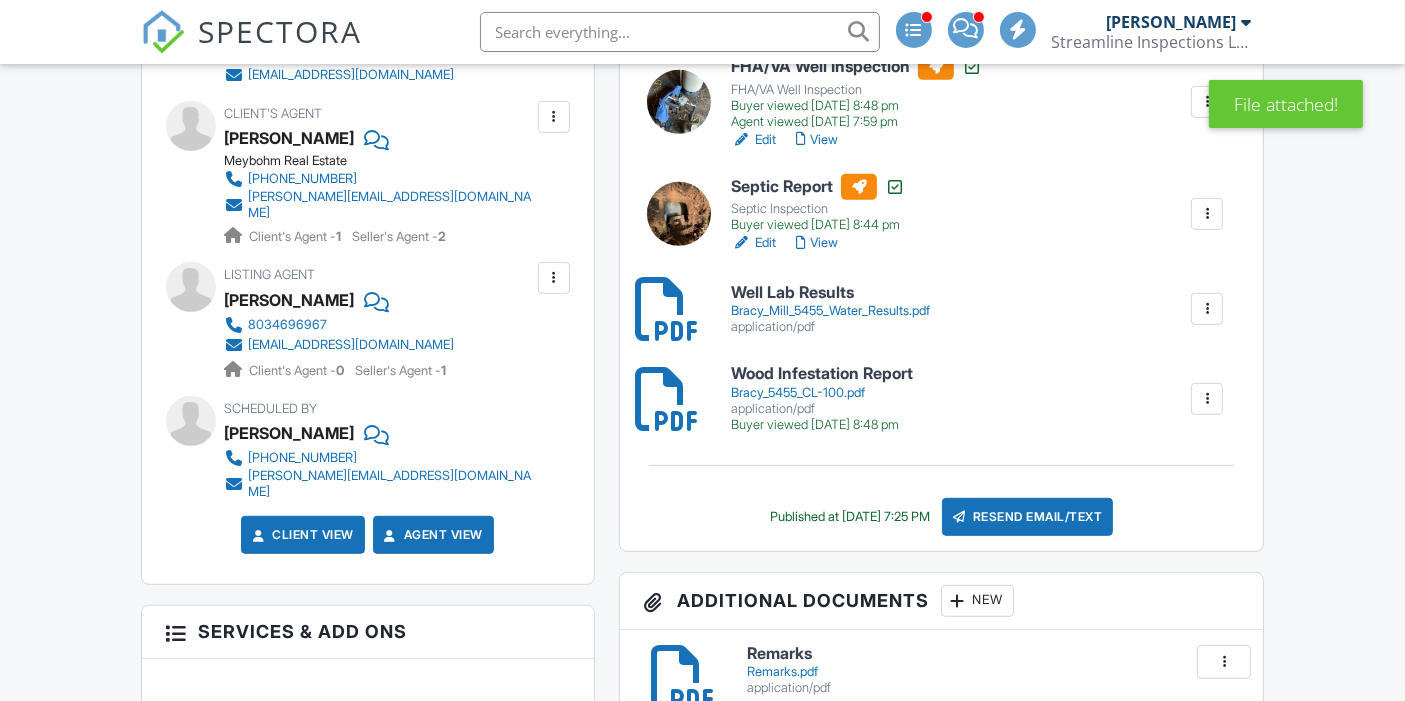 click on "Additional Documents
New" at bounding box center (942, 601) 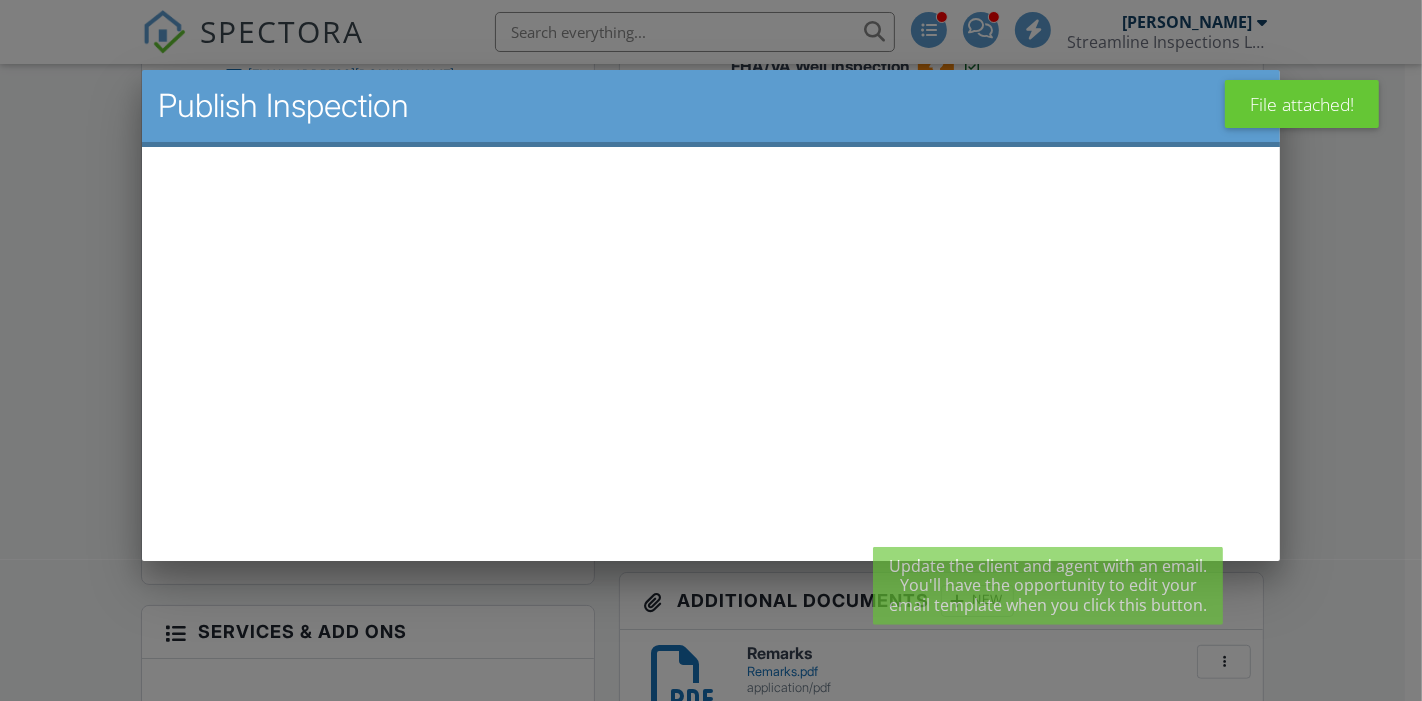 scroll, scrollTop: 0, scrollLeft: 0, axis: both 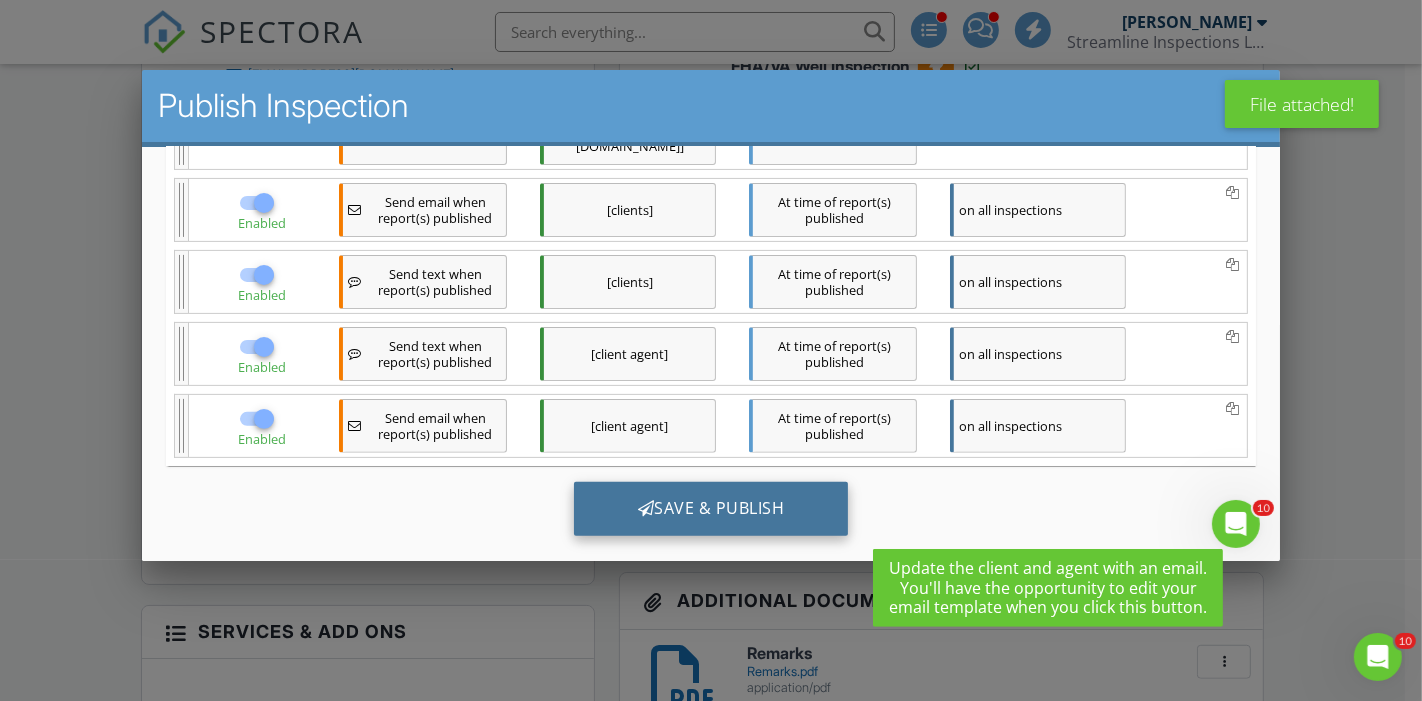 click on "Save & Publish" at bounding box center (711, 509) 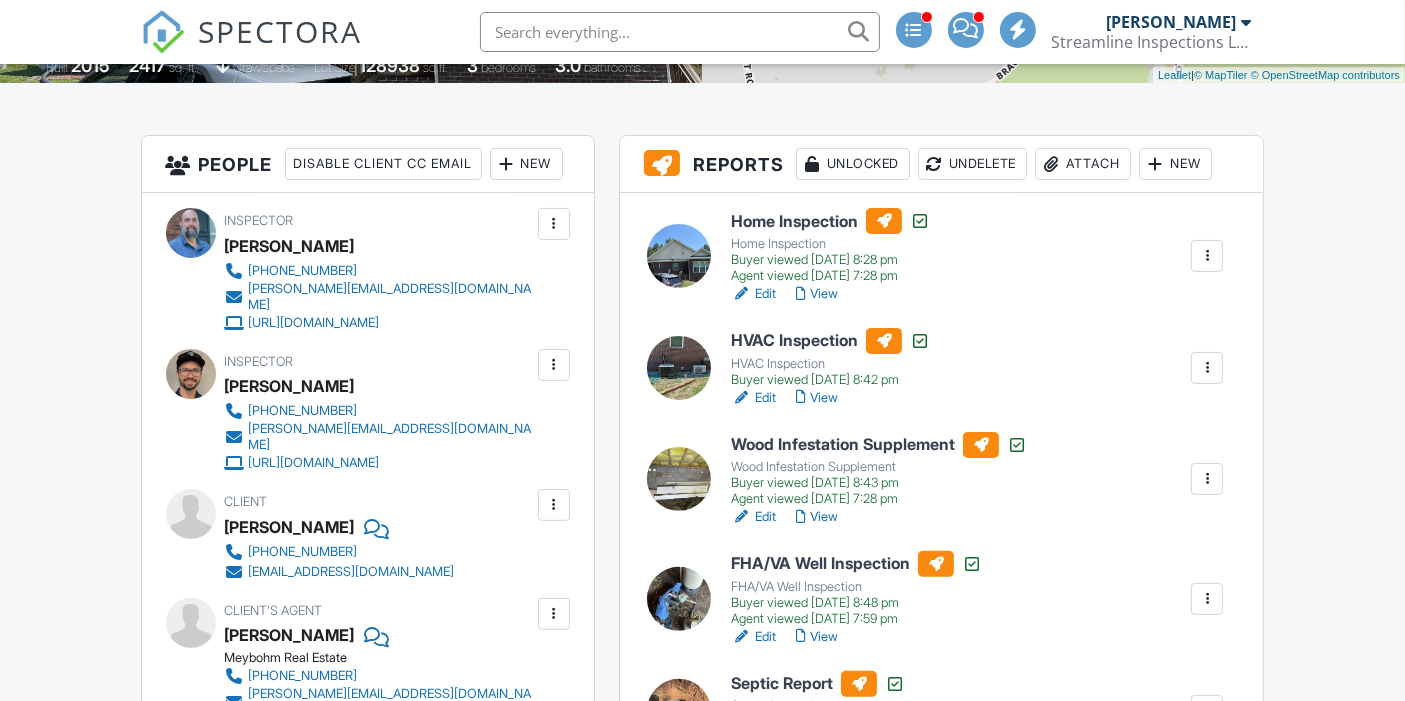 scroll, scrollTop: 614, scrollLeft: 0, axis: vertical 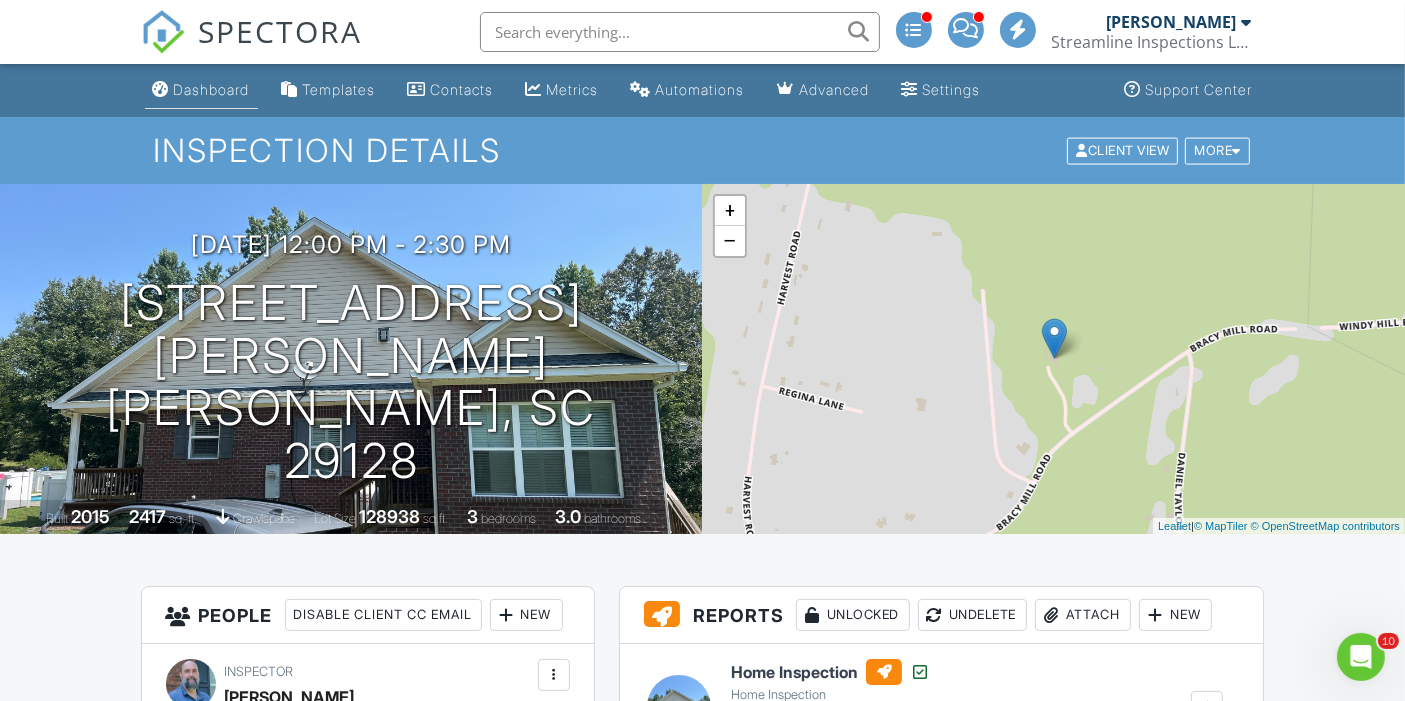 click on "Dashboard" at bounding box center [212, 89] 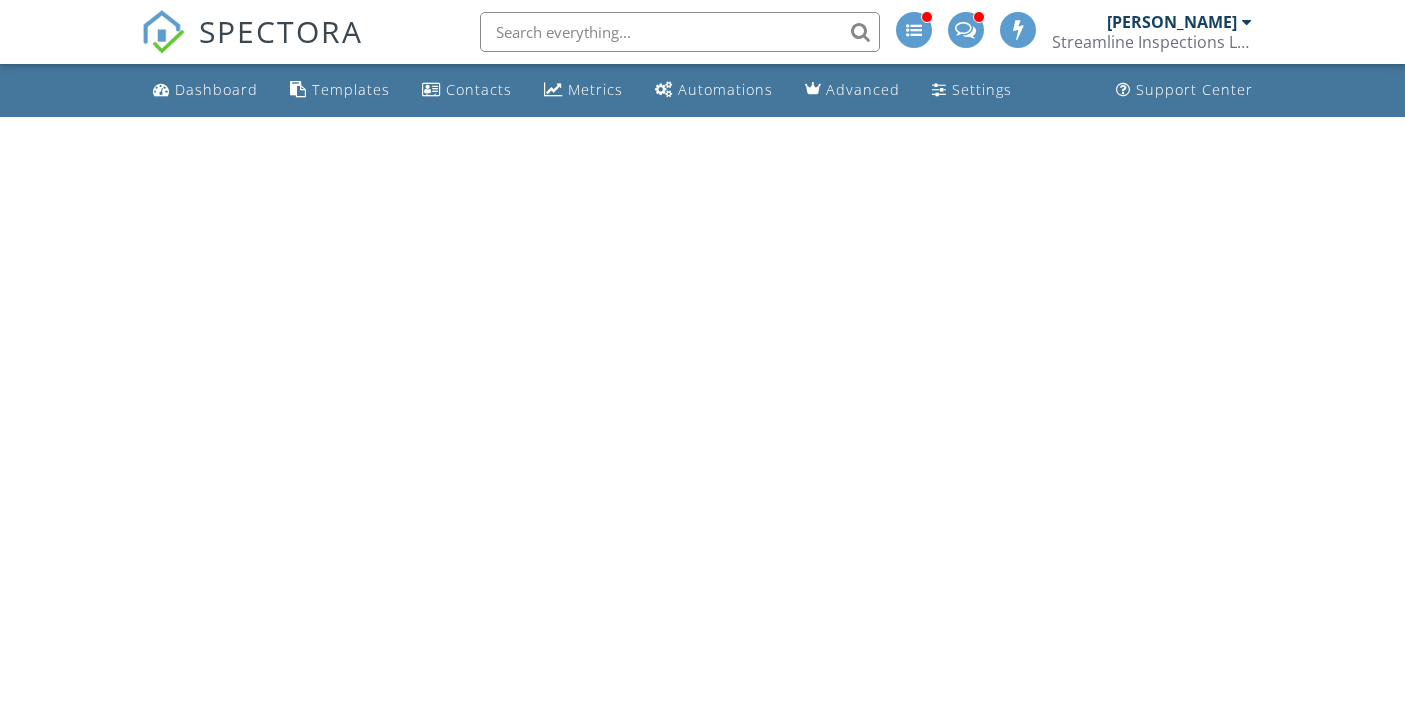 scroll, scrollTop: 0, scrollLeft: 0, axis: both 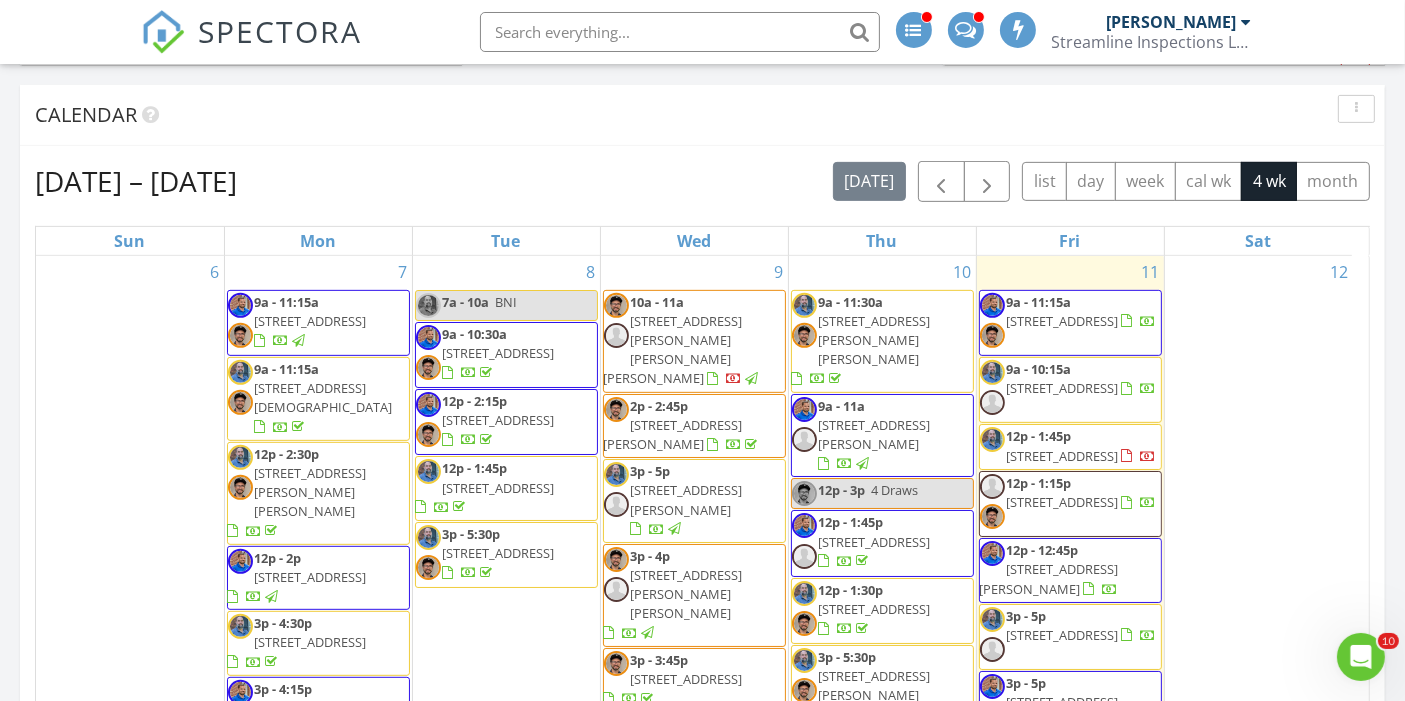 click on "9a - 11:15a
331 Church St, West Columbia 29172" at bounding box center [318, 399] 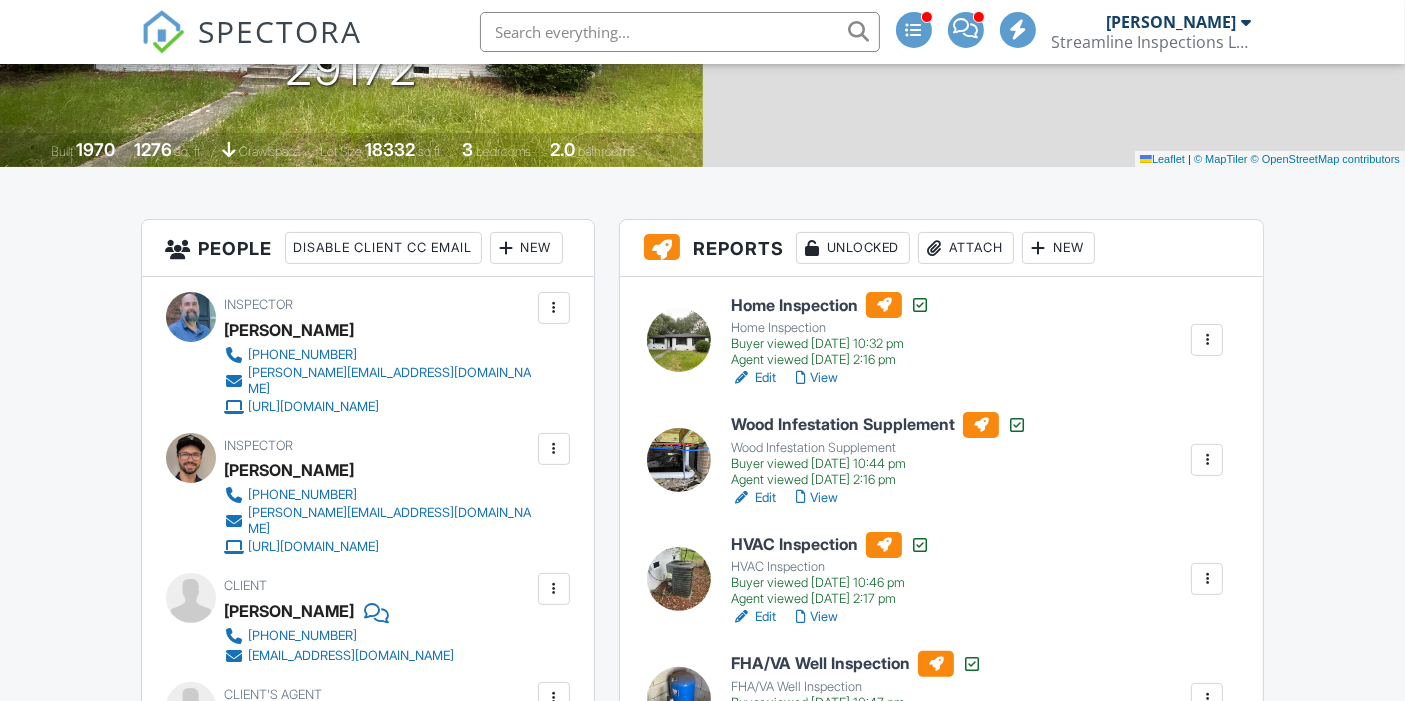 scroll, scrollTop: 400, scrollLeft: 0, axis: vertical 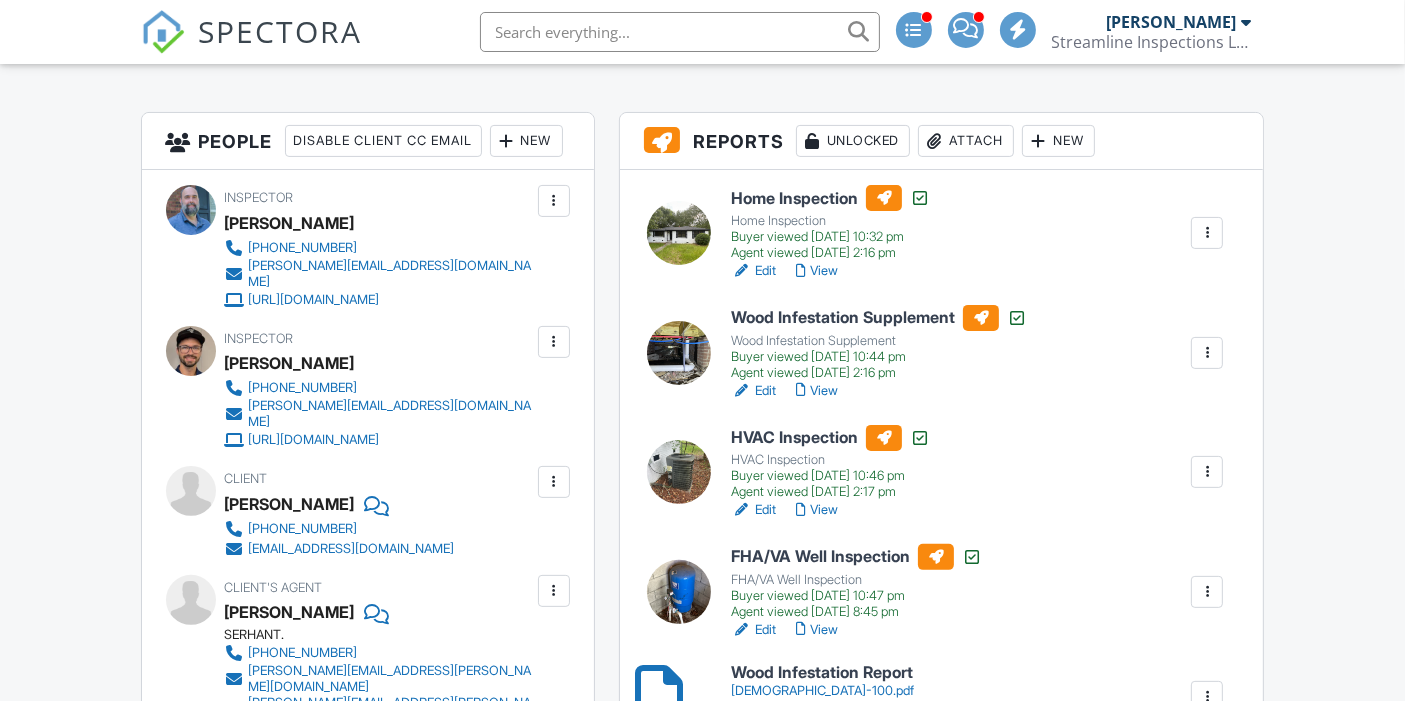 click on "Attach" at bounding box center [966, 141] 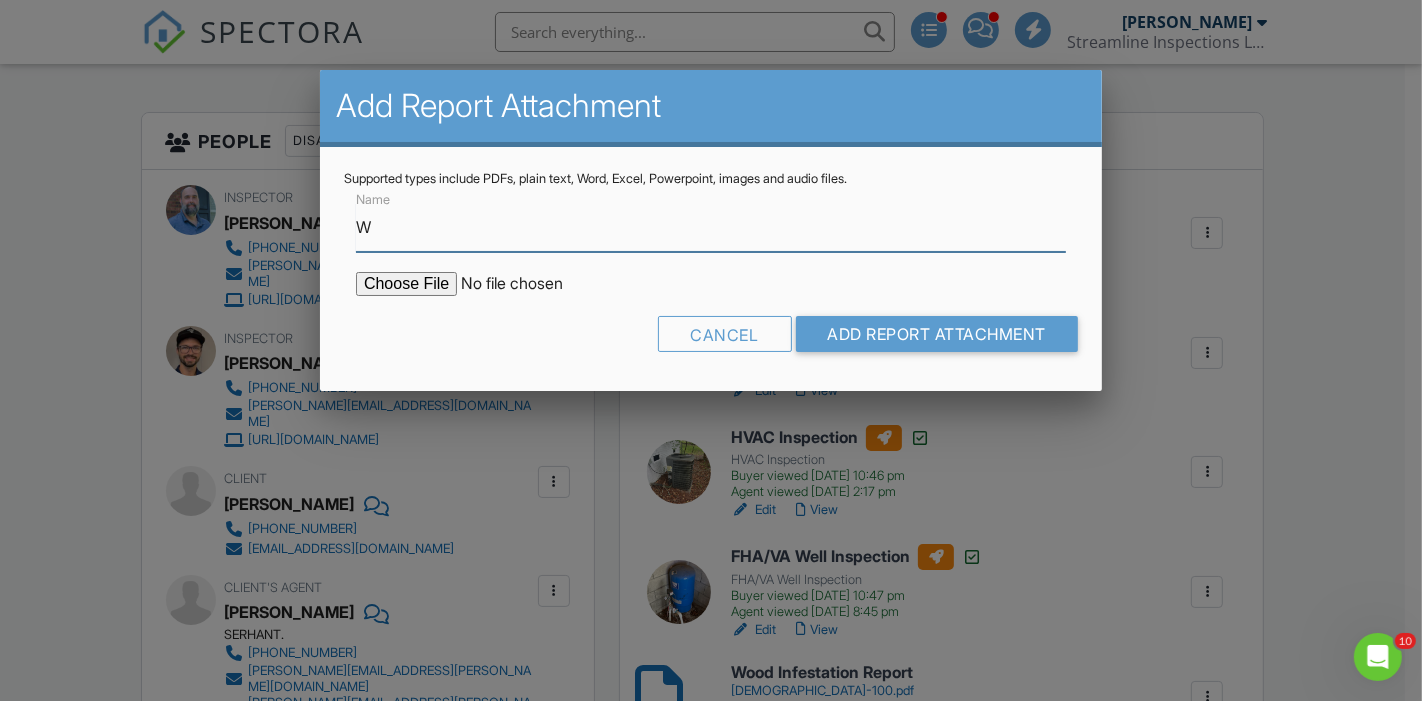 scroll, scrollTop: 0, scrollLeft: 0, axis: both 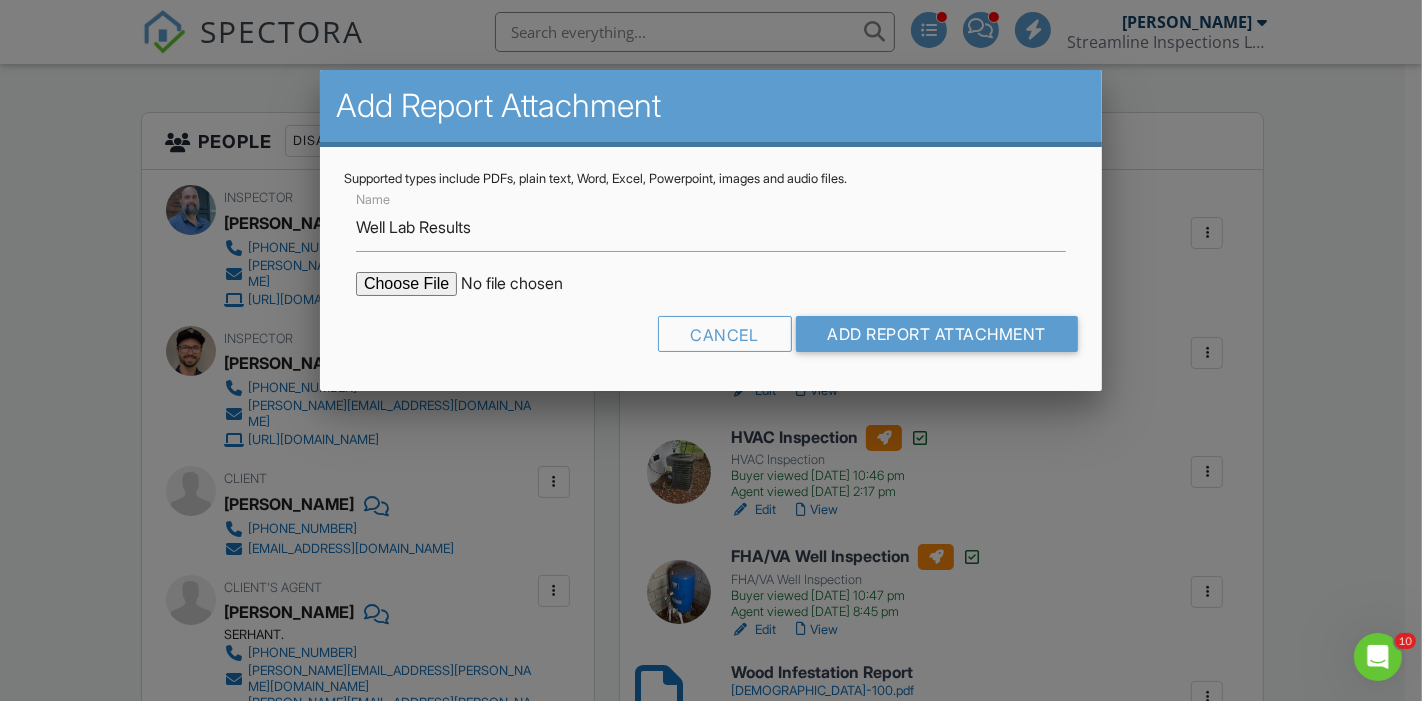 click at bounding box center [526, 284] 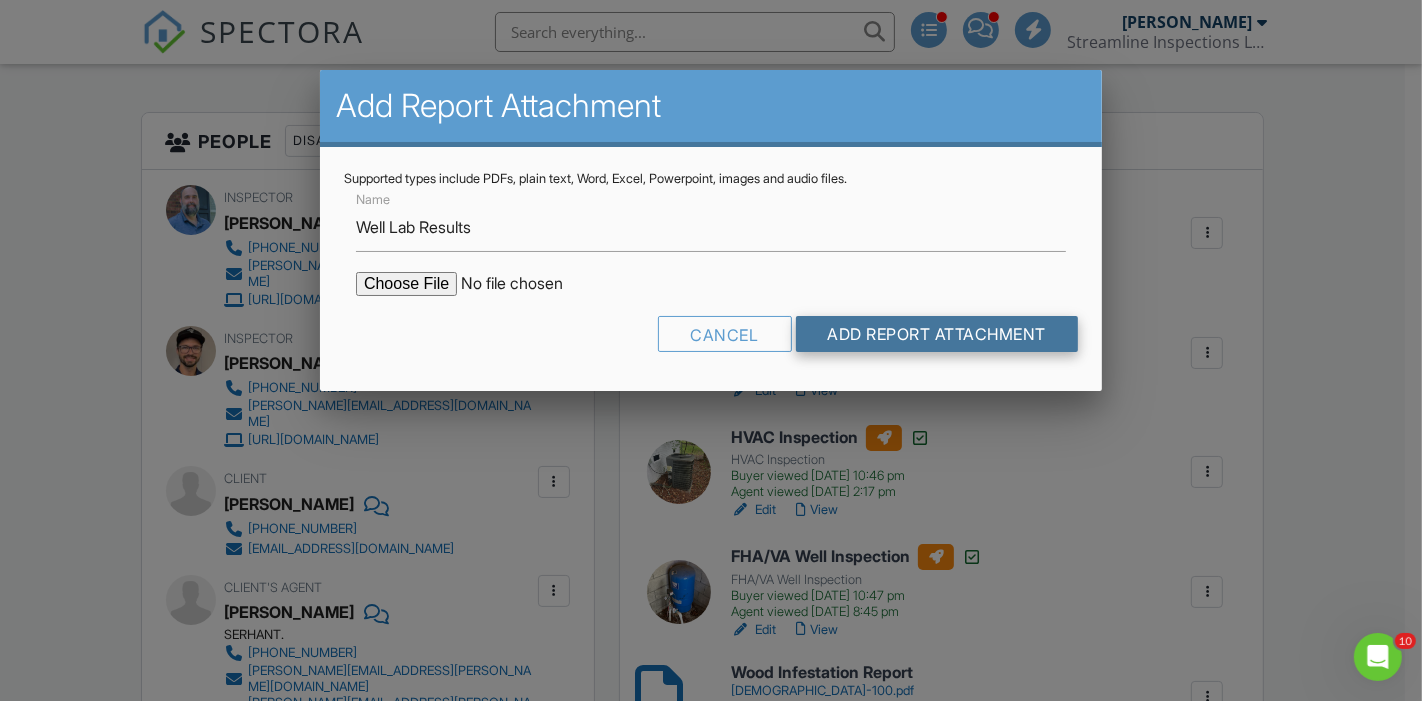 click on "Add Report Attachment" at bounding box center (937, 334) 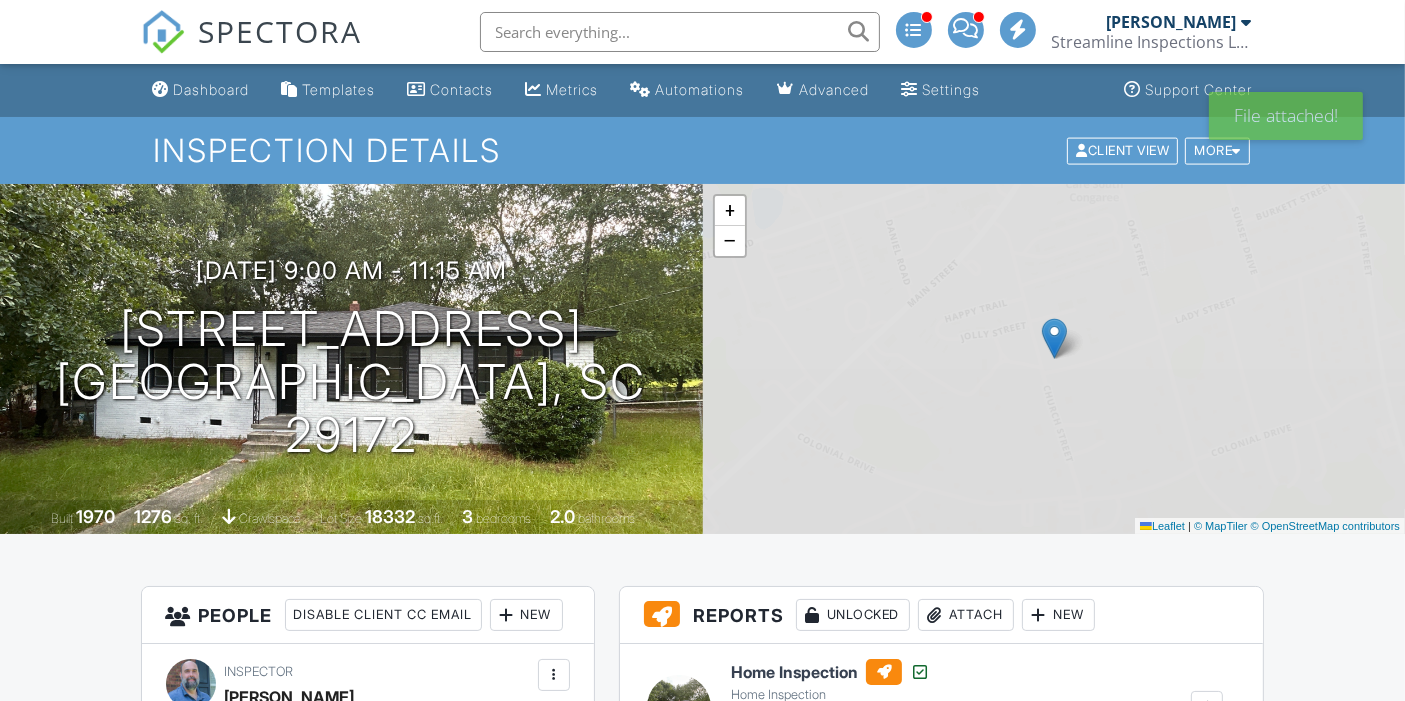 scroll, scrollTop: 286, scrollLeft: 0, axis: vertical 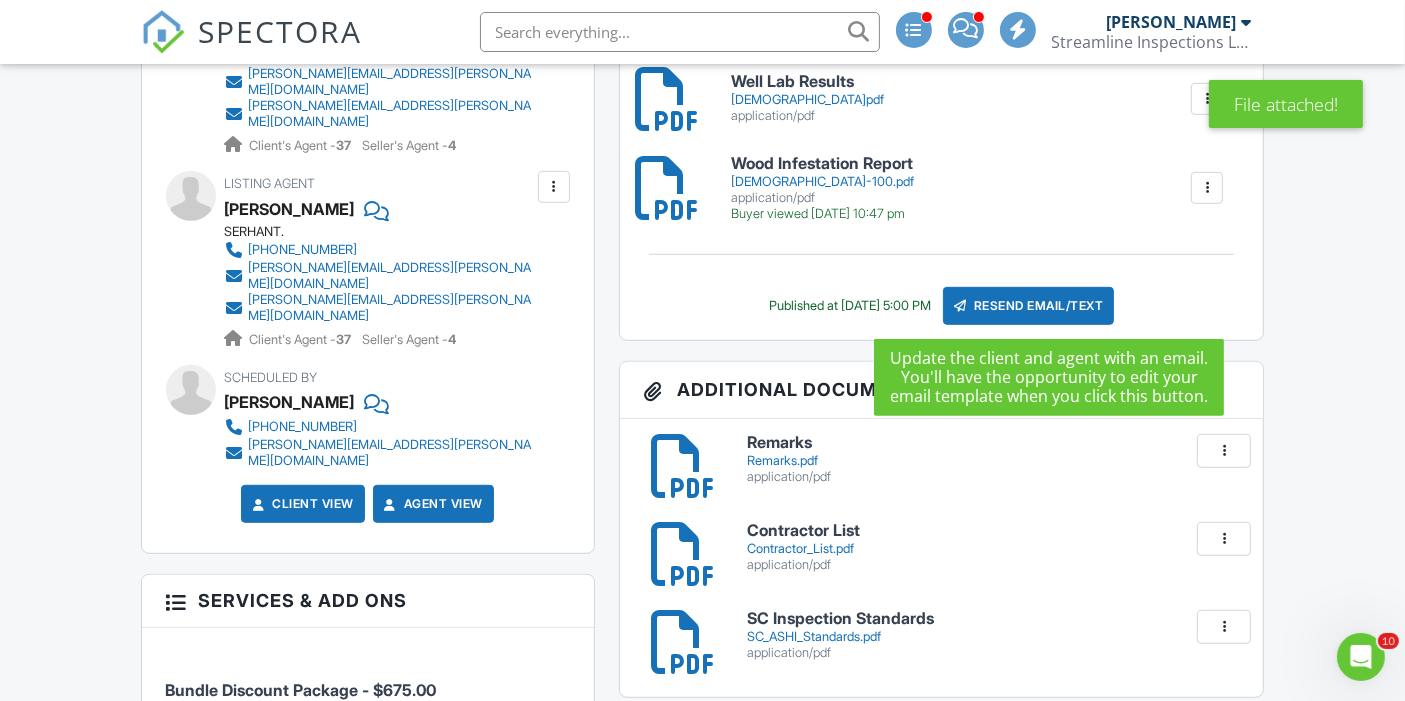 click on "Resend Email/Text" at bounding box center [1029, 306] 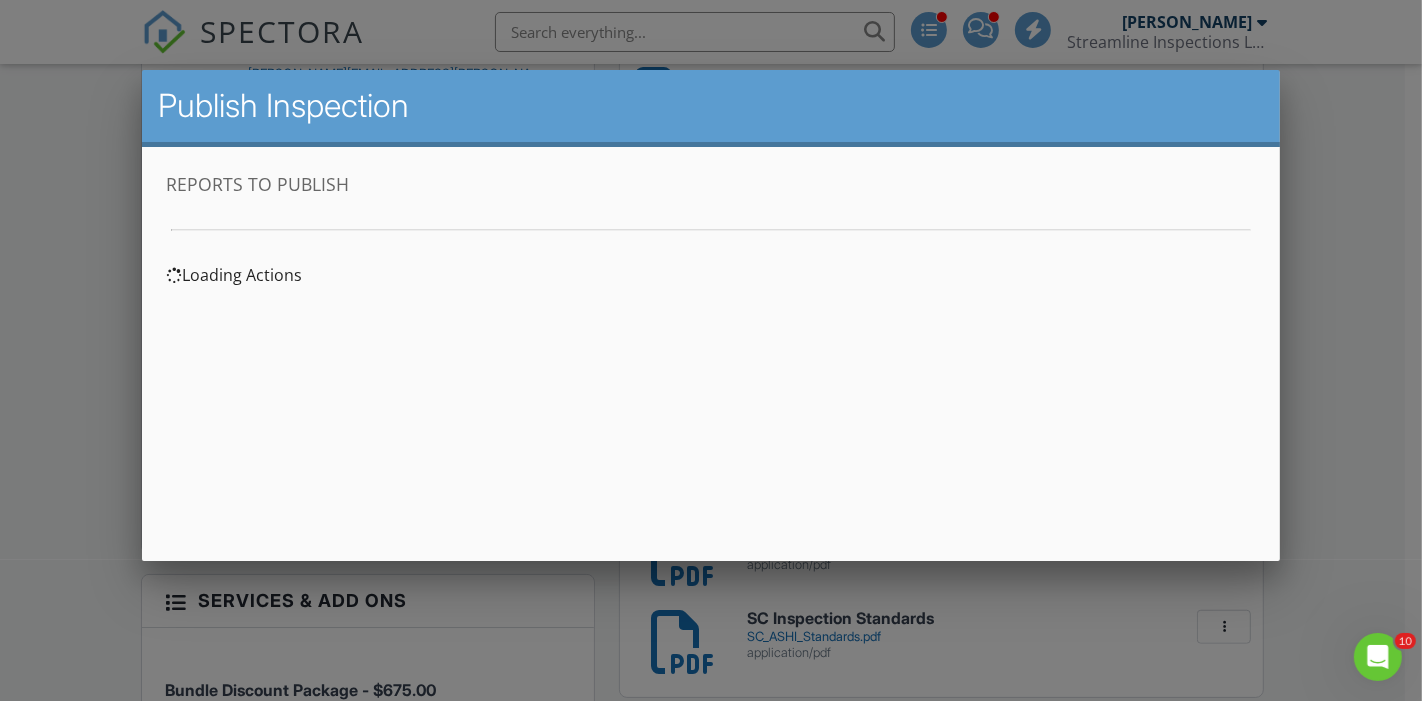 scroll, scrollTop: 0, scrollLeft: 0, axis: both 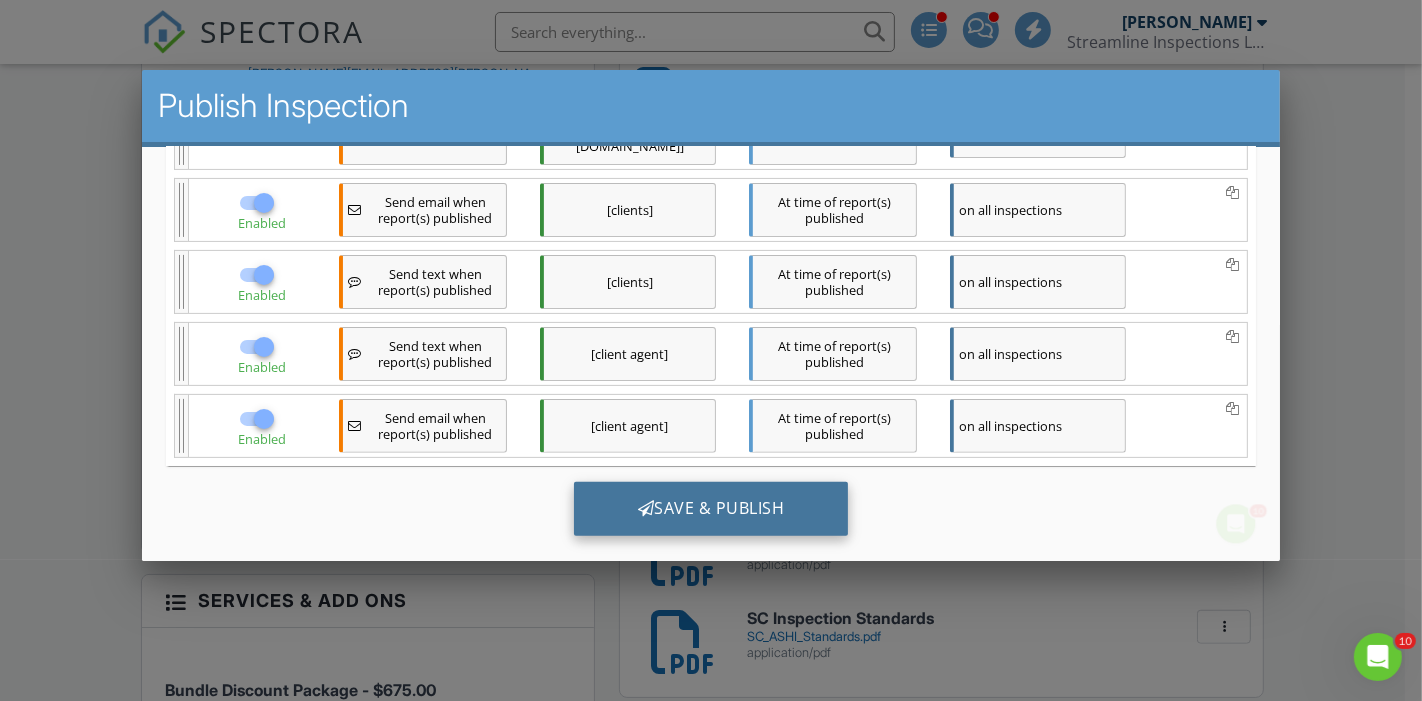 click at bounding box center (646, 508) 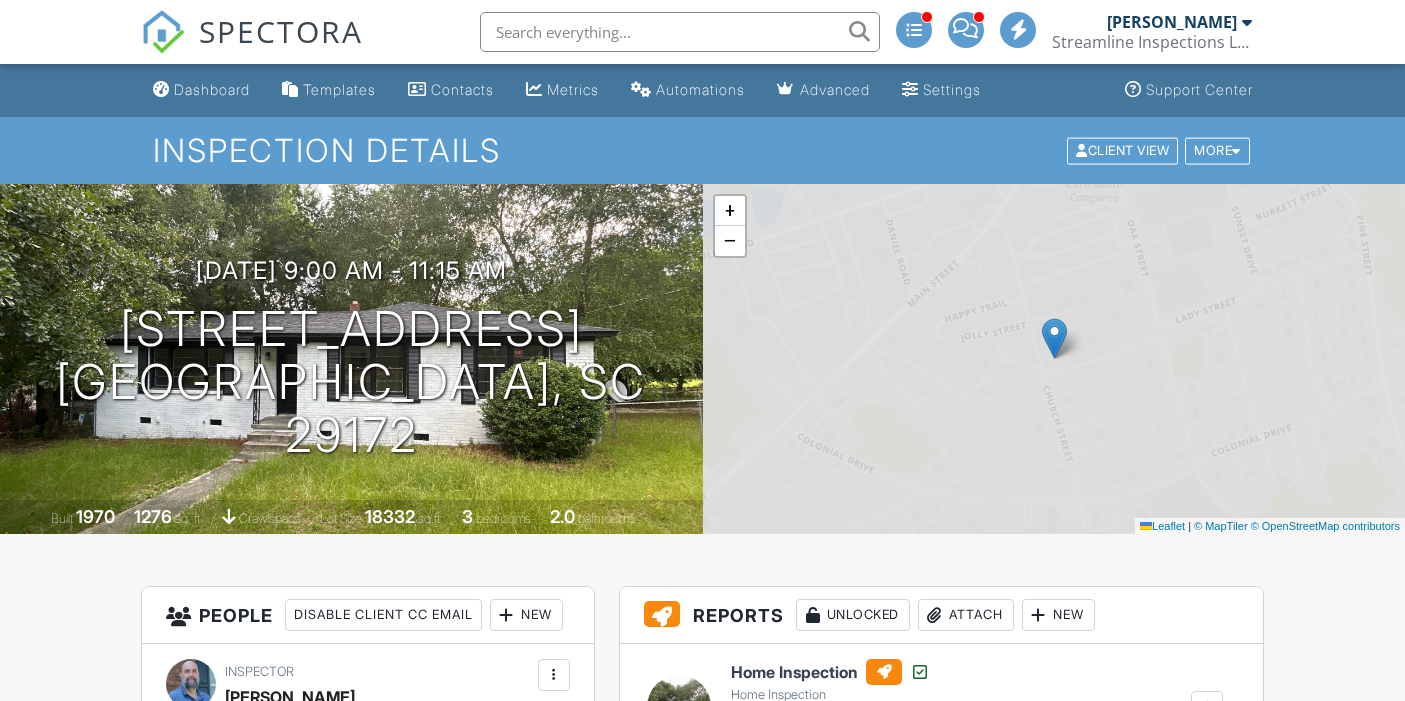scroll, scrollTop: 0, scrollLeft: 0, axis: both 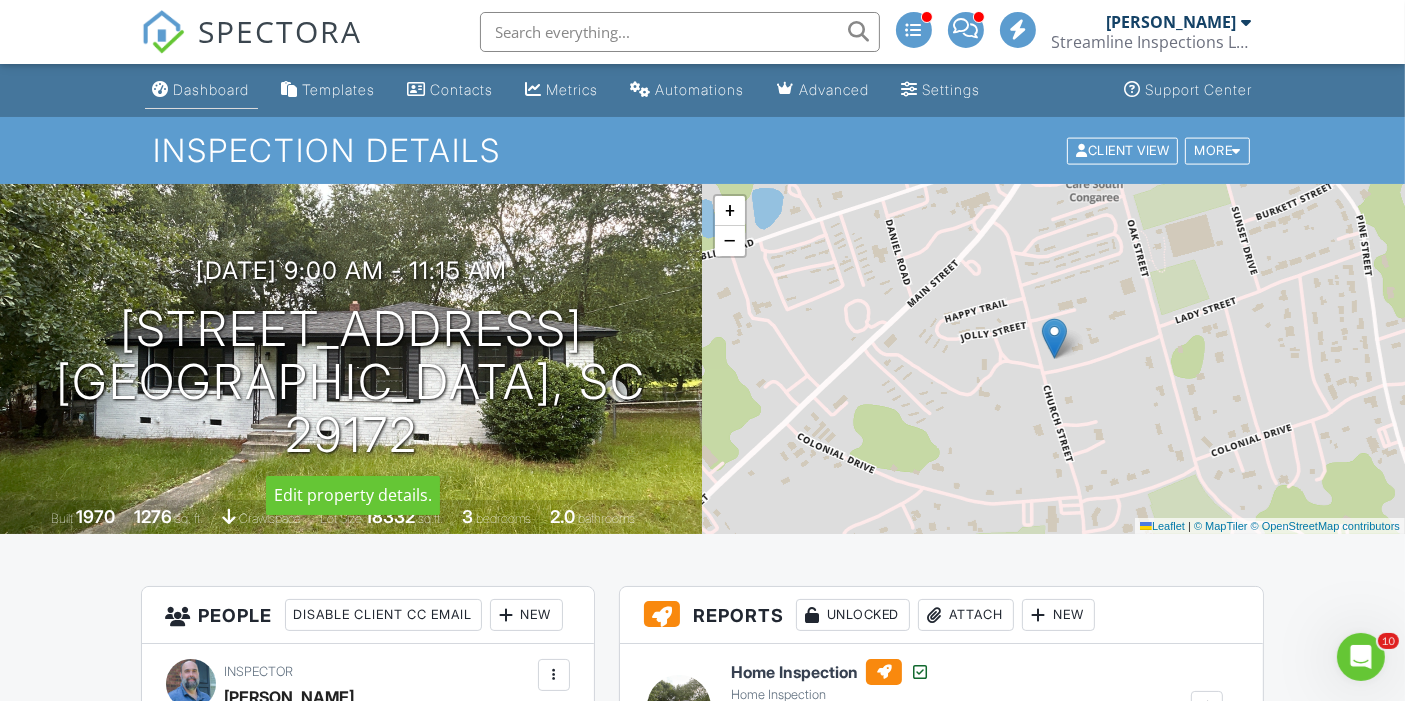 click on "Dashboard" at bounding box center (212, 89) 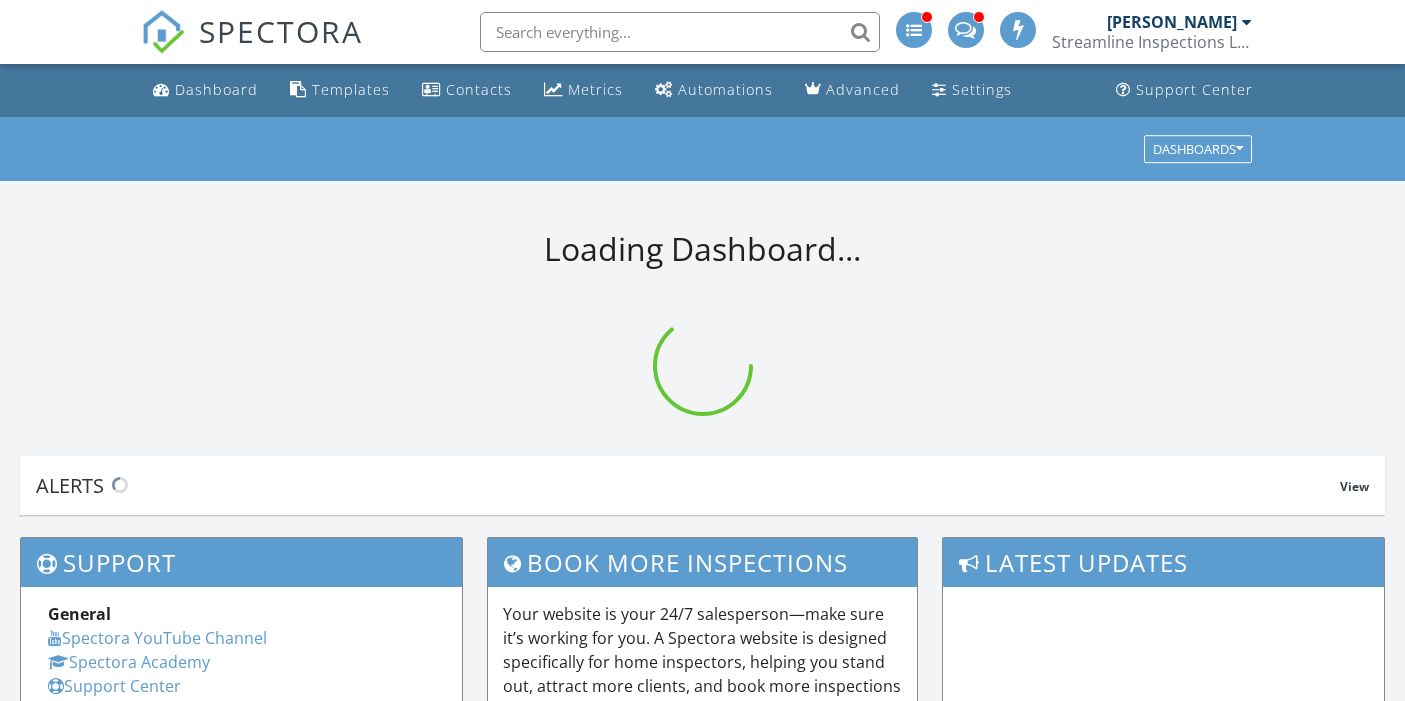 scroll, scrollTop: 0, scrollLeft: 0, axis: both 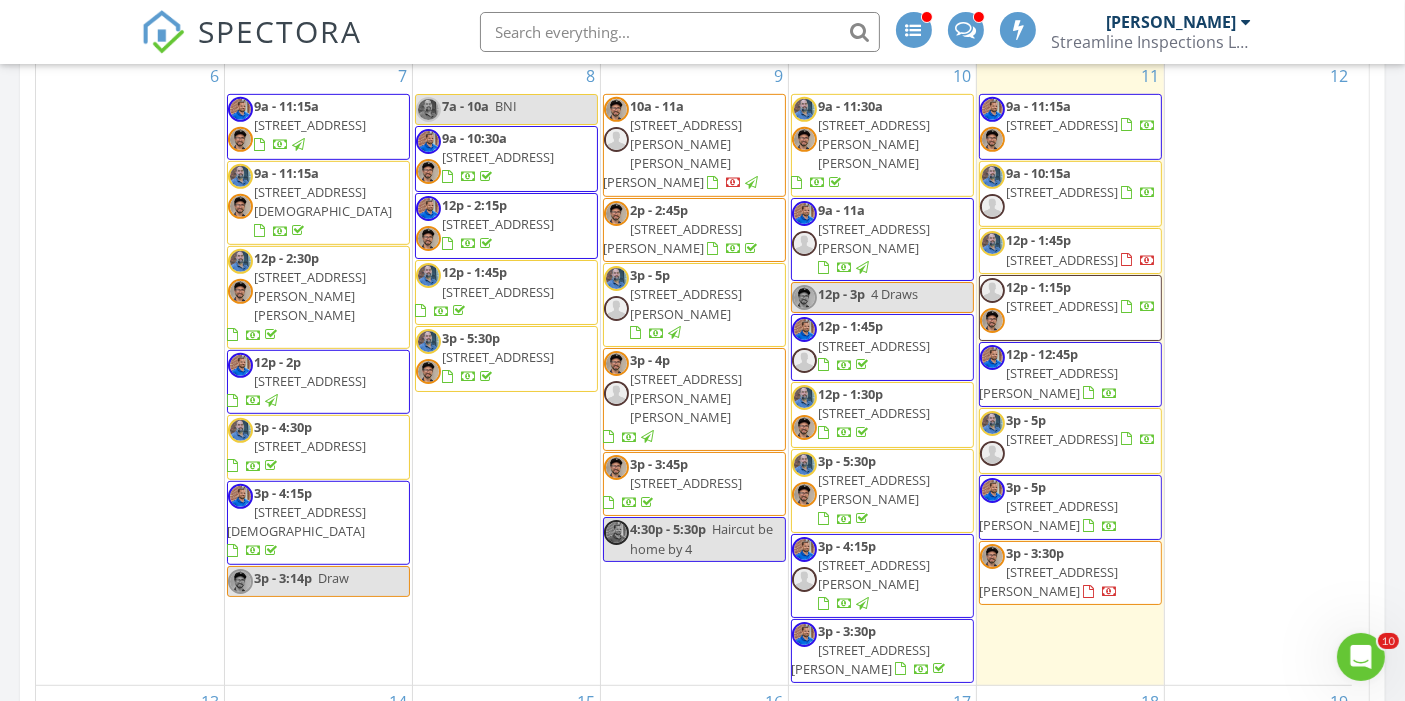 click on "1140 Congaree Rd, Hopkins 29061" at bounding box center [1049, 581] 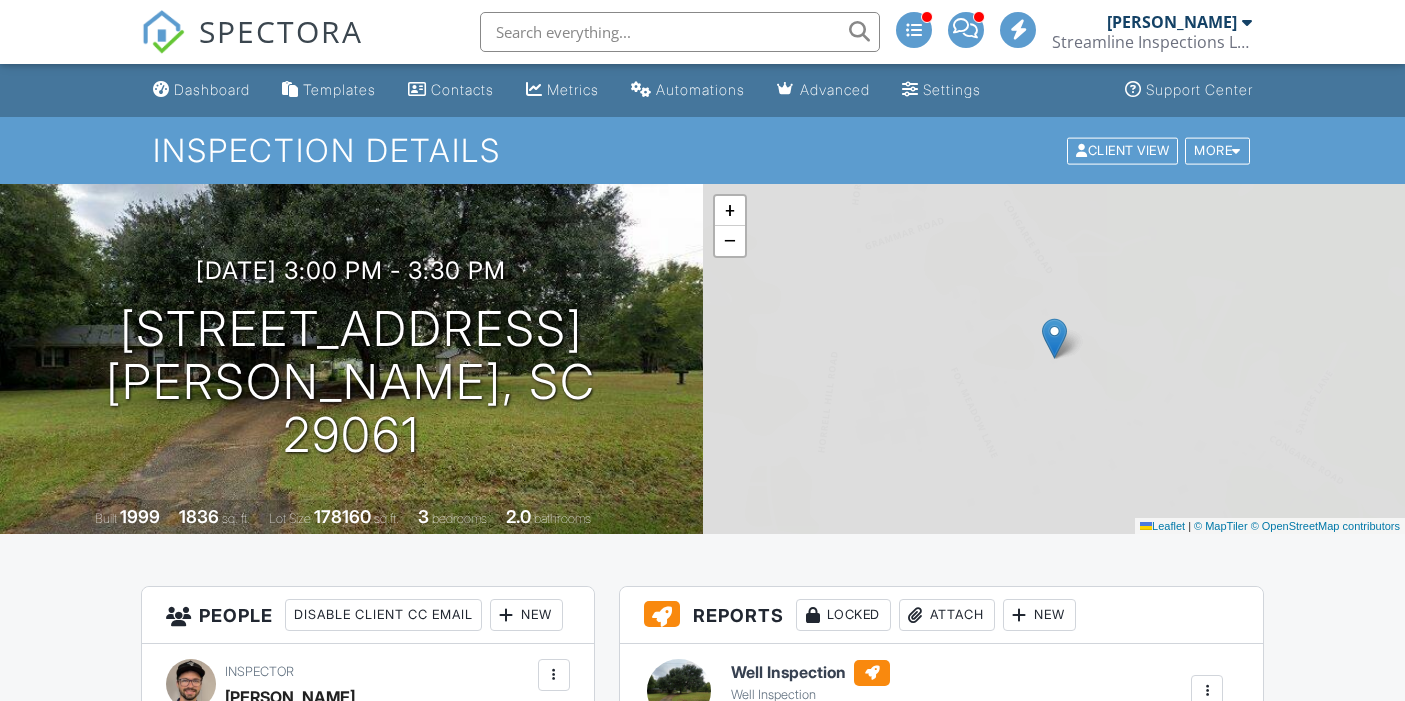 scroll, scrollTop: 0, scrollLeft: 0, axis: both 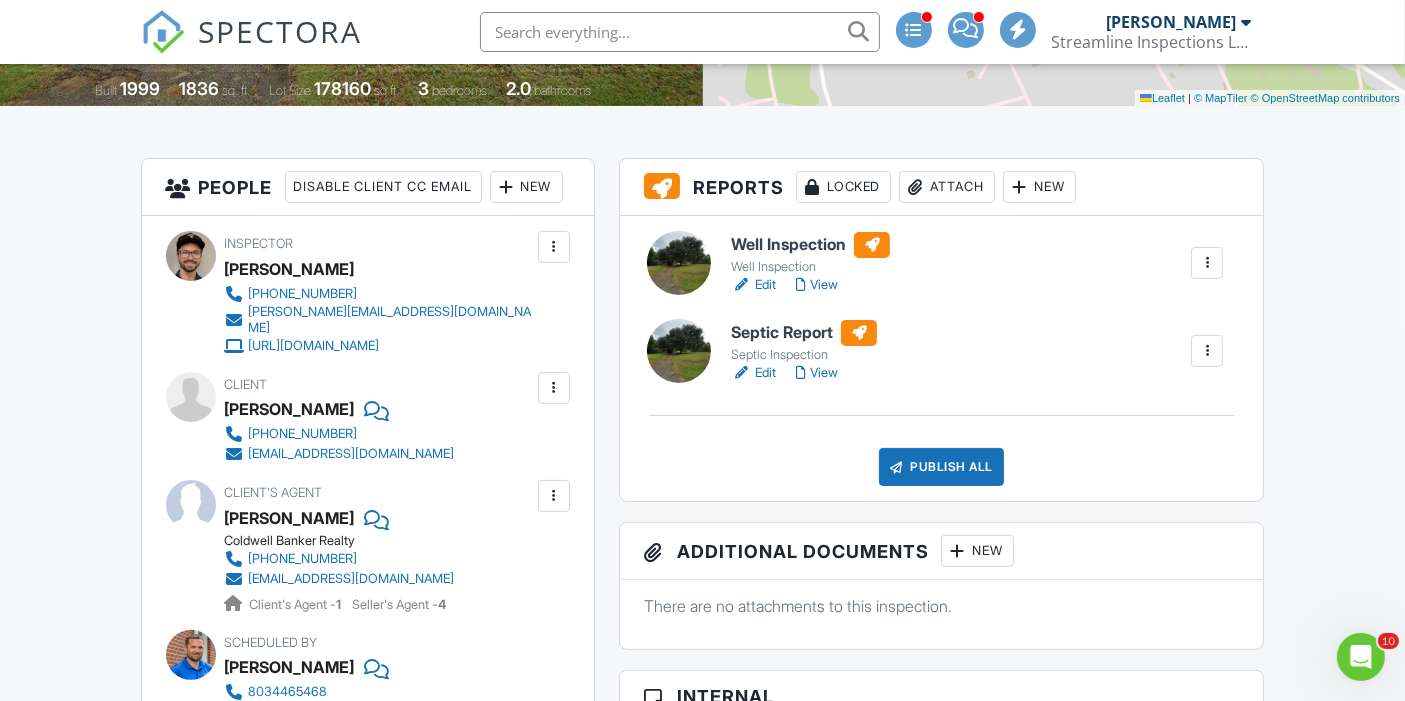 drag, startPoint x: 1417, startPoint y: 137, endPoint x: 1421, endPoint y: 221, distance: 84.095184 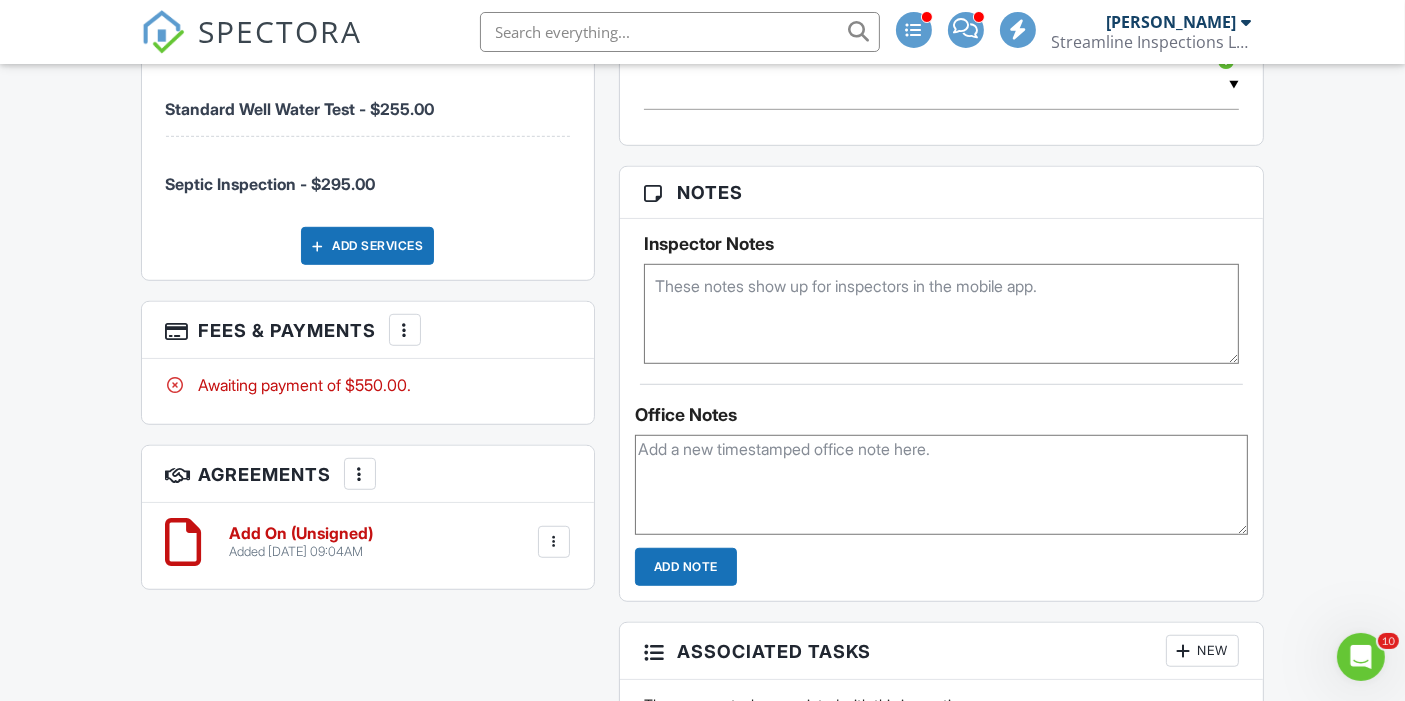 scroll, scrollTop: 1278, scrollLeft: 0, axis: vertical 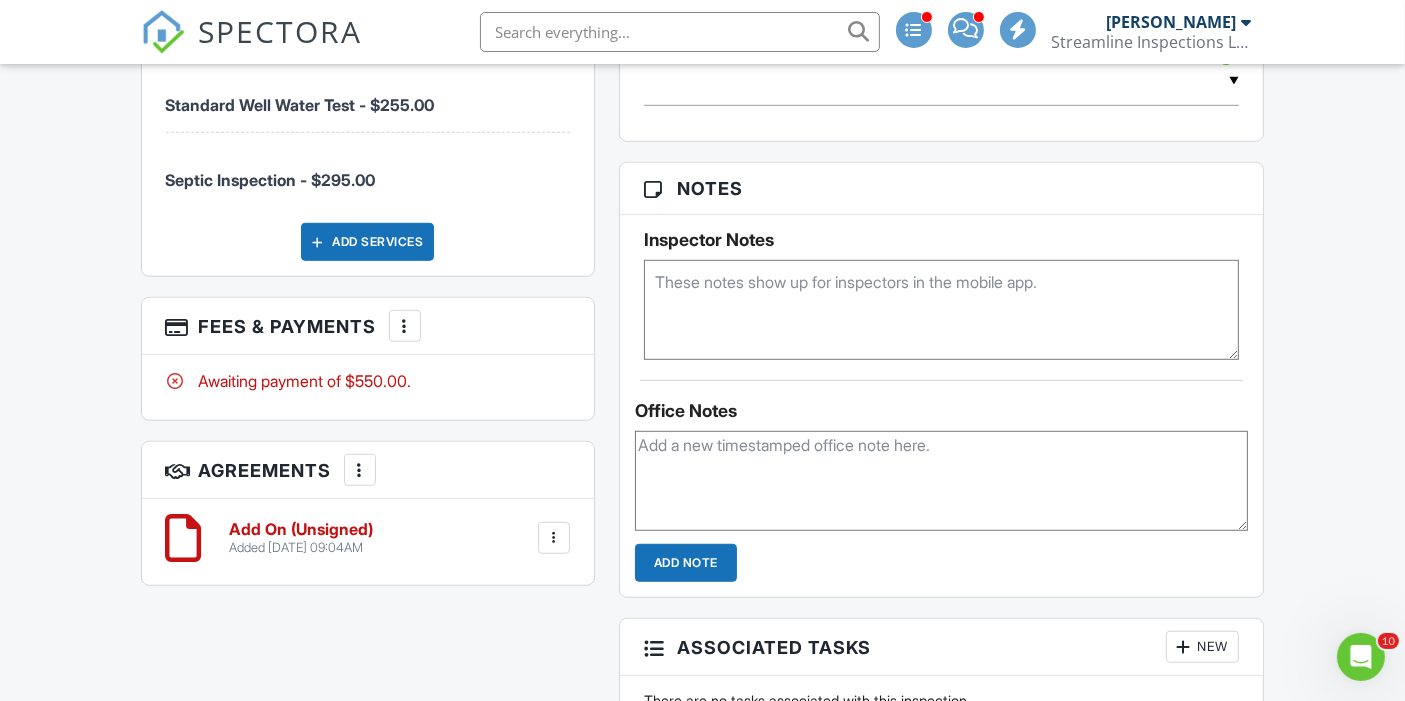 click on "Fees & Payments
More
Edit Fees & Payments
Add Services
View Invoice
Paid In Full" at bounding box center (368, 326) 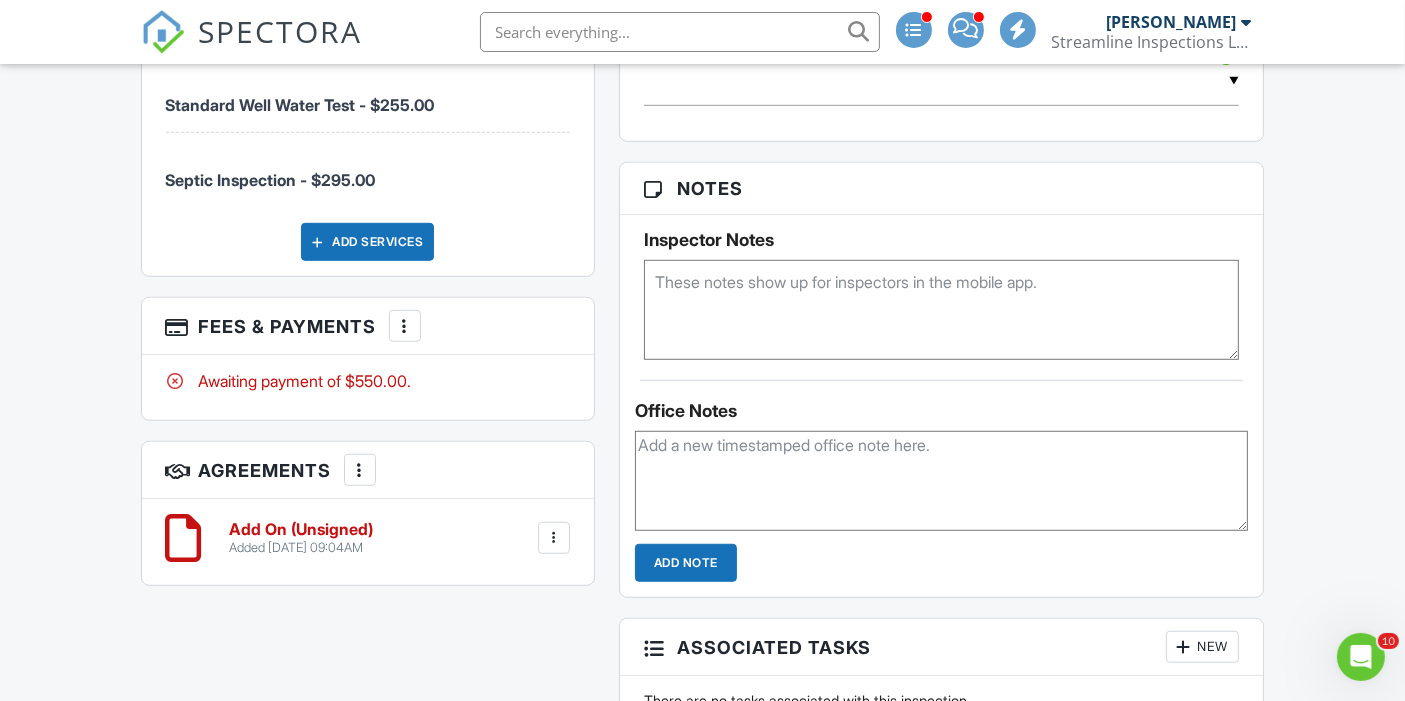 click at bounding box center (405, 326) 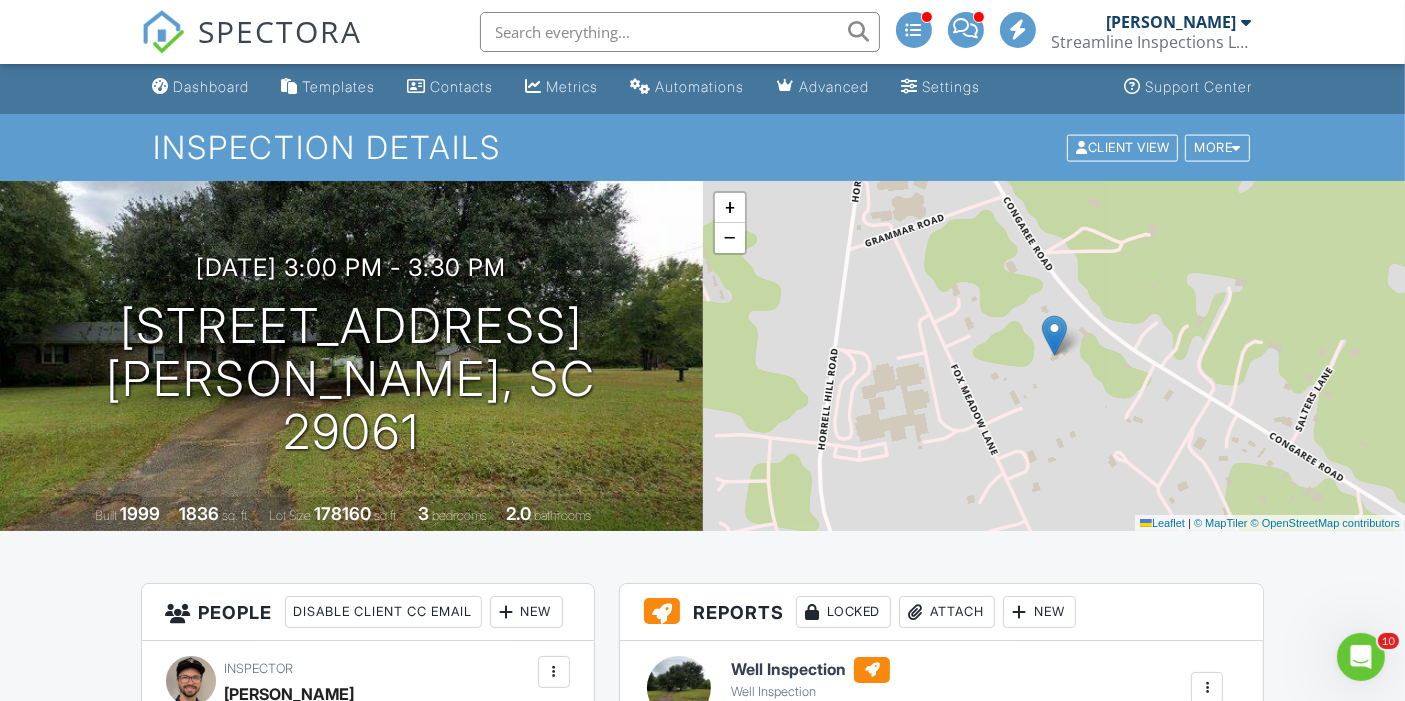 scroll, scrollTop: 0, scrollLeft: 0, axis: both 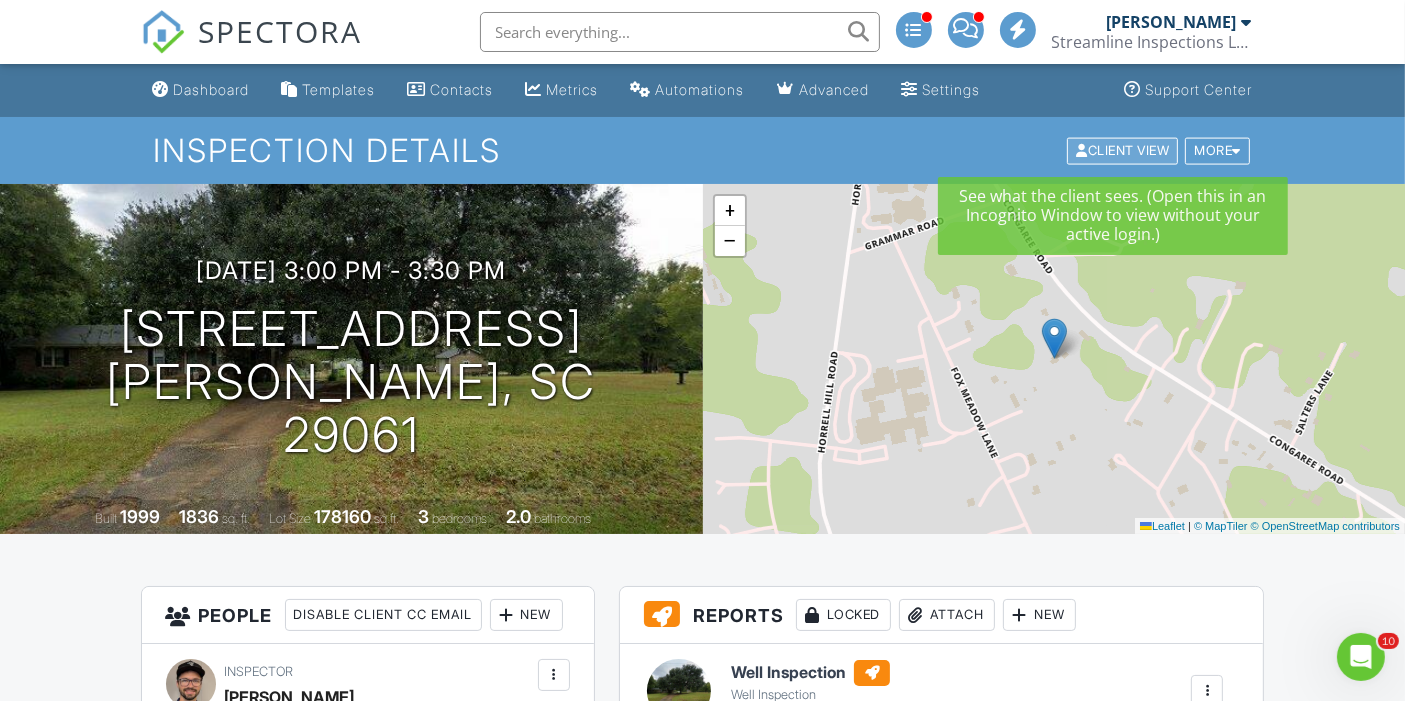 click on "Client View" at bounding box center [1122, 150] 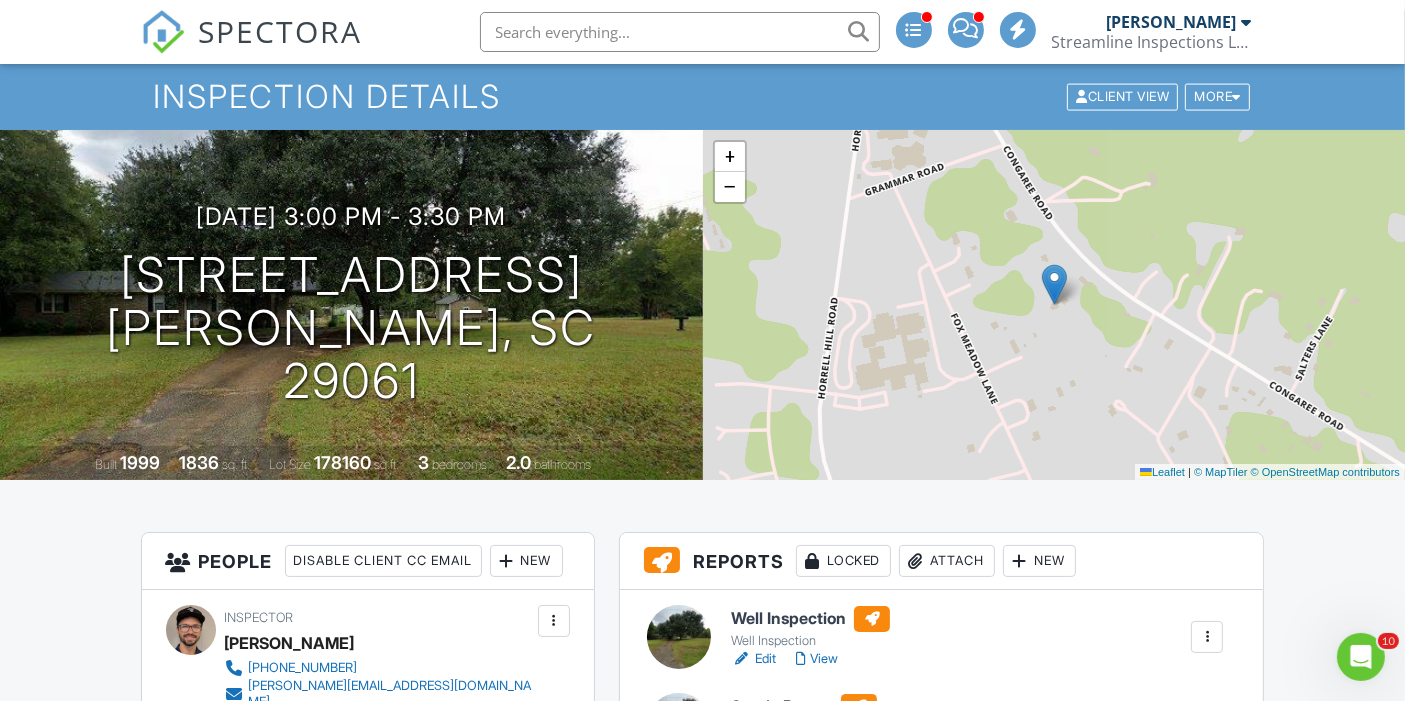 scroll, scrollTop: 0, scrollLeft: 0, axis: both 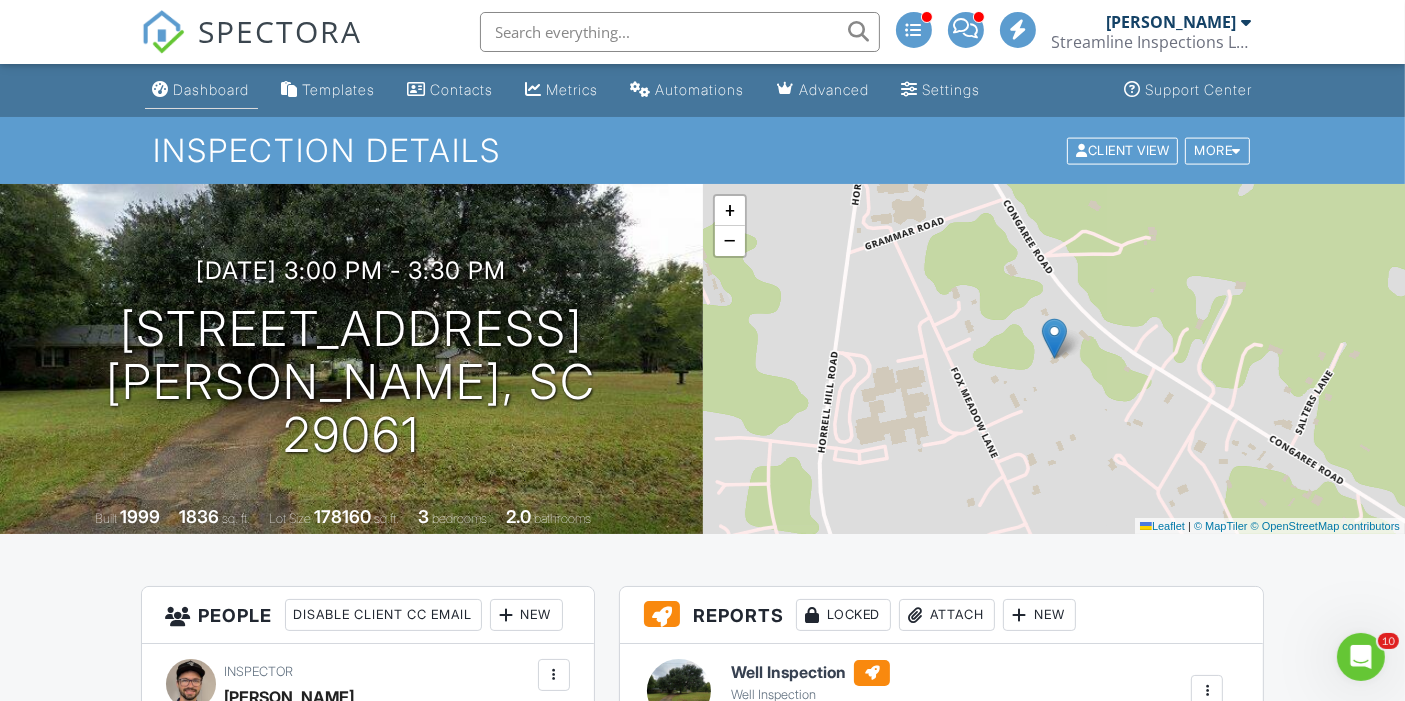 click on "Dashboard" at bounding box center [212, 89] 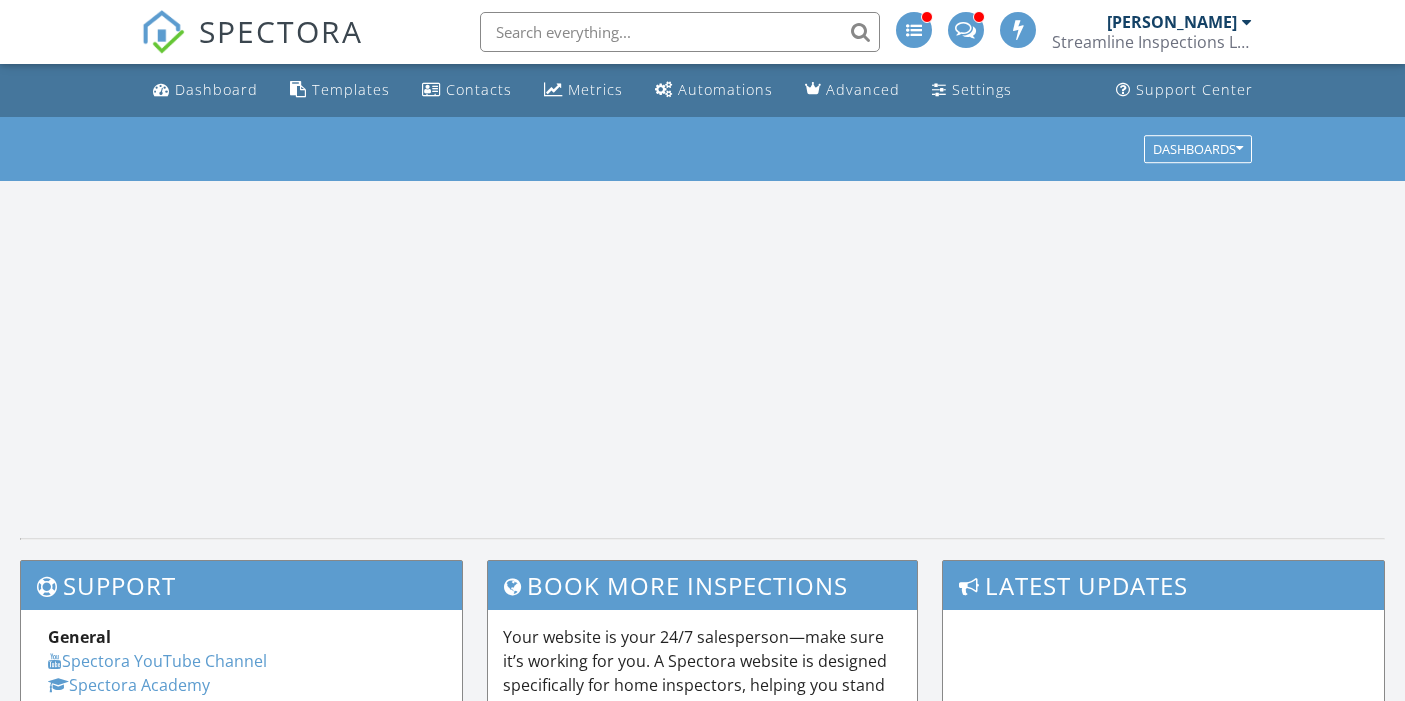 scroll, scrollTop: 0, scrollLeft: 0, axis: both 